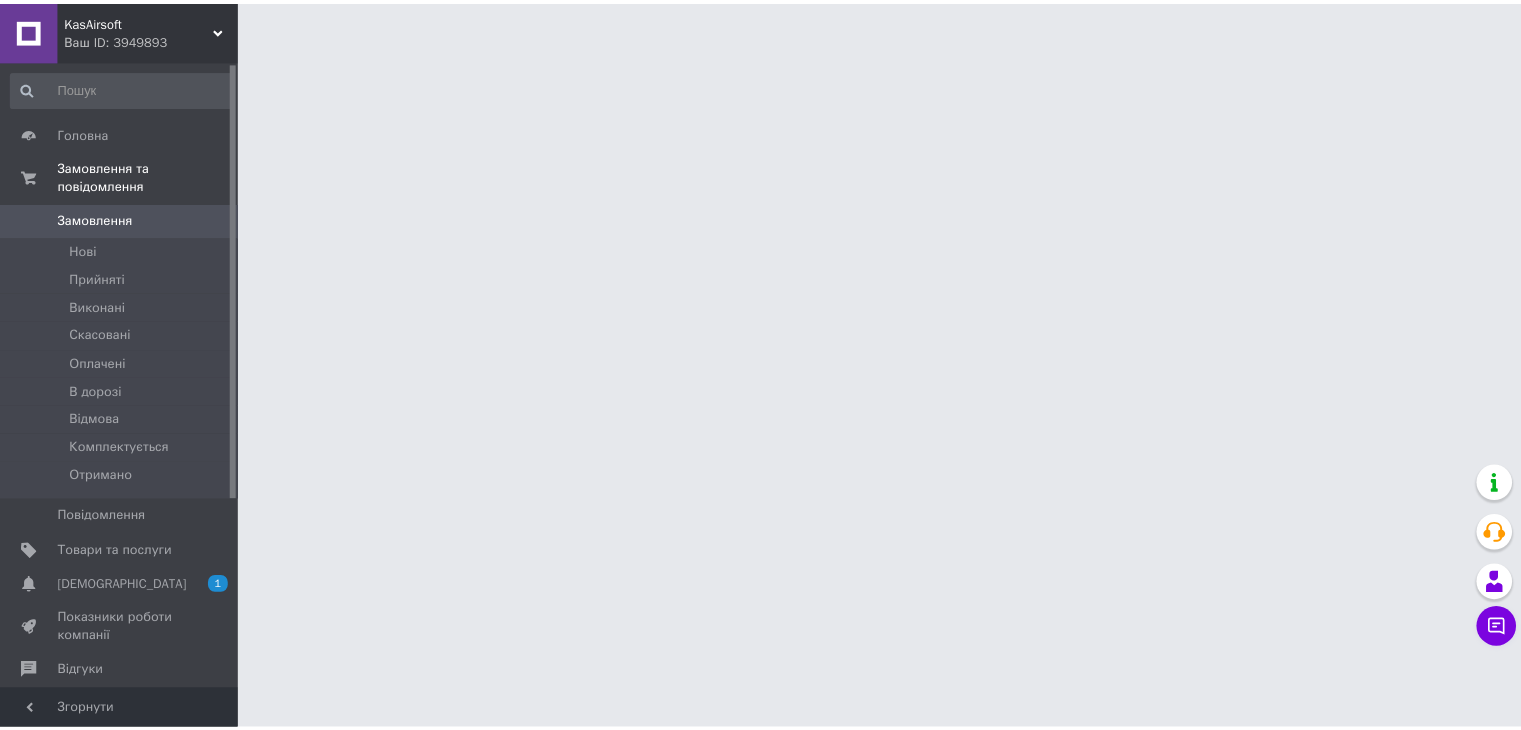 scroll, scrollTop: 0, scrollLeft: 0, axis: both 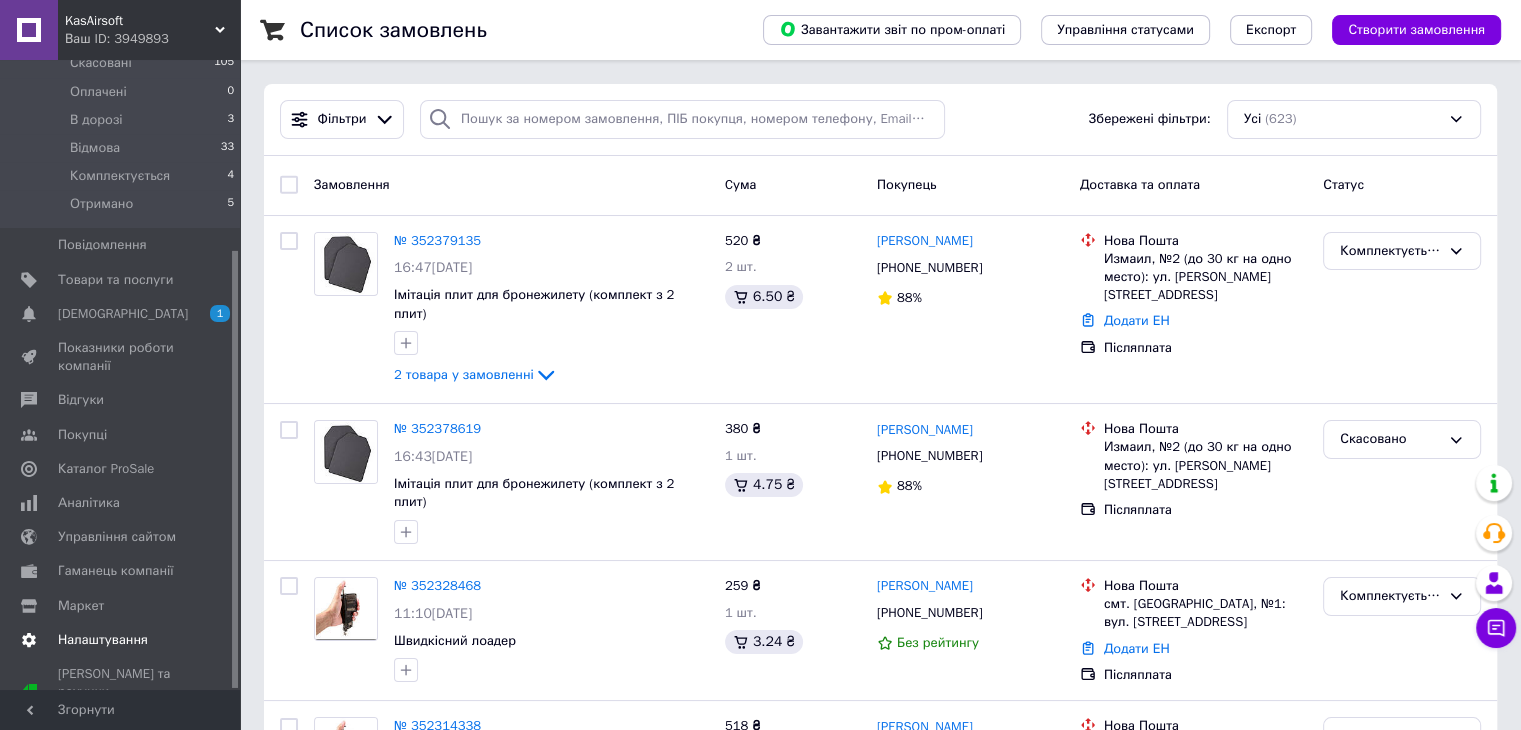 click on "Налаштування" at bounding box center [103, 640] 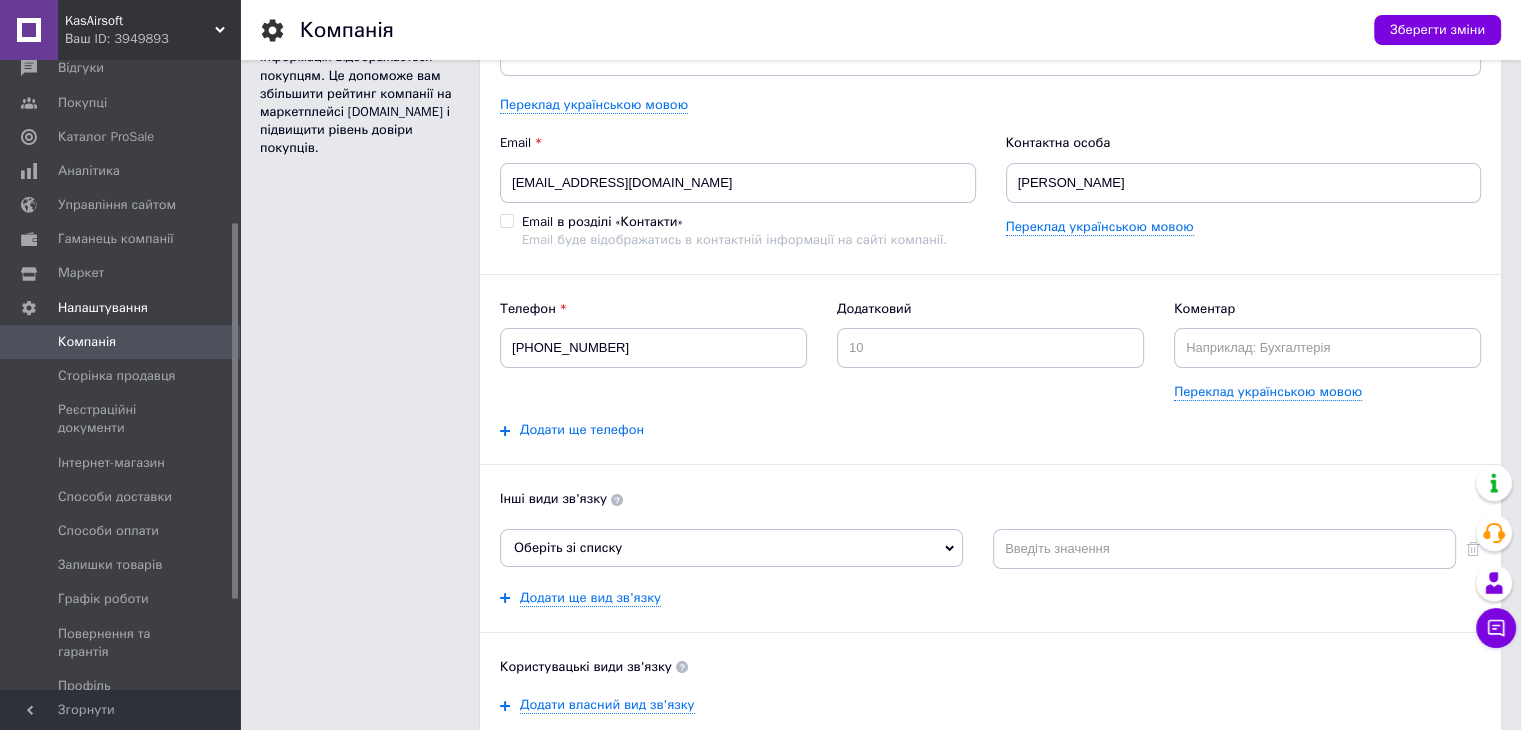 scroll, scrollTop: 200, scrollLeft: 0, axis: vertical 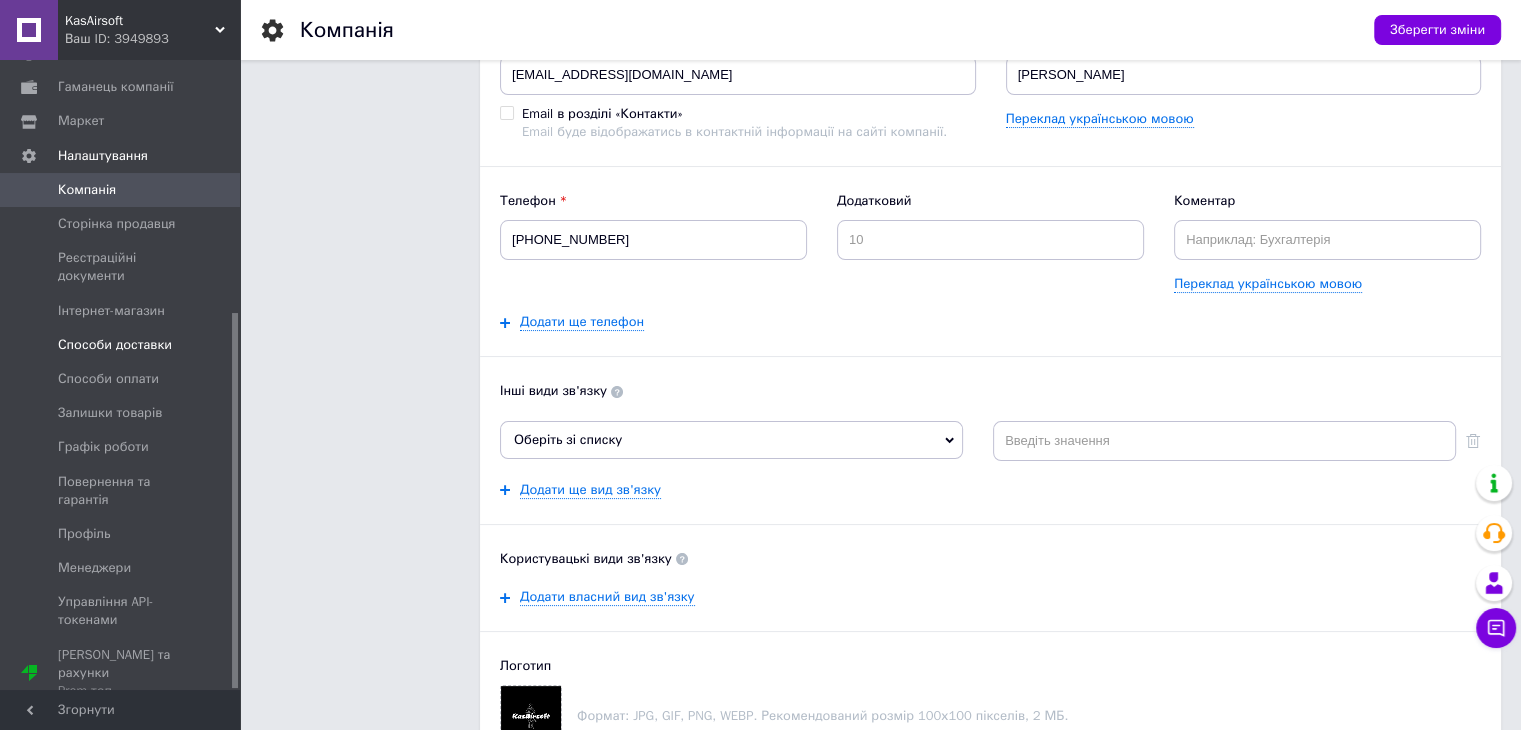 click on "Способи доставки" at bounding box center [123, 345] 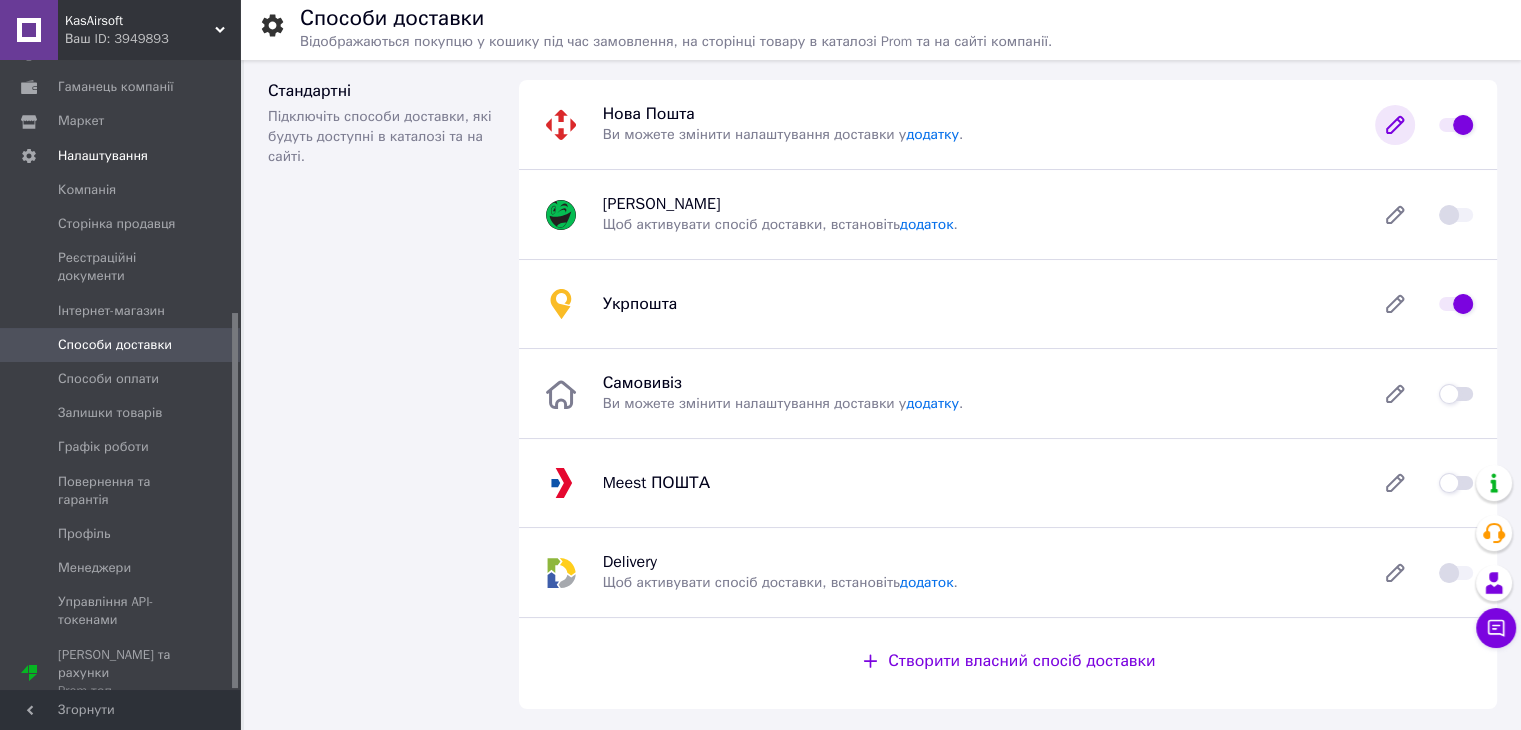 click 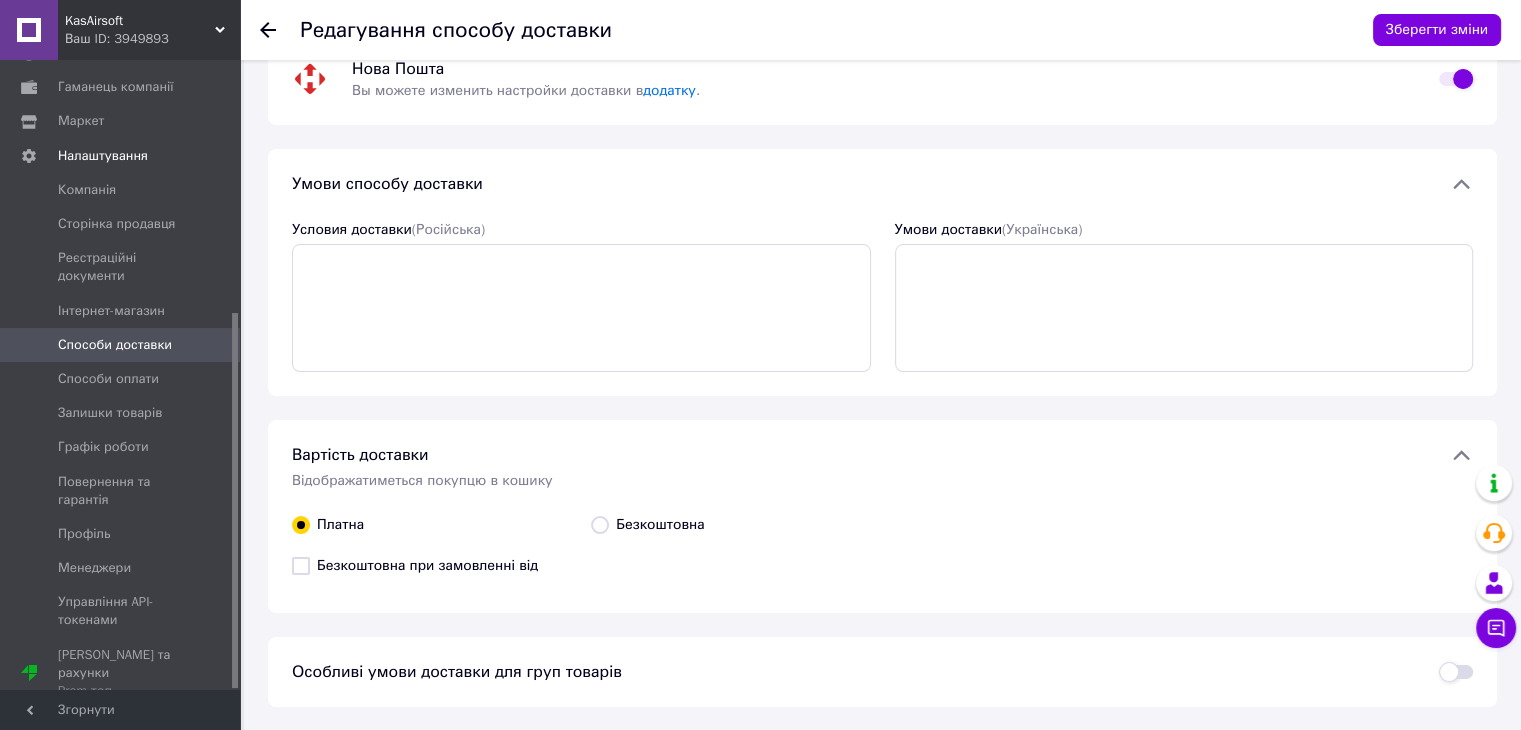 scroll, scrollTop: 0, scrollLeft: 0, axis: both 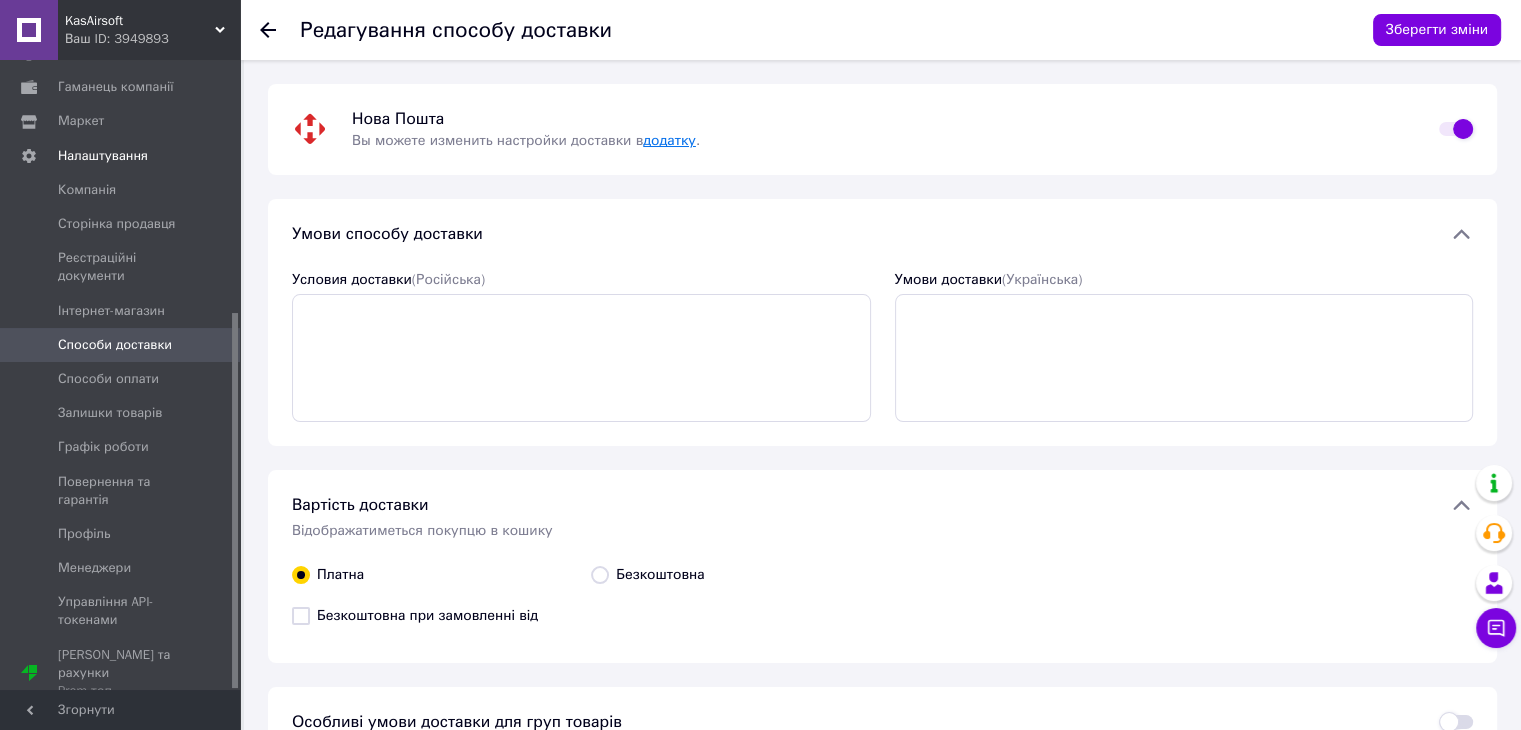 click on "додатку" at bounding box center (669, 140) 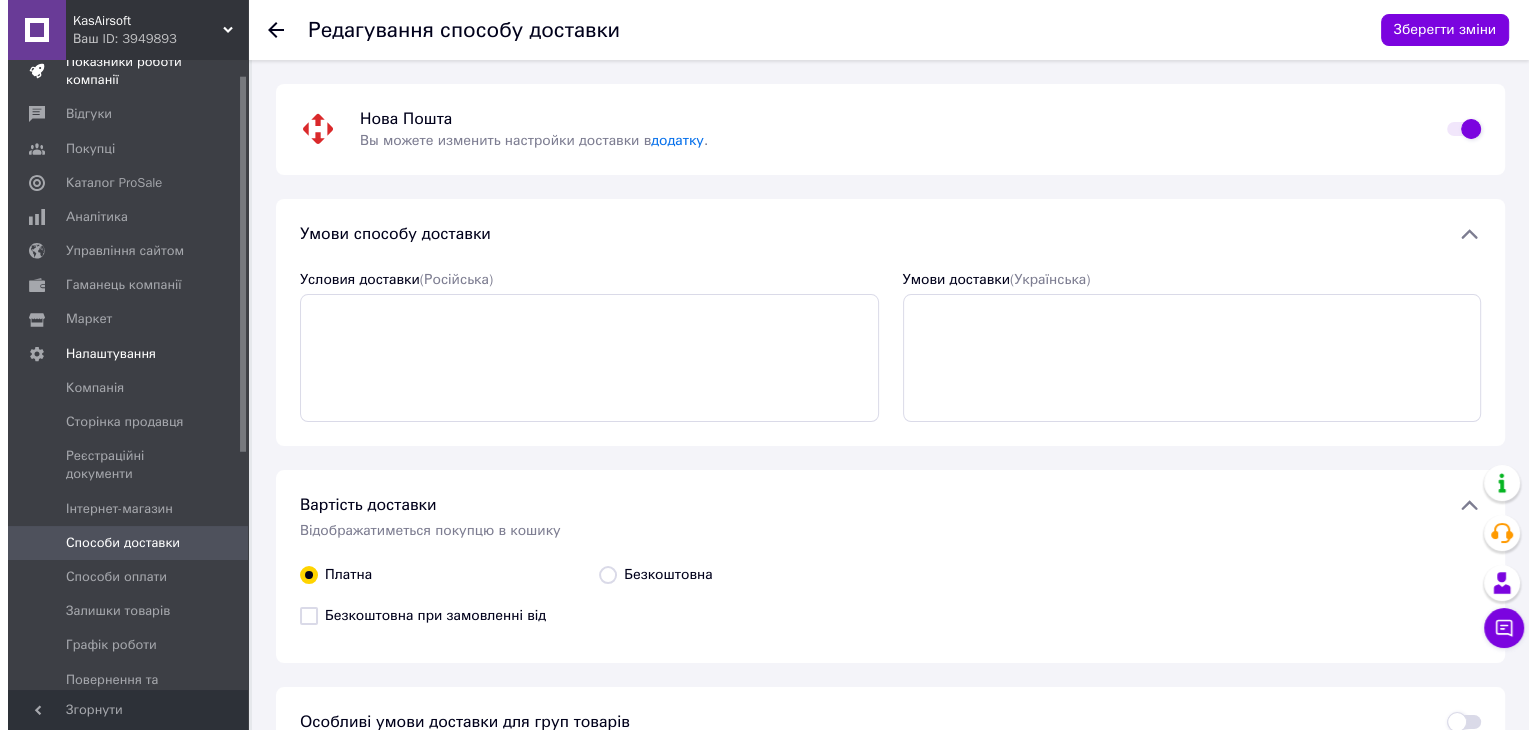 scroll, scrollTop: 24, scrollLeft: 0, axis: vertical 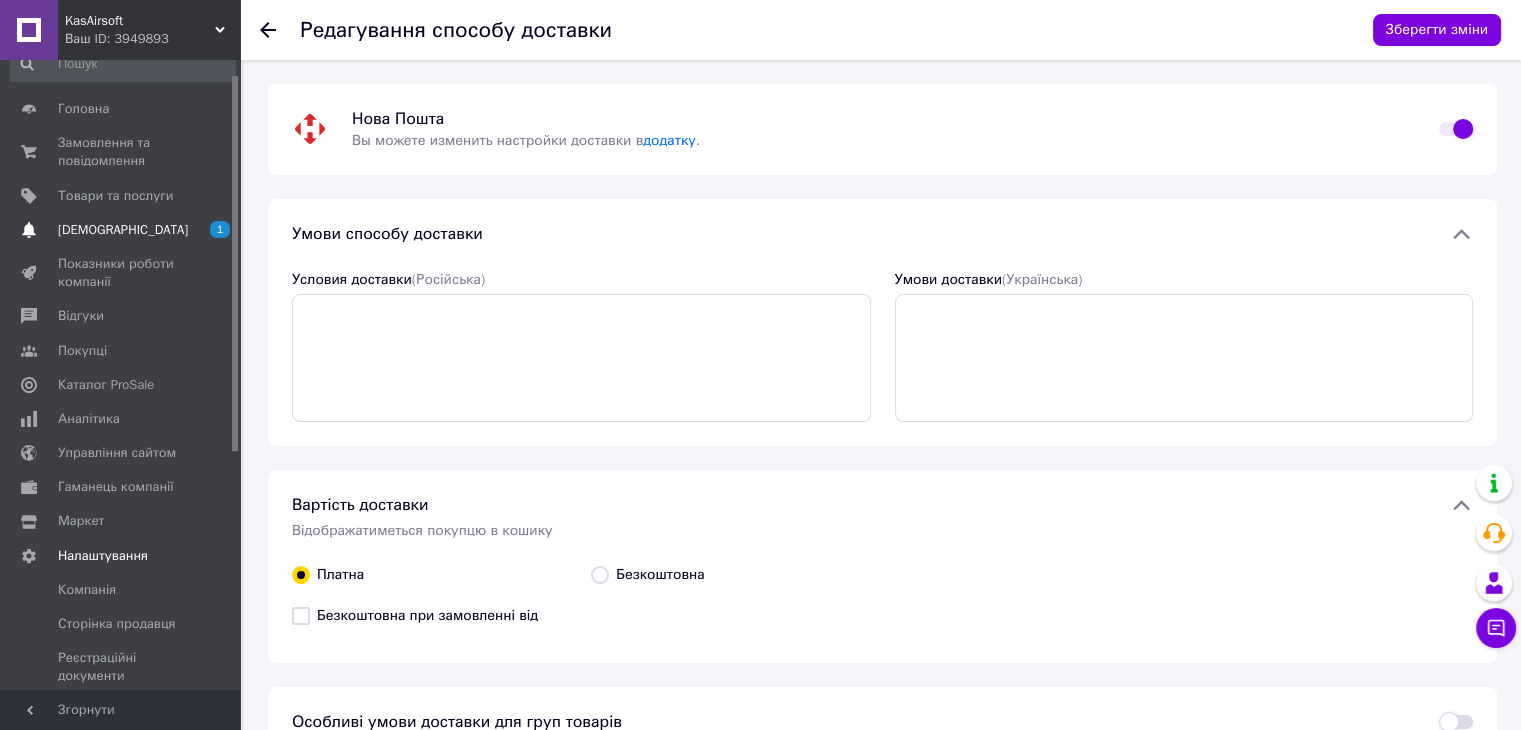 click on "[DEMOGRAPHIC_DATA]" at bounding box center [121, 230] 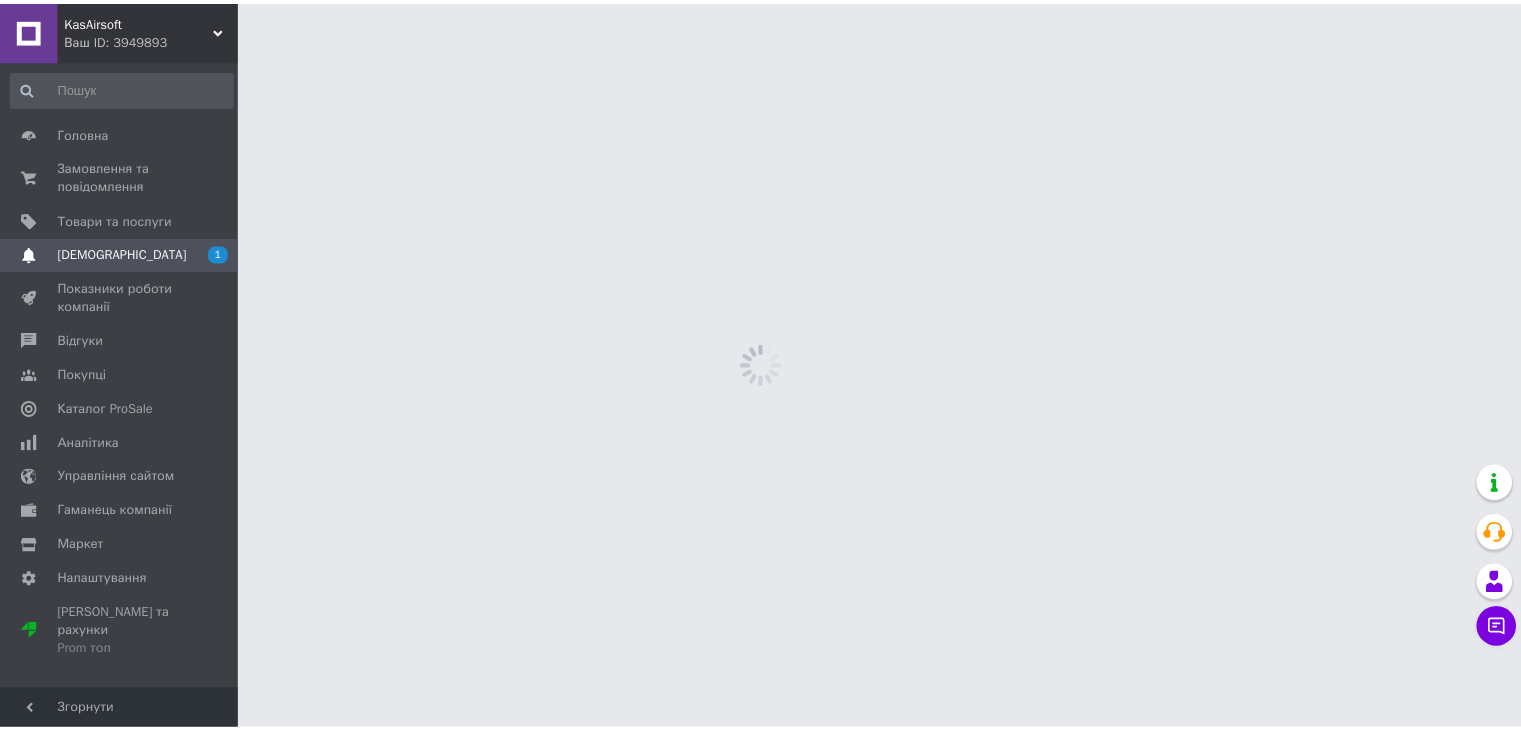 scroll, scrollTop: 0, scrollLeft: 0, axis: both 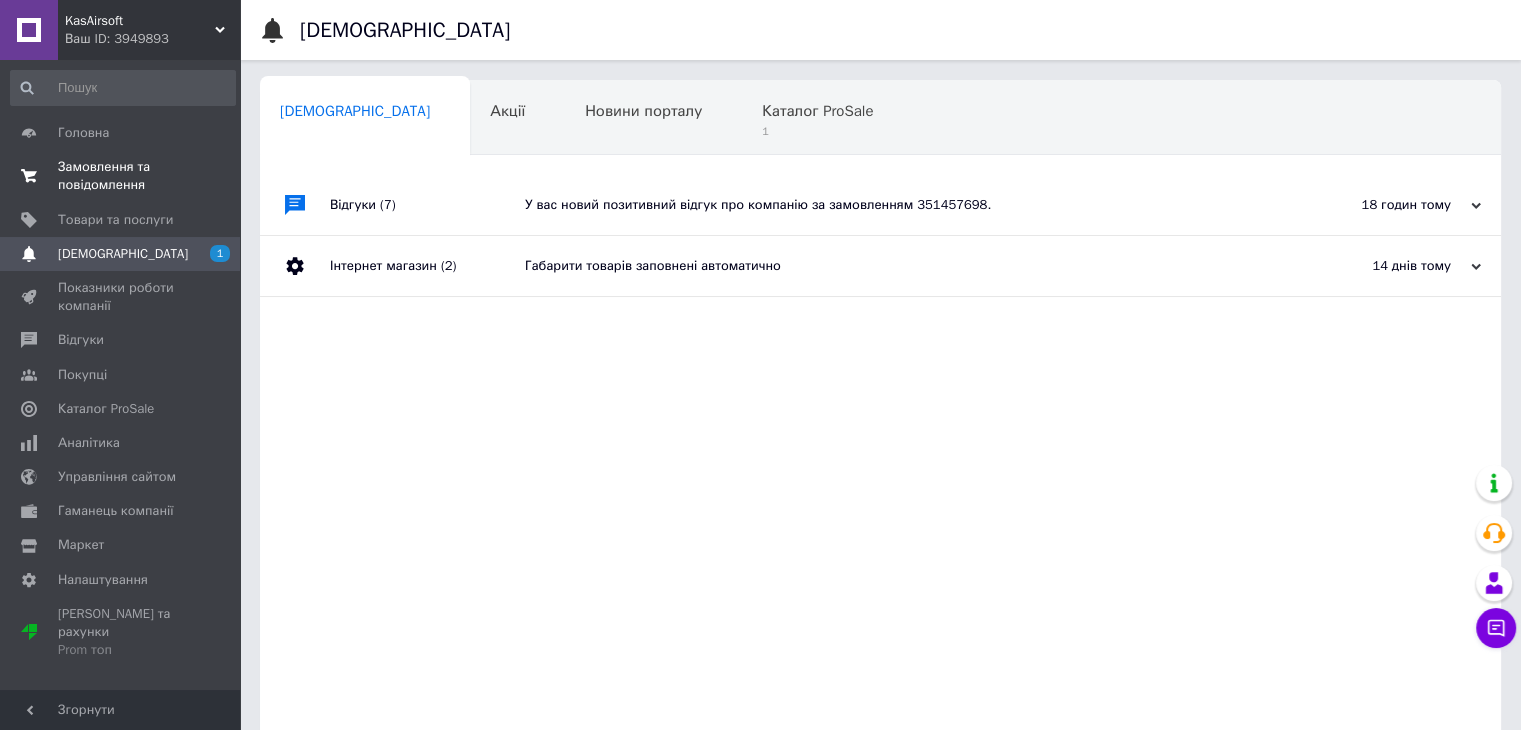 click on "Замовлення та повідомлення" at bounding box center (121, 176) 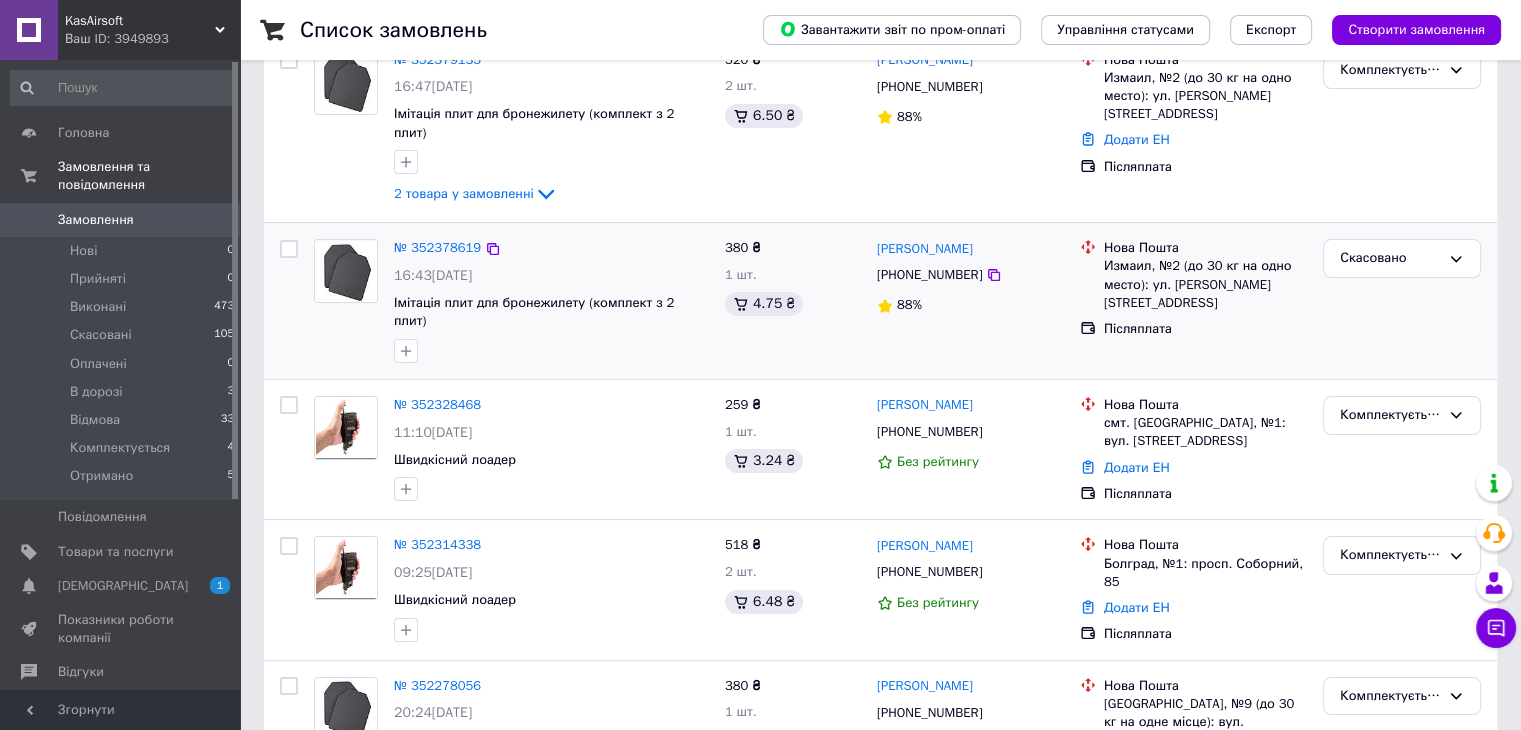 scroll, scrollTop: 0, scrollLeft: 0, axis: both 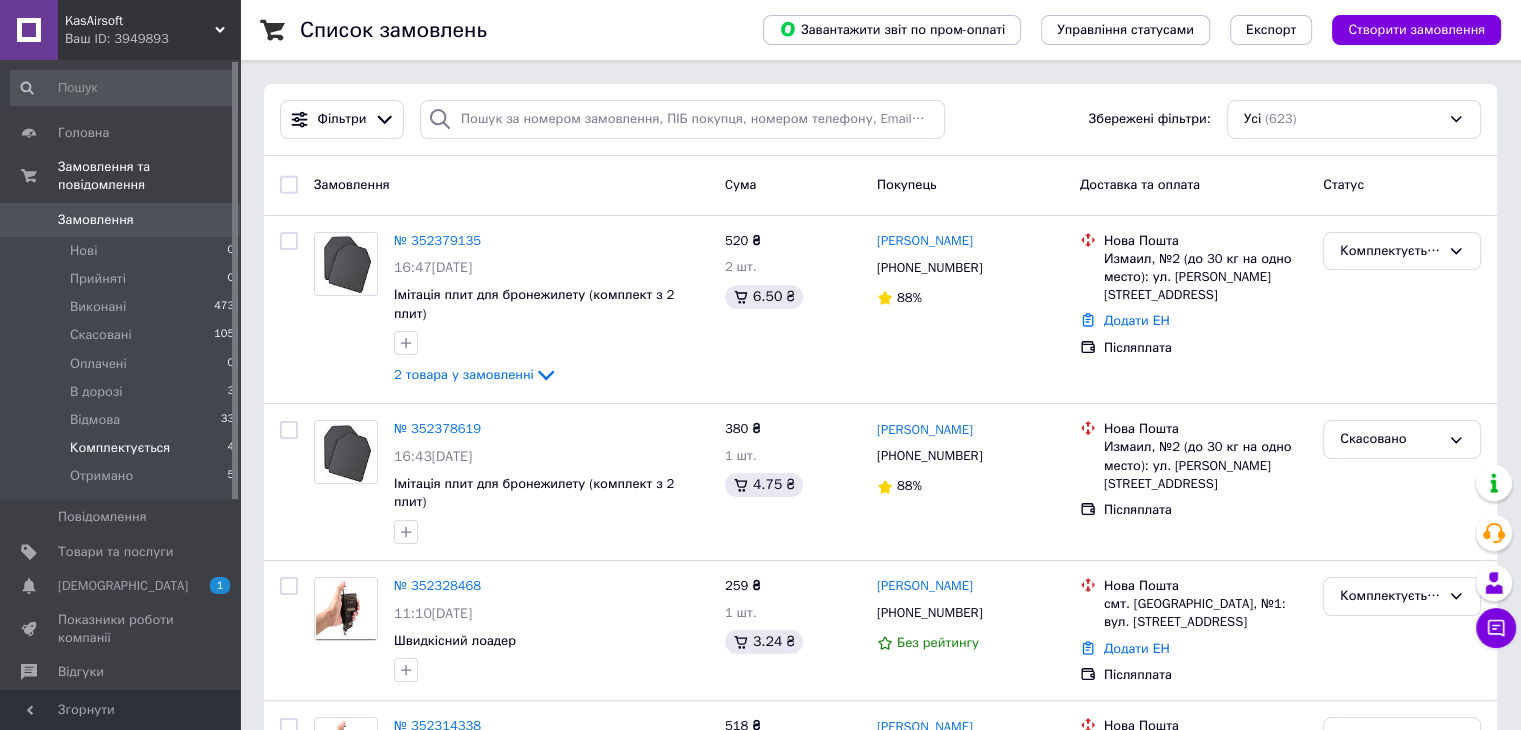 click on "Комплектується" at bounding box center [120, 448] 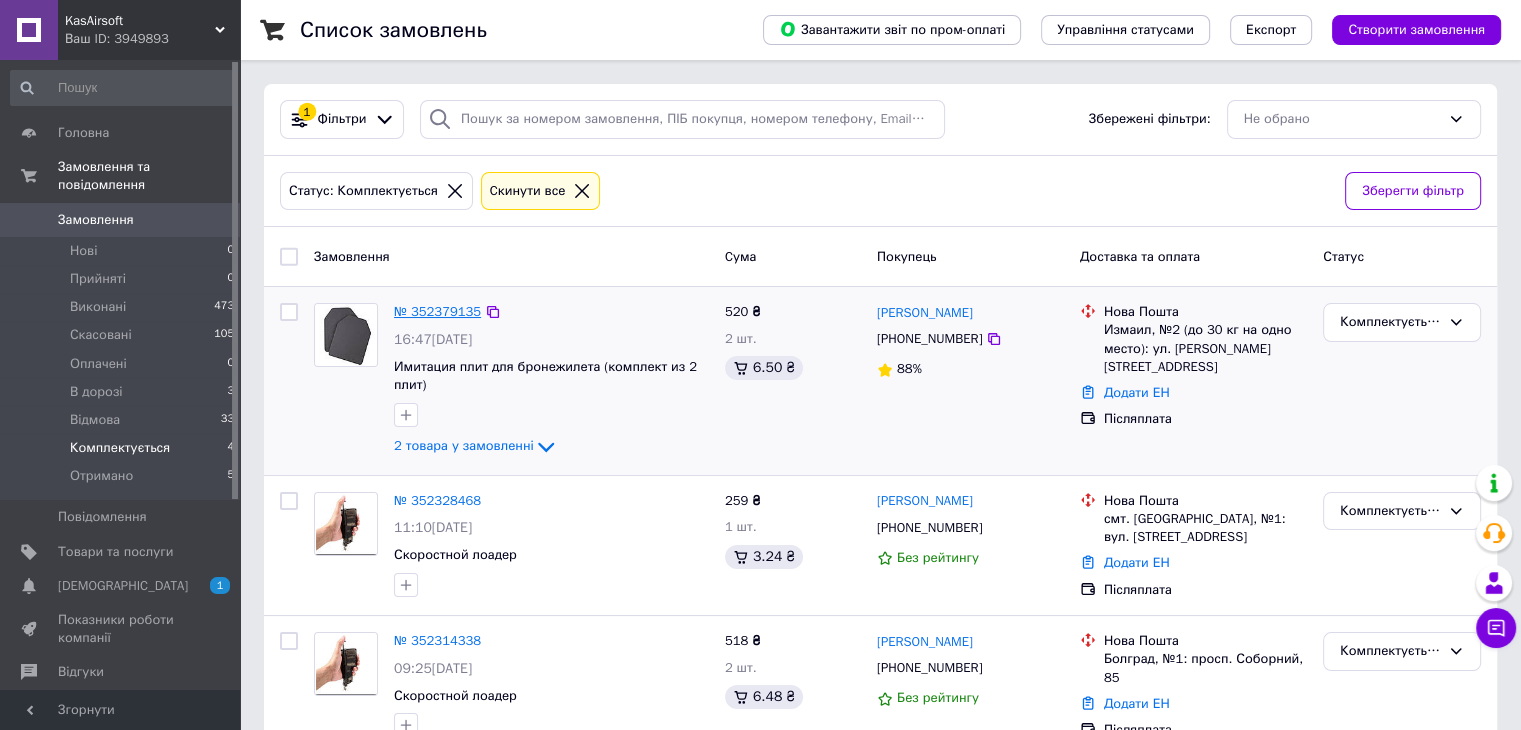 click on "№ 352379135" at bounding box center (437, 311) 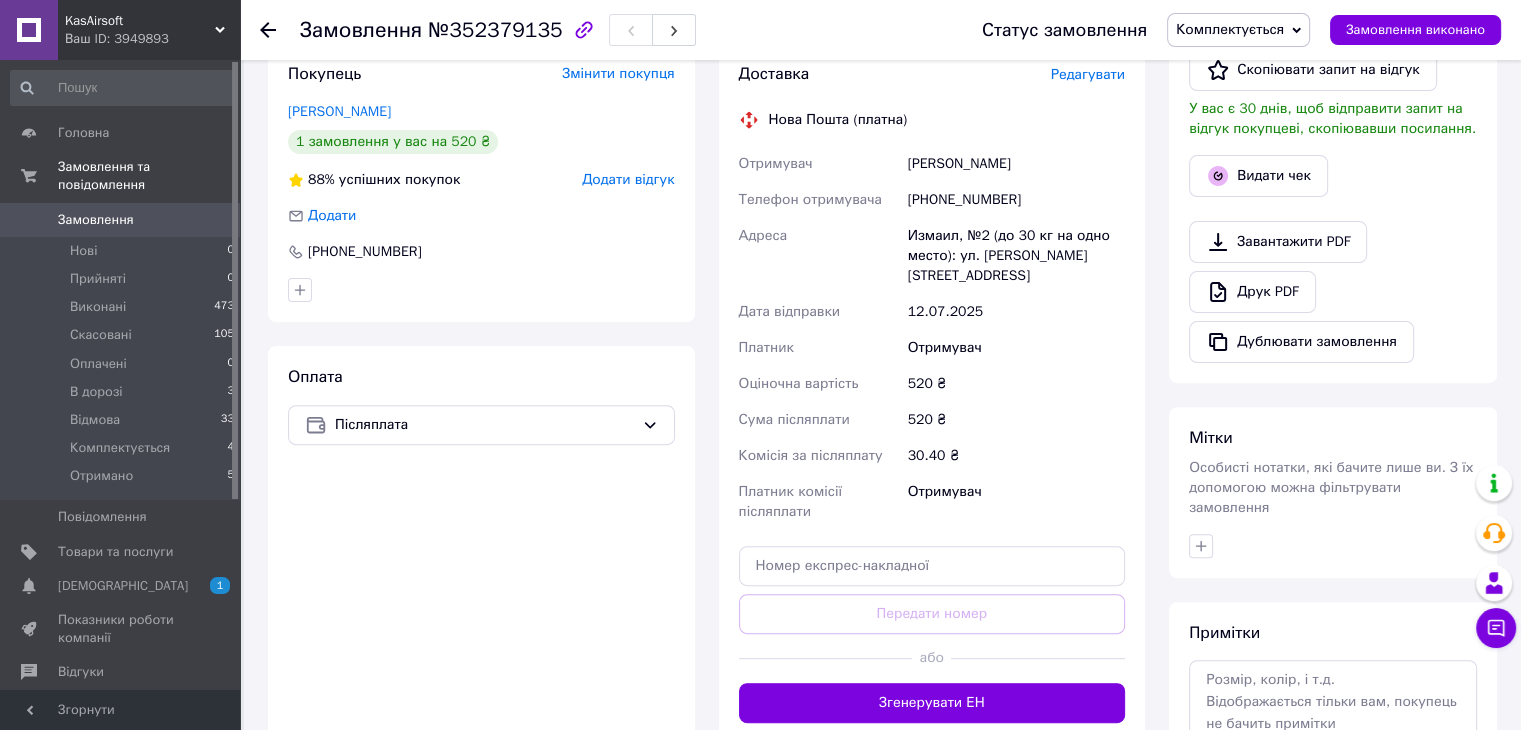 scroll, scrollTop: 674, scrollLeft: 0, axis: vertical 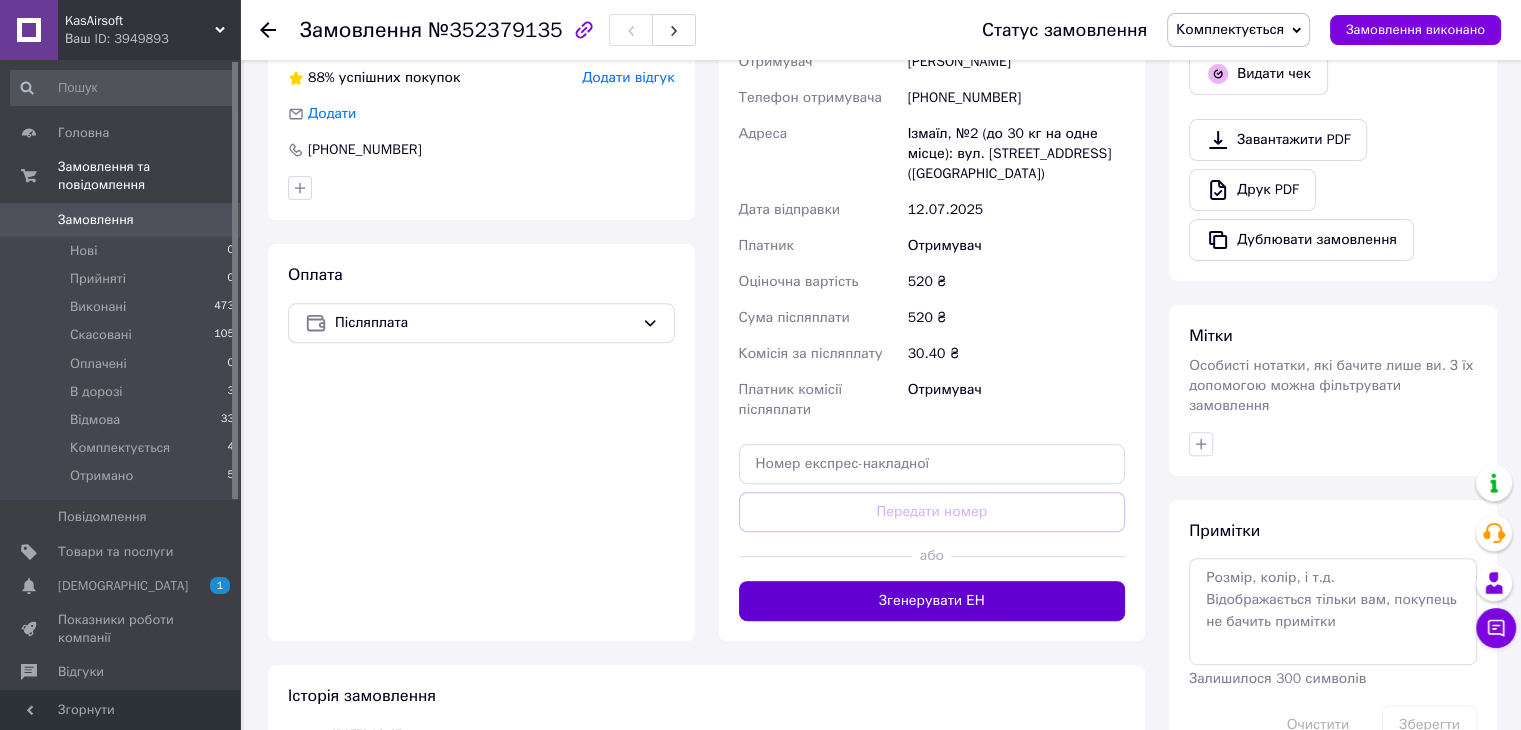 click on "Згенерувати ЕН" at bounding box center (932, 601) 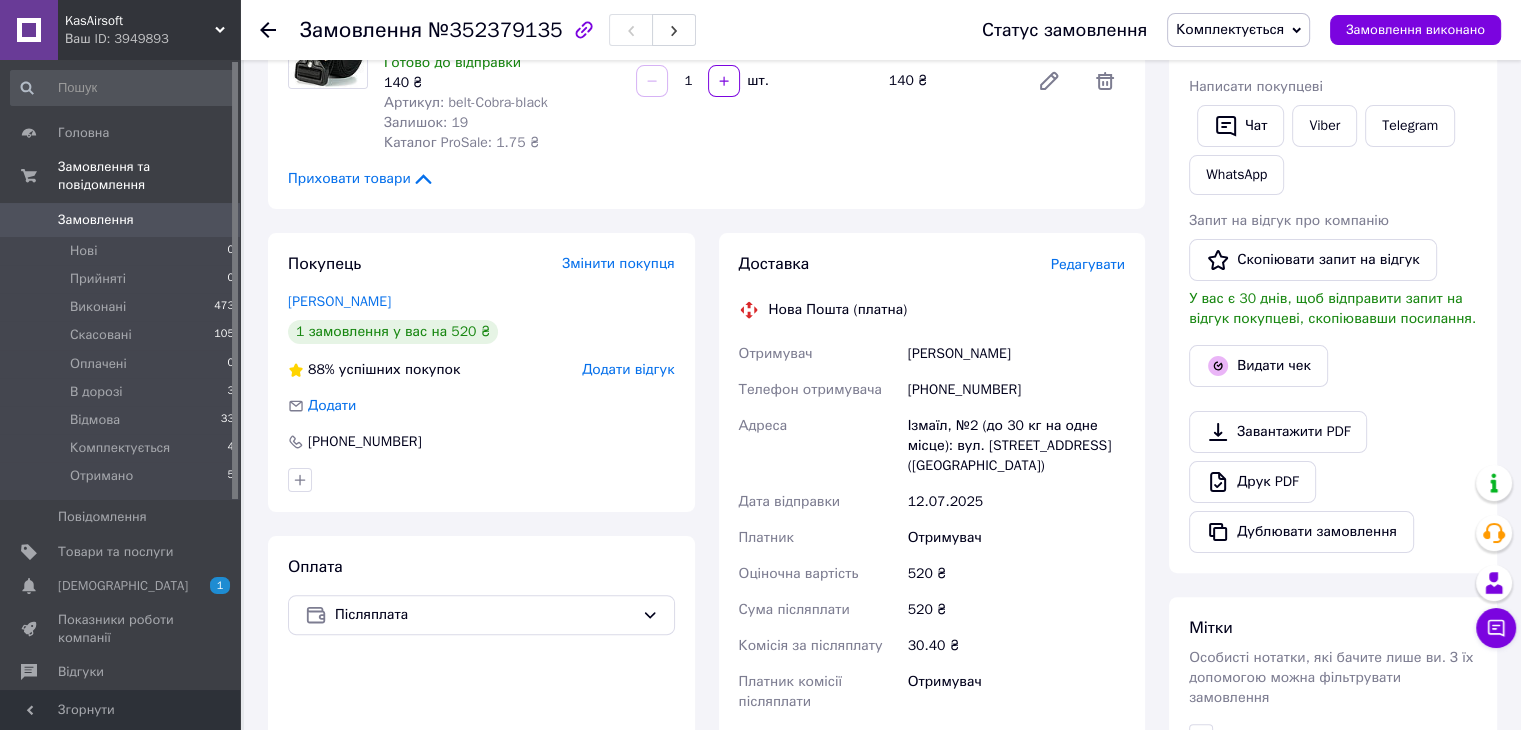 scroll, scrollTop: 174, scrollLeft: 0, axis: vertical 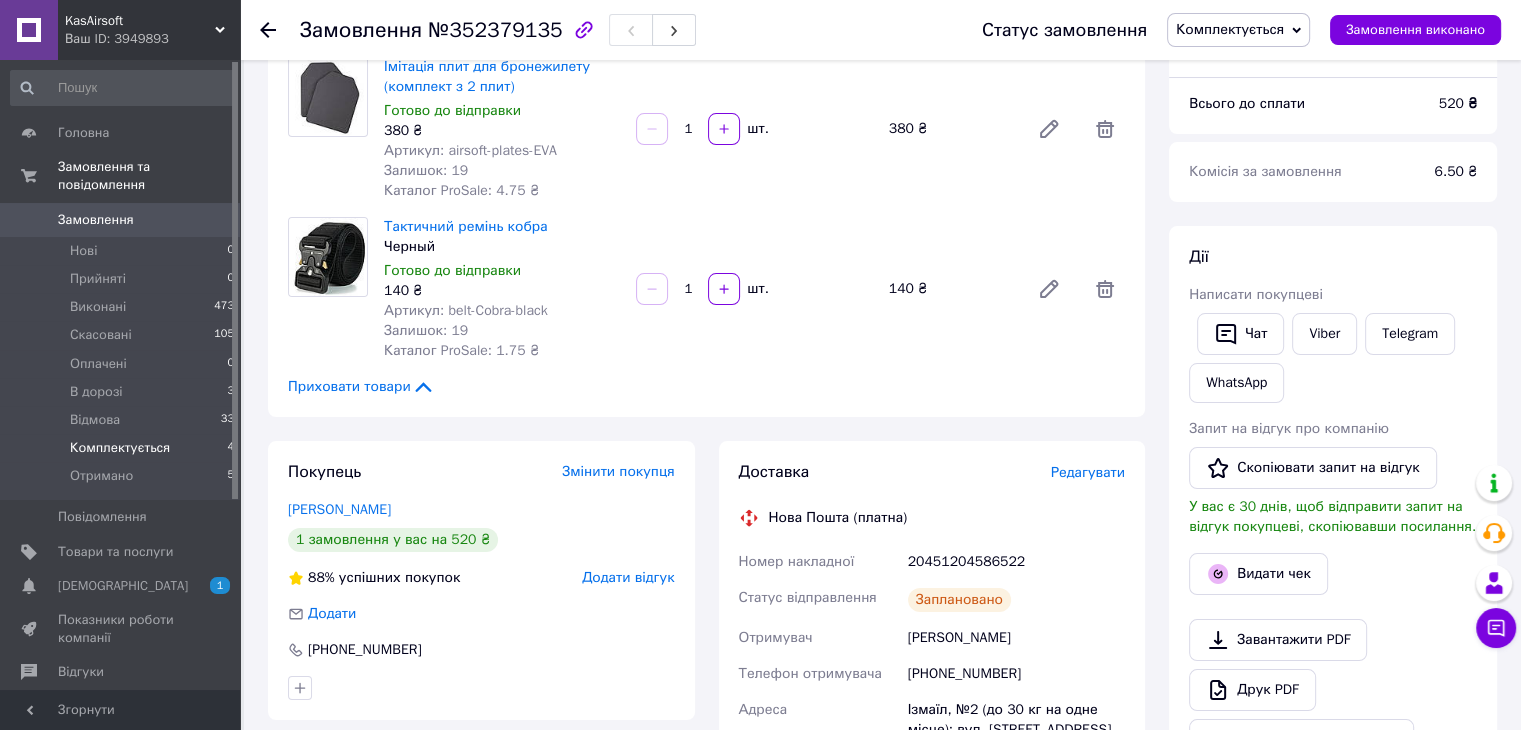 click on "Комплектується 4" at bounding box center [123, 448] 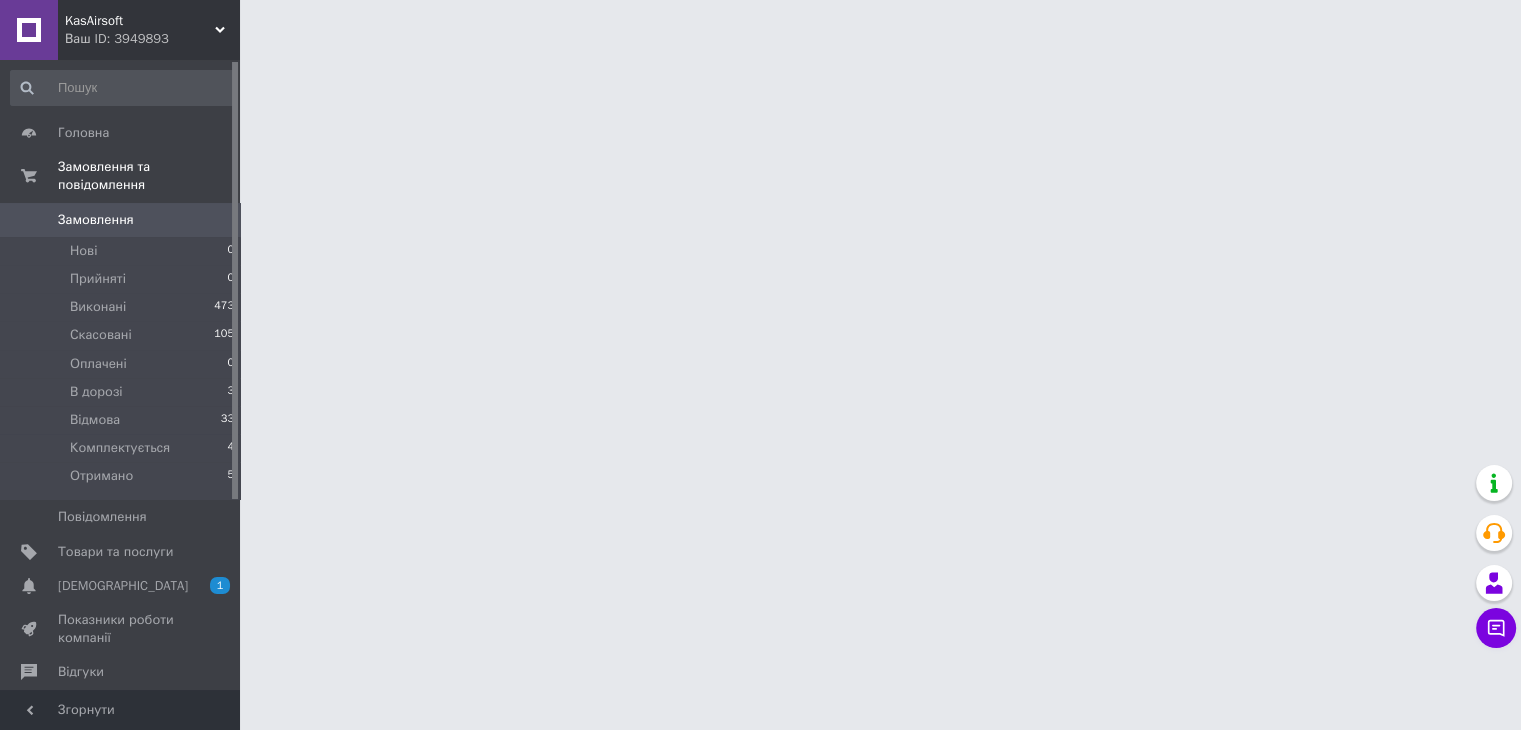 scroll, scrollTop: 0, scrollLeft: 0, axis: both 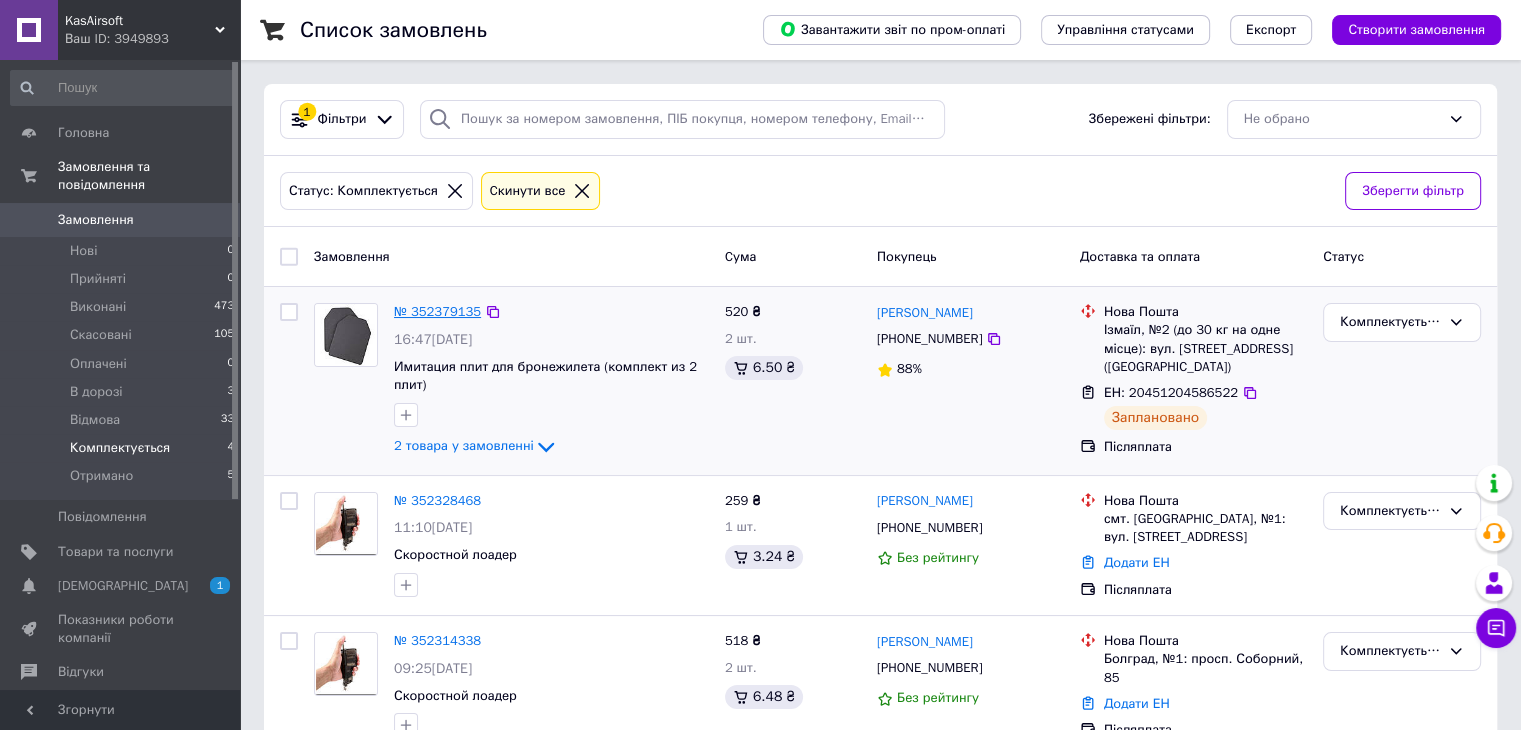 click on "№ 352379135" at bounding box center (437, 311) 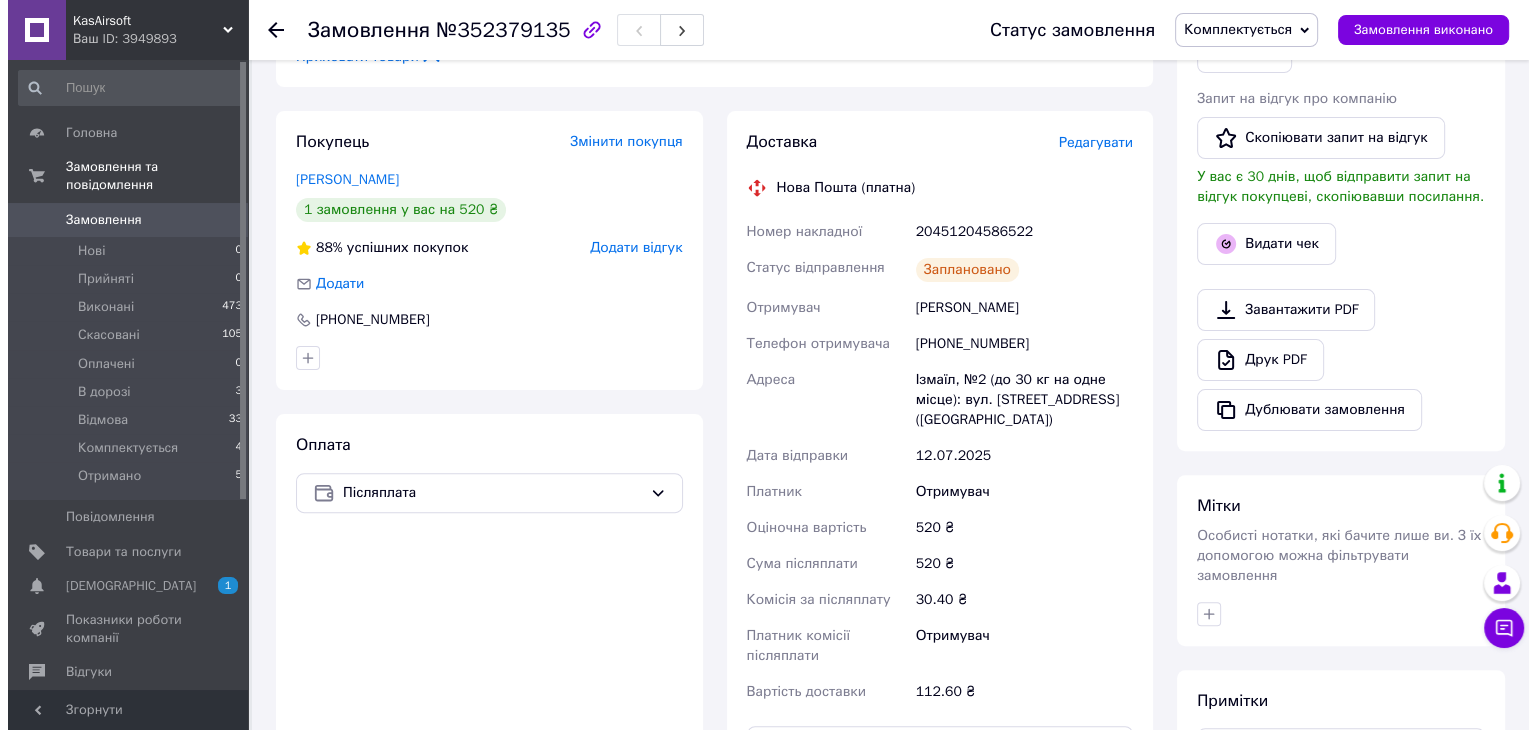 scroll, scrollTop: 360, scrollLeft: 0, axis: vertical 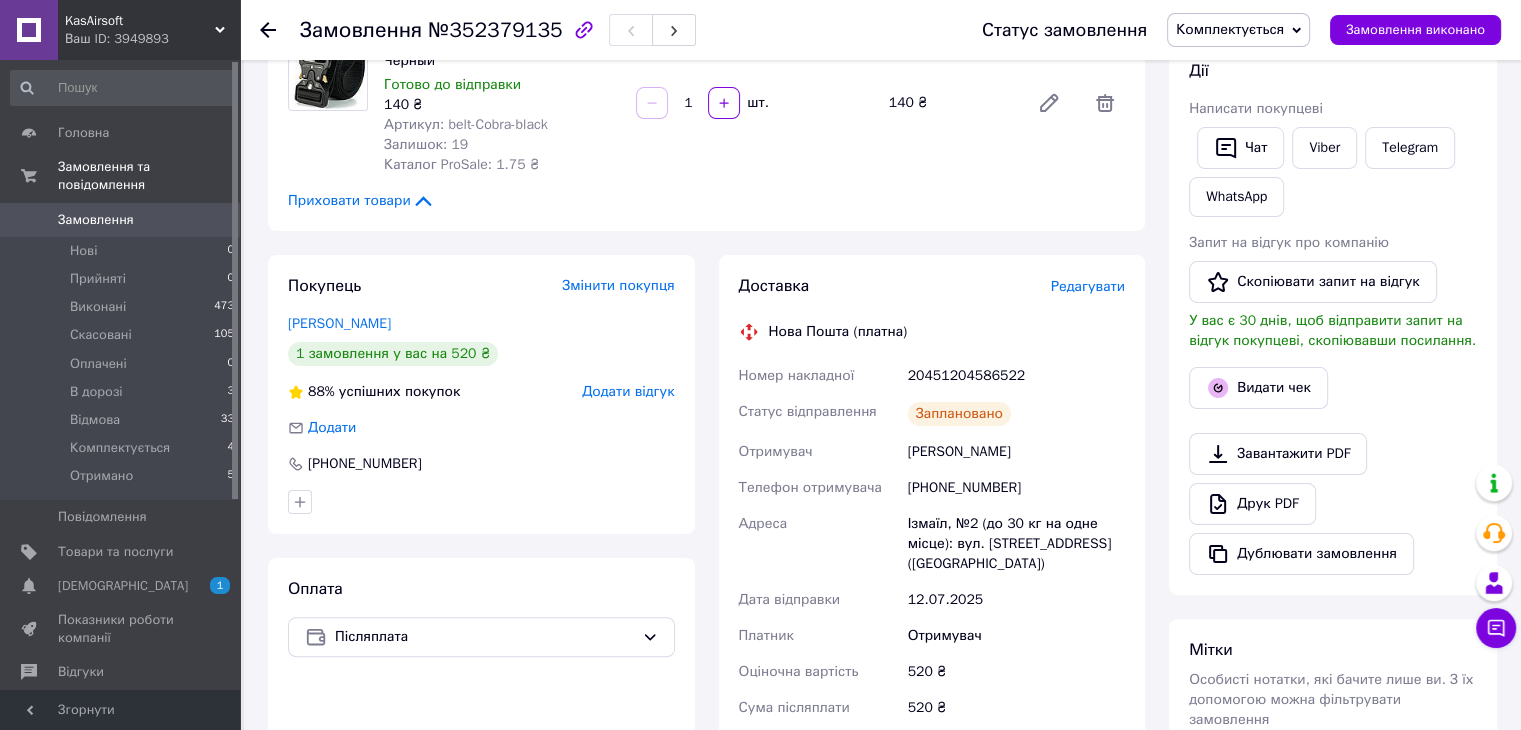 click on "Редагувати" at bounding box center (1088, 286) 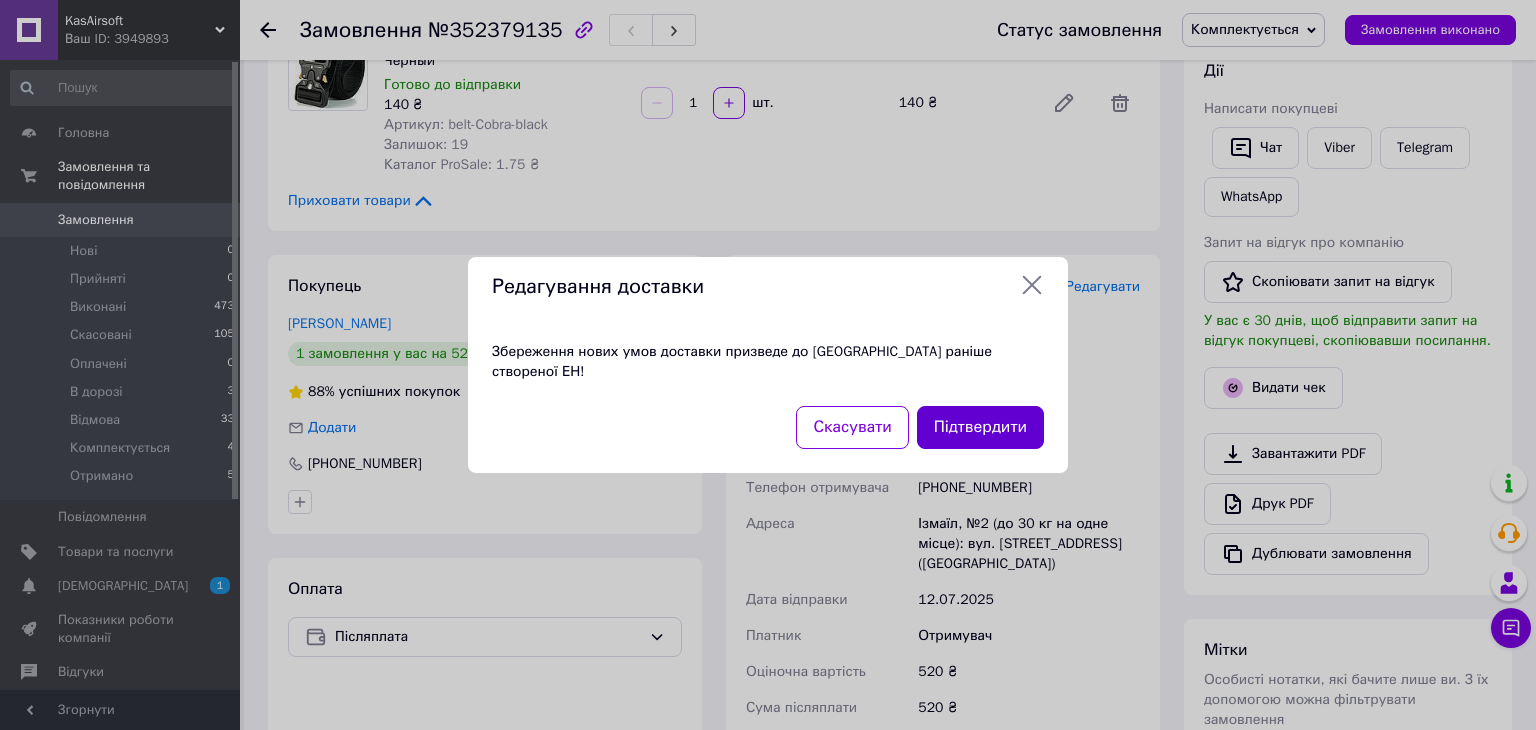 click on "Підтвердити" at bounding box center [980, 427] 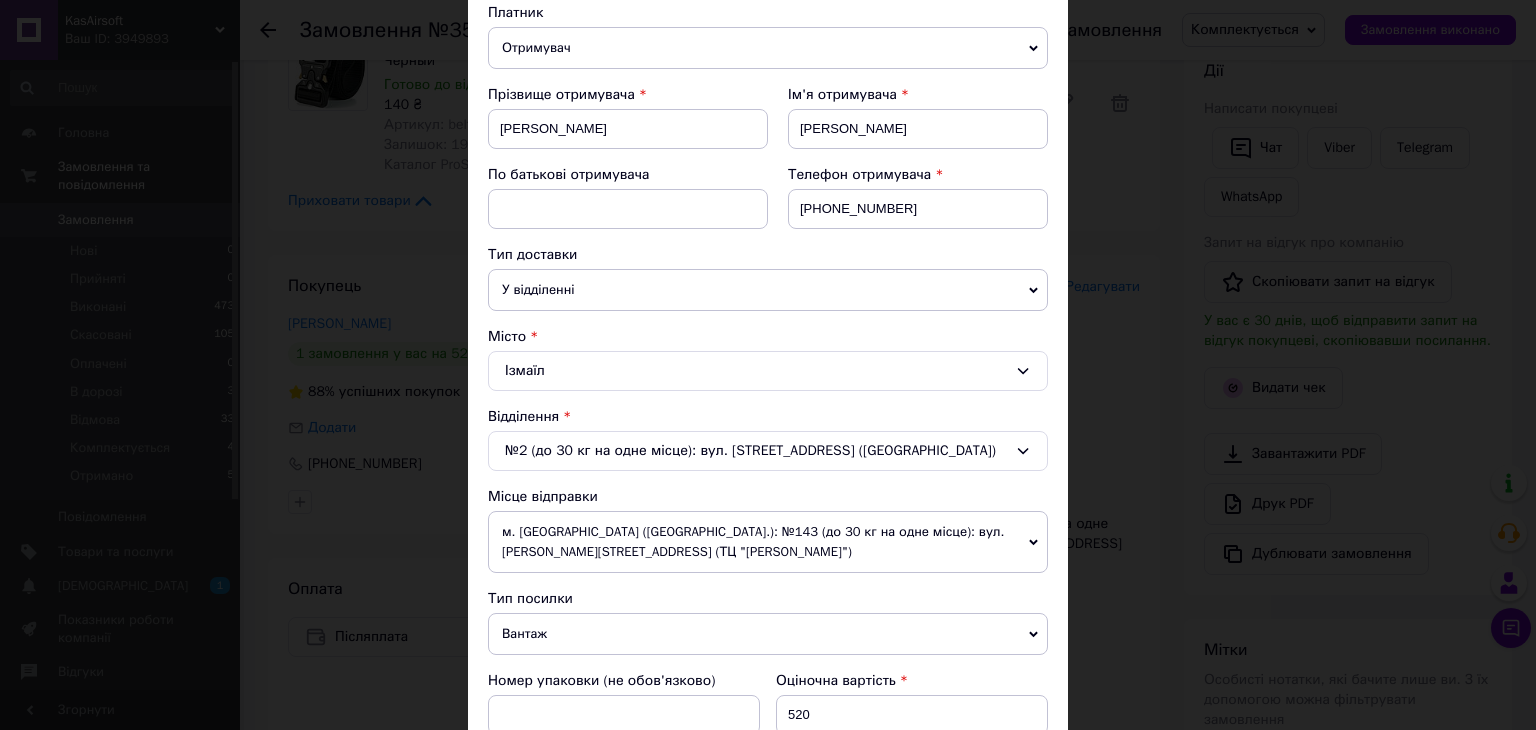 scroll, scrollTop: 500, scrollLeft: 0, axis: vertical 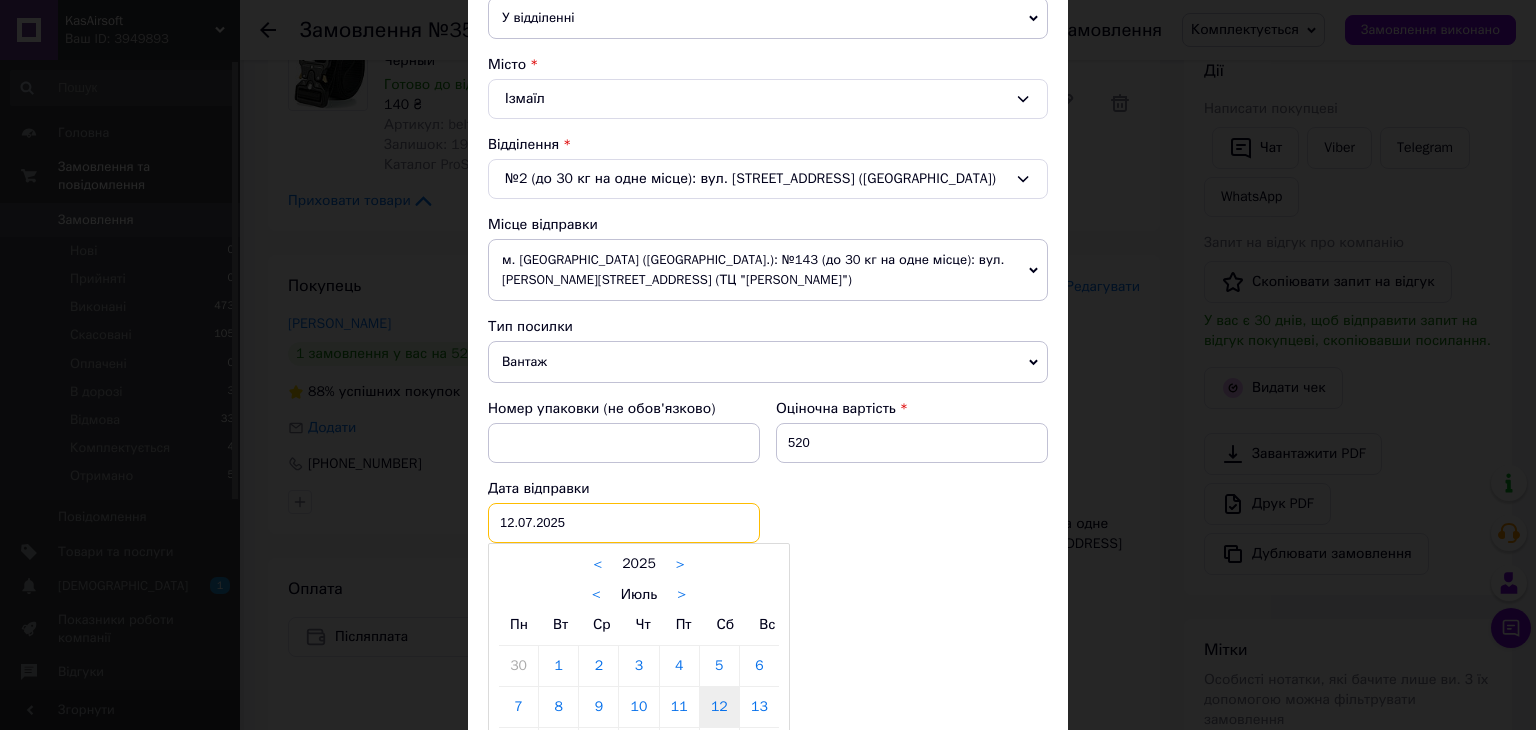 click on "[DATE] < 2025 > < Июль > Пн Вт Ср Чт Пт Сб Вс 30 1 2 3 4 5 6 7 8 9 10 11 12 13 14 15 16 17 18 19 20 21 22 23 24 25 26 27 28 29 30 31 1 2 3 4 5 6 7 8 9 10" at bounding box center [624, 523] 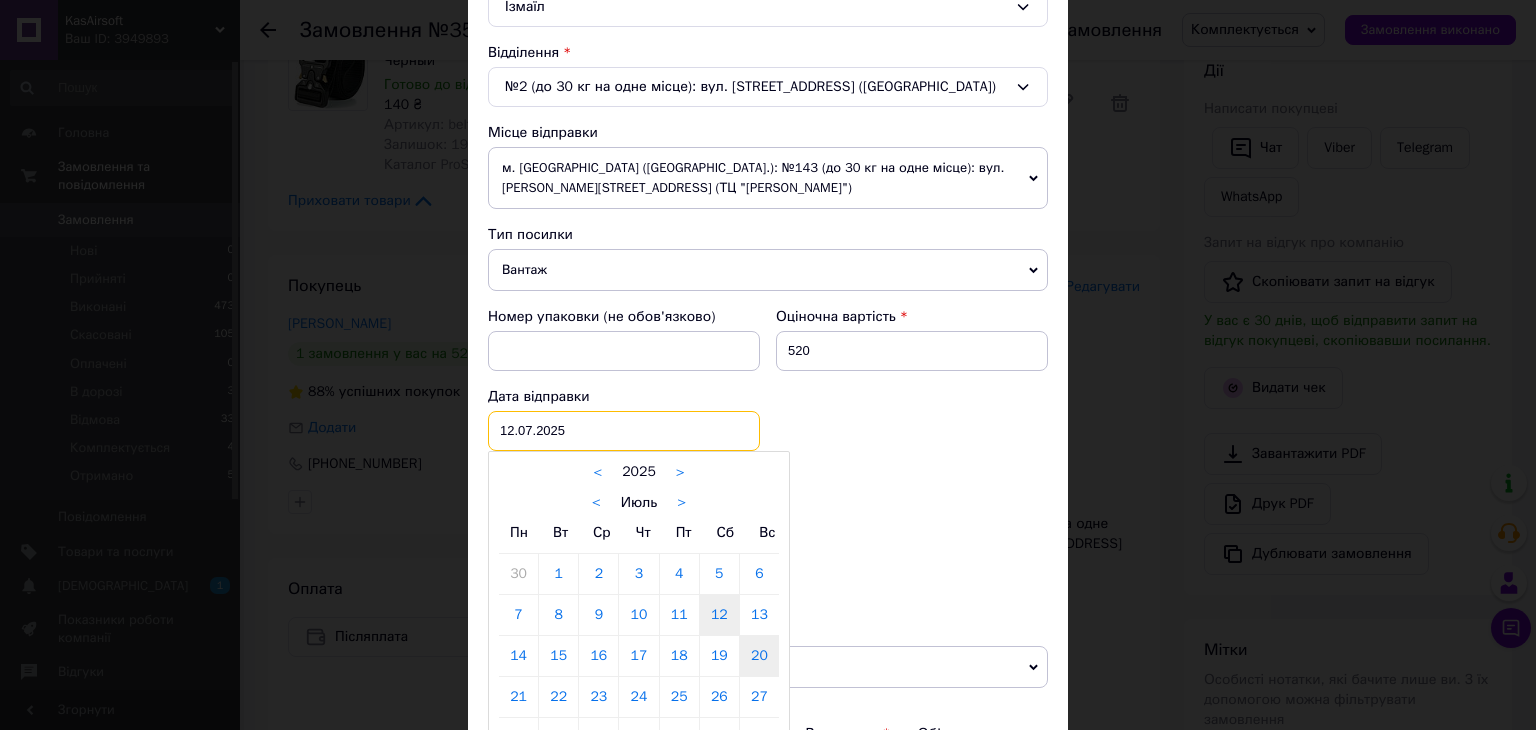 scroll, scrollTop: 700, scrollLeft: 0, axis: vertical 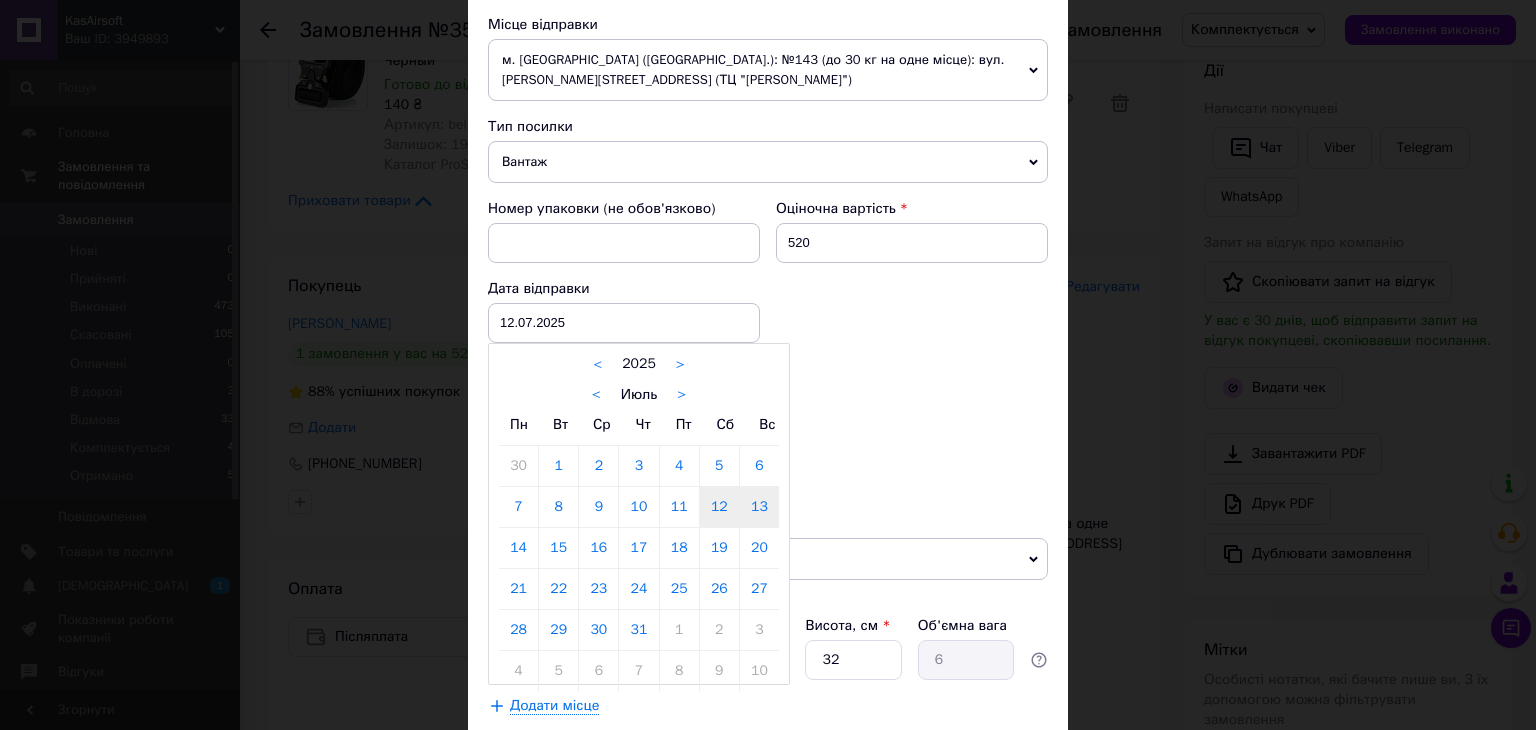 click on "13" at bounding box center [759, 507] 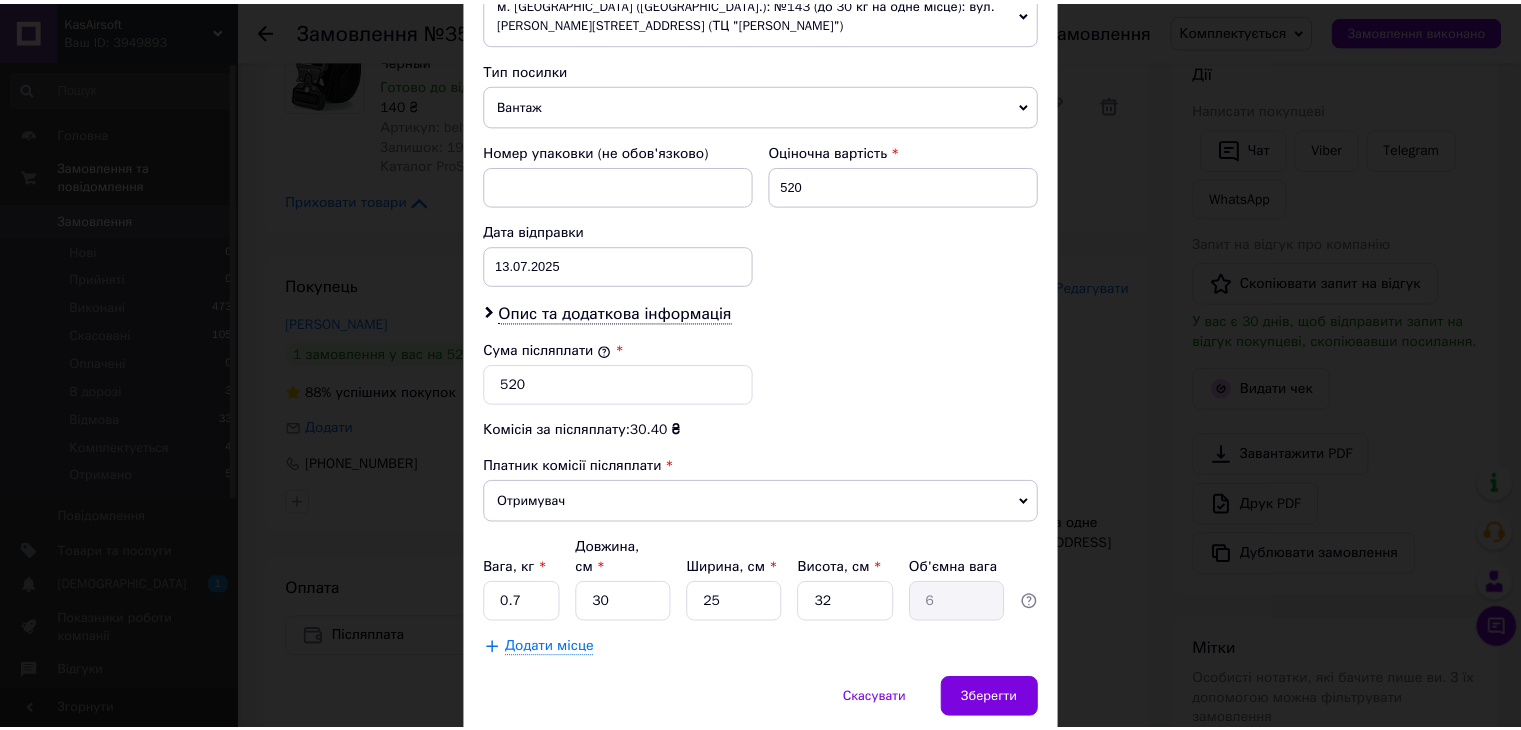 scroll, scrollTop: 810, scrollLeft: 0, axis: vertical 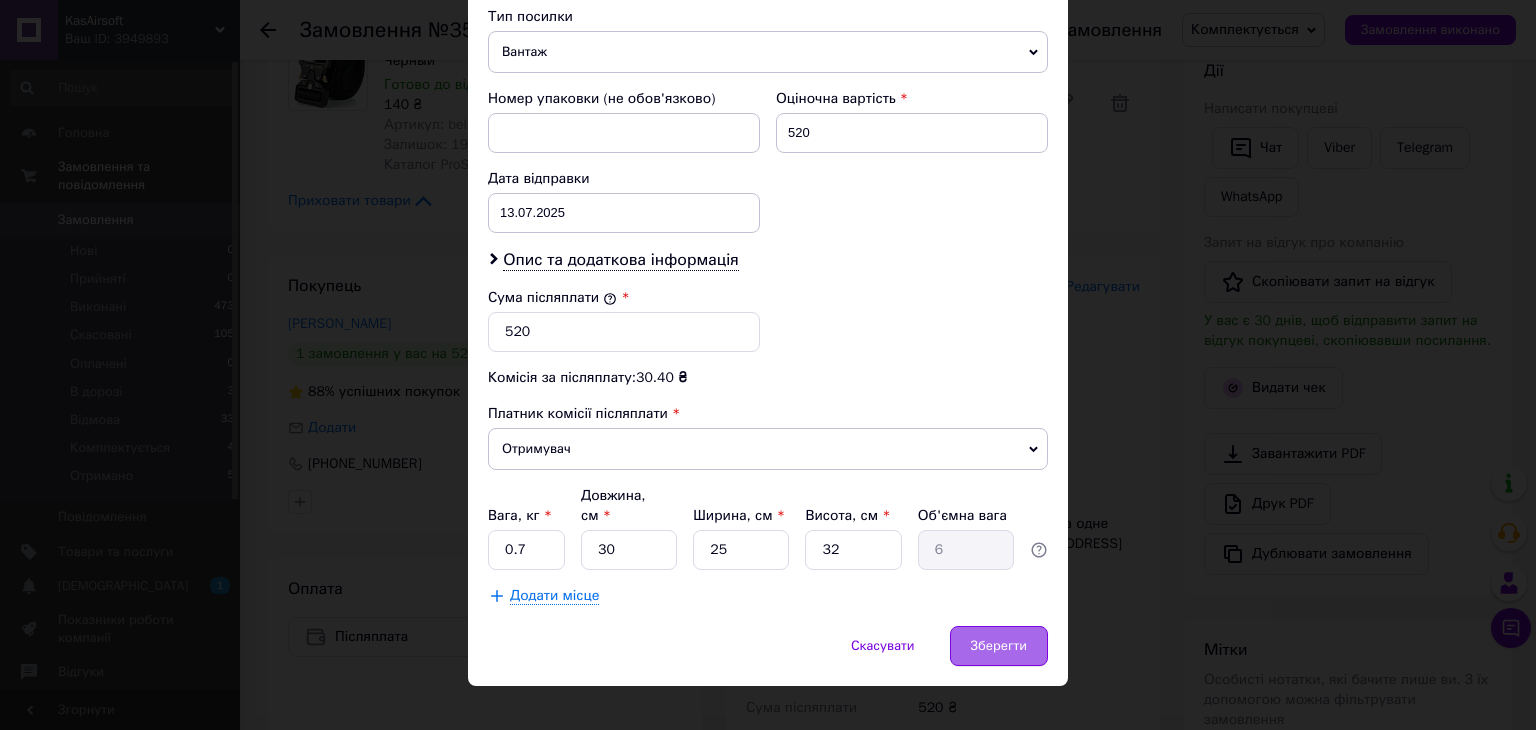 click on "Зберегти" at bounding box center (999, 646) 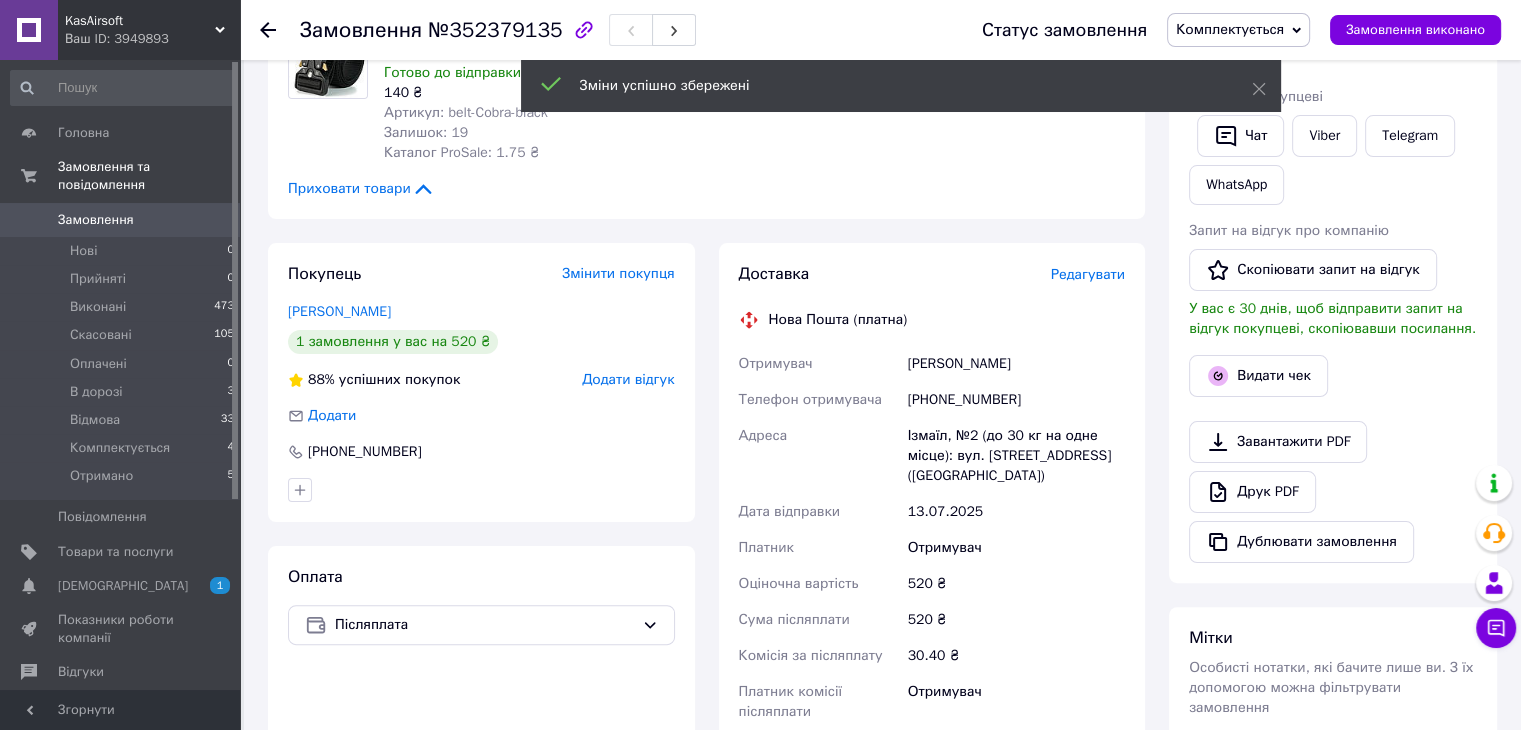 scroll, scrollTop: 260, scrollLeft: 0, axis: vertical 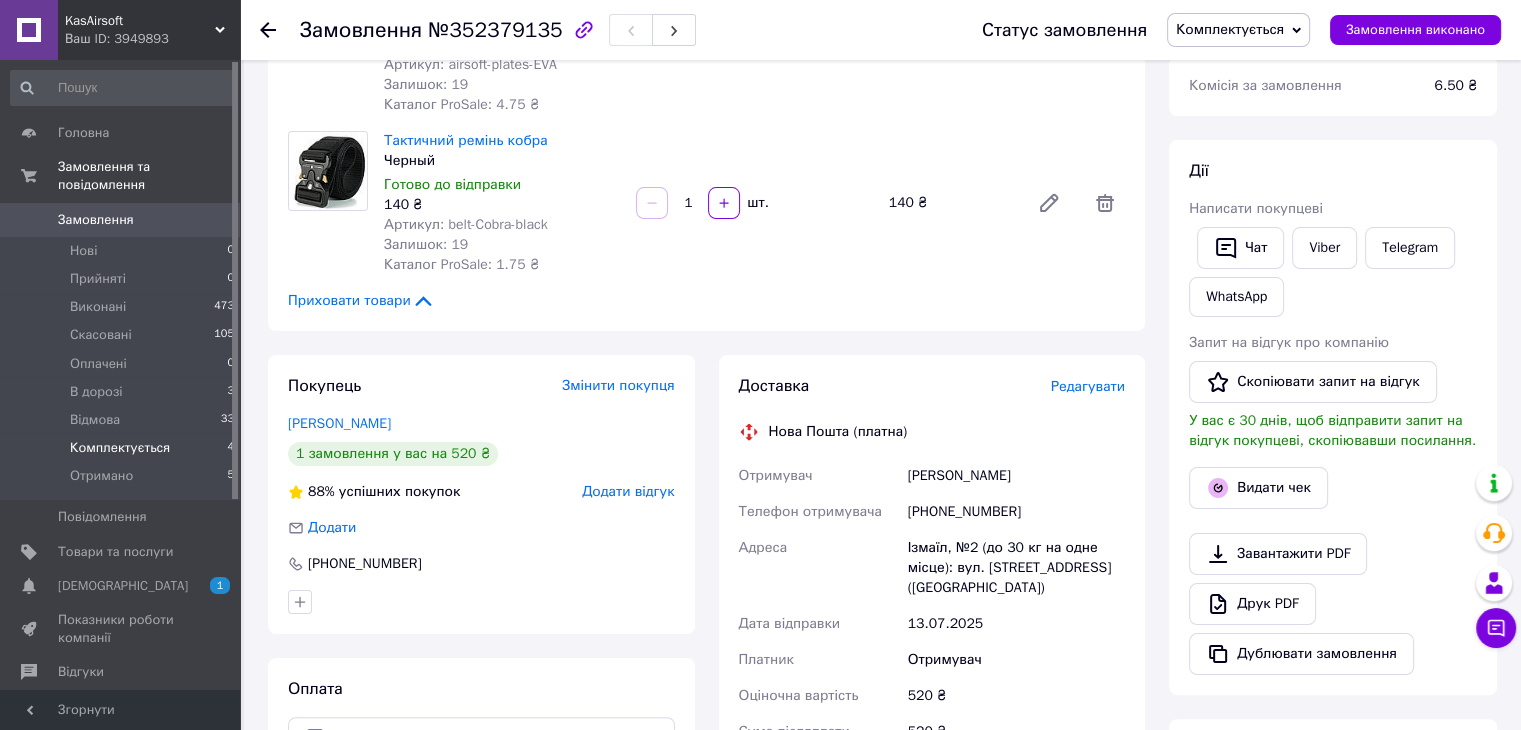 click on "Комплектується" at bounding box center [120, 448] 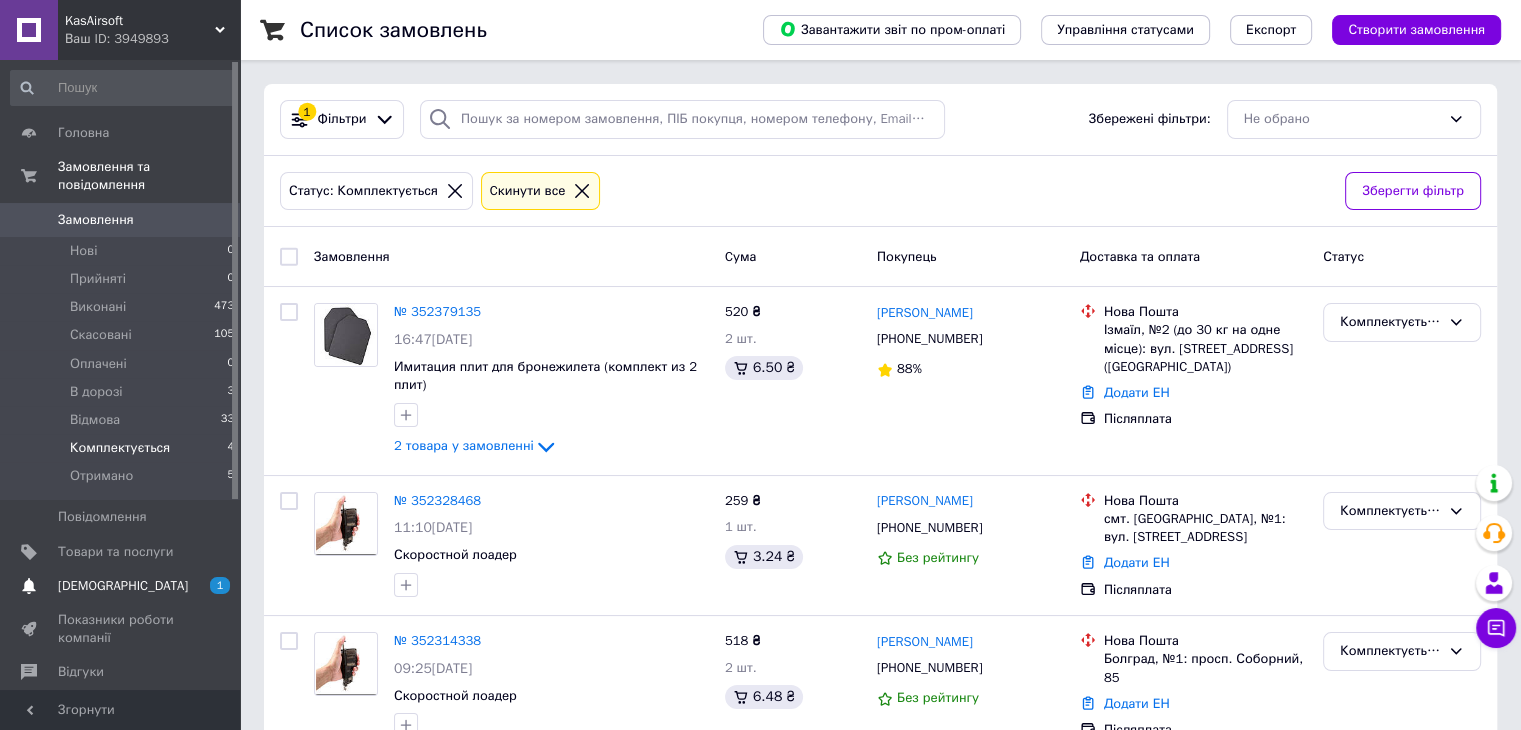 click on "[DEMOGRAPHIC_DATA]" at bounding box center (121, 586) 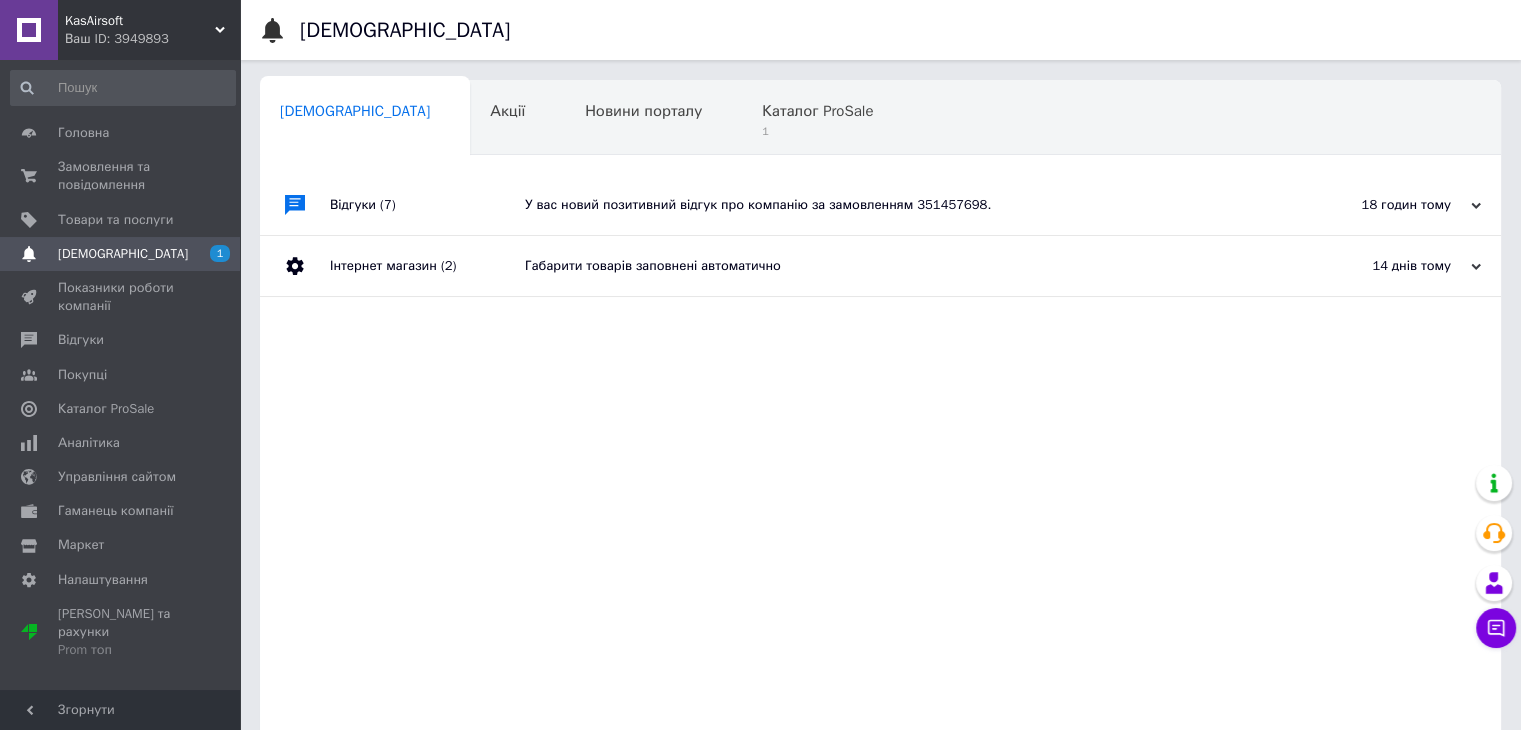 click on "[DEMOGRAPHIC_DATA]" at bounding box center [121, 254] 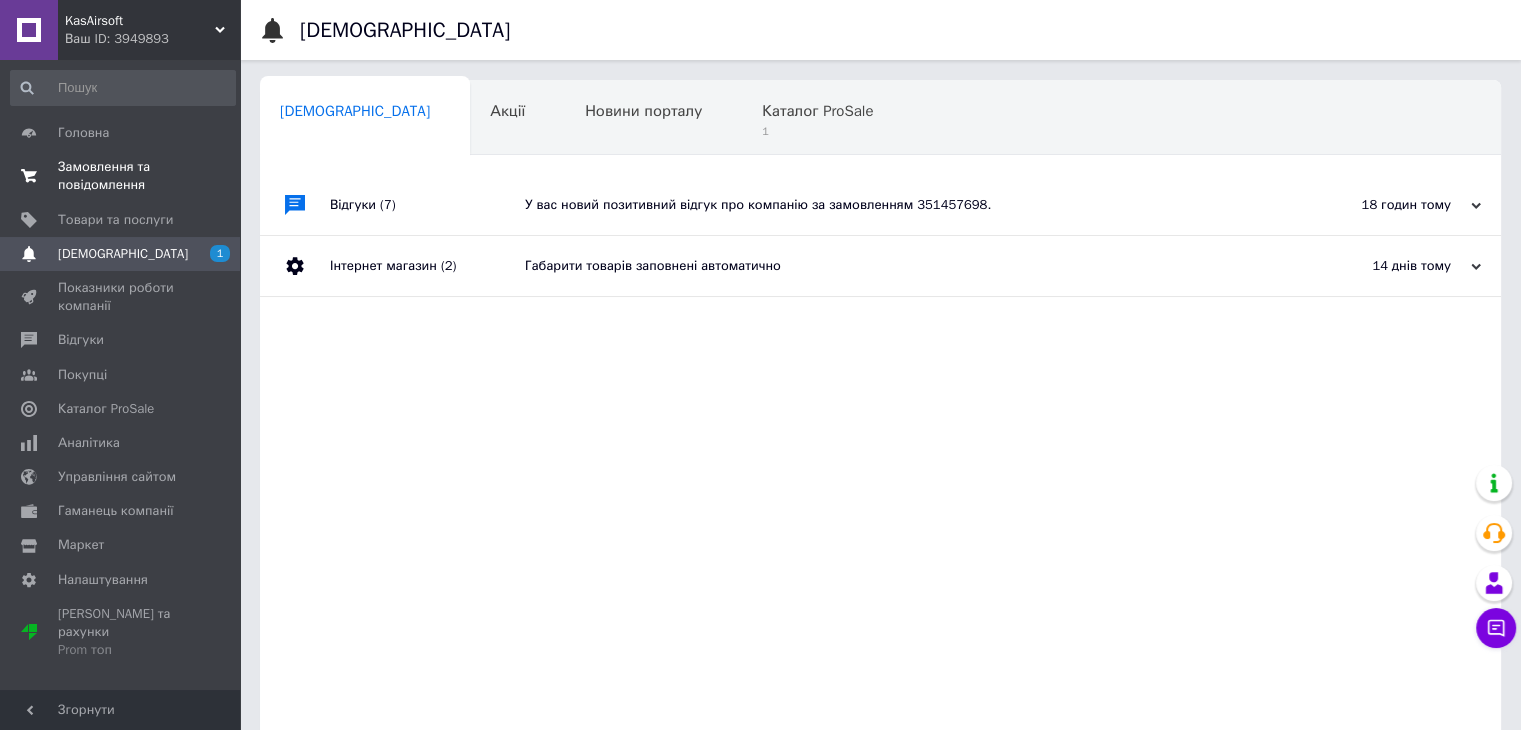 click on "Замовлення та повідомлення" at bounding box center (121, 176) 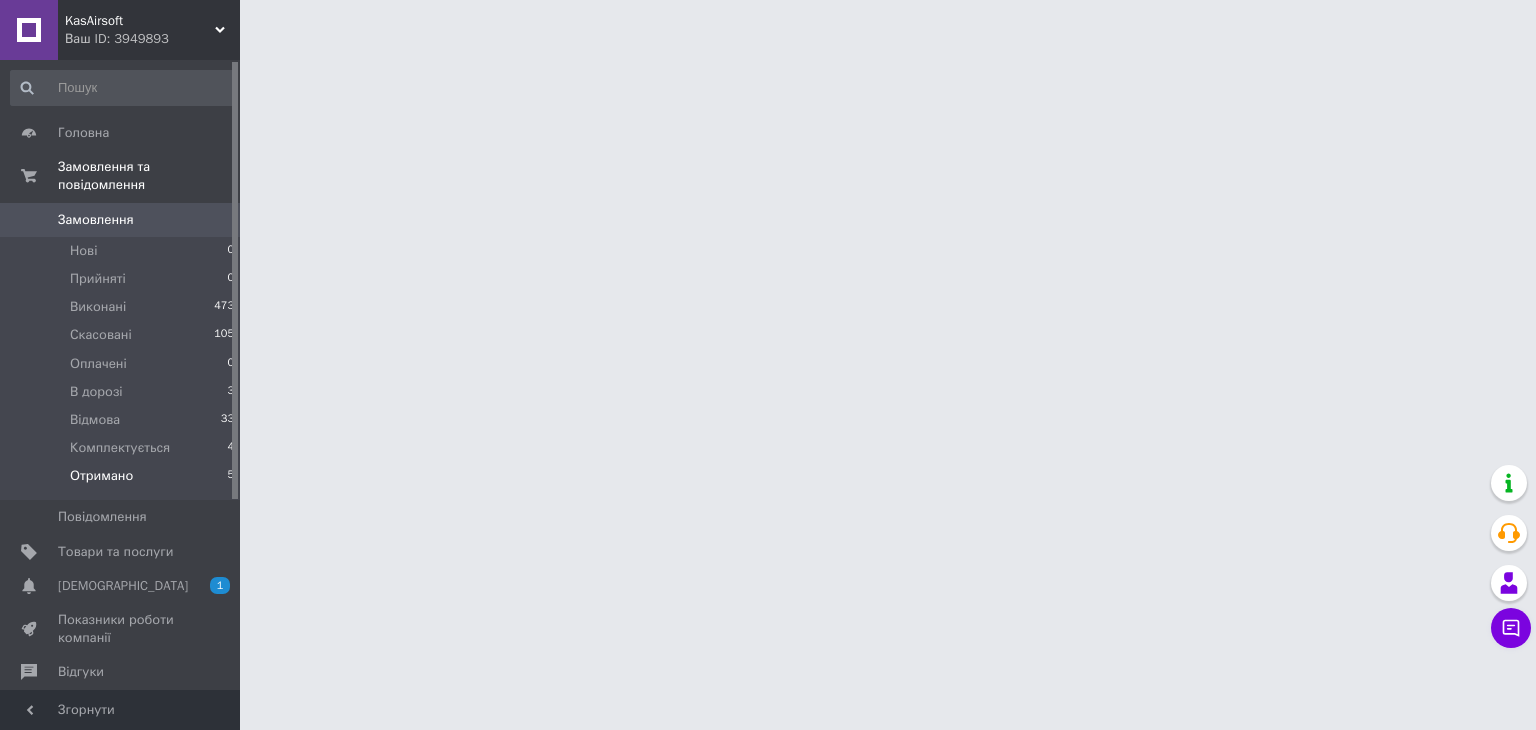 click on "Отримано 5" at bounding box center (123, 481) 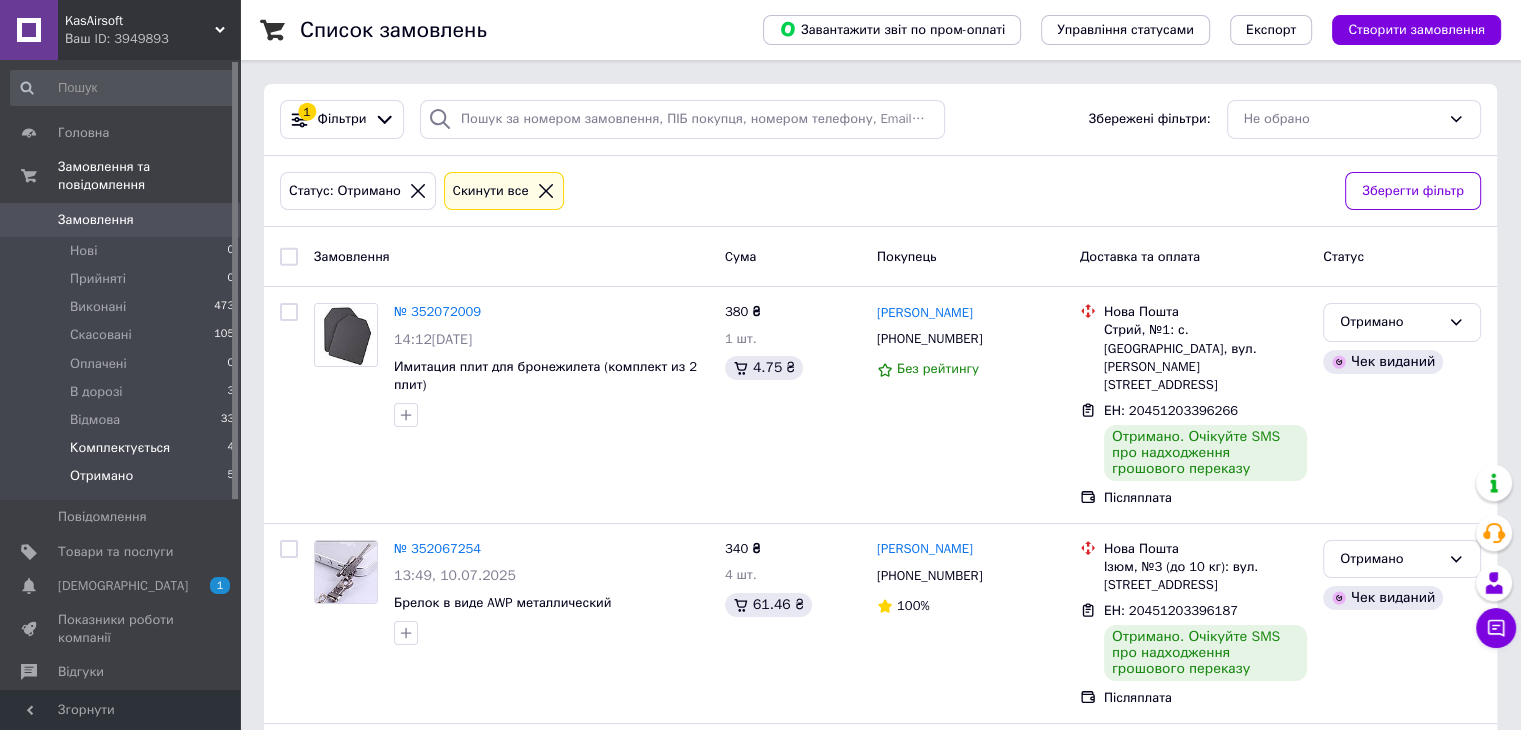 click on "Комплектується" at bounding box center [120, 448] 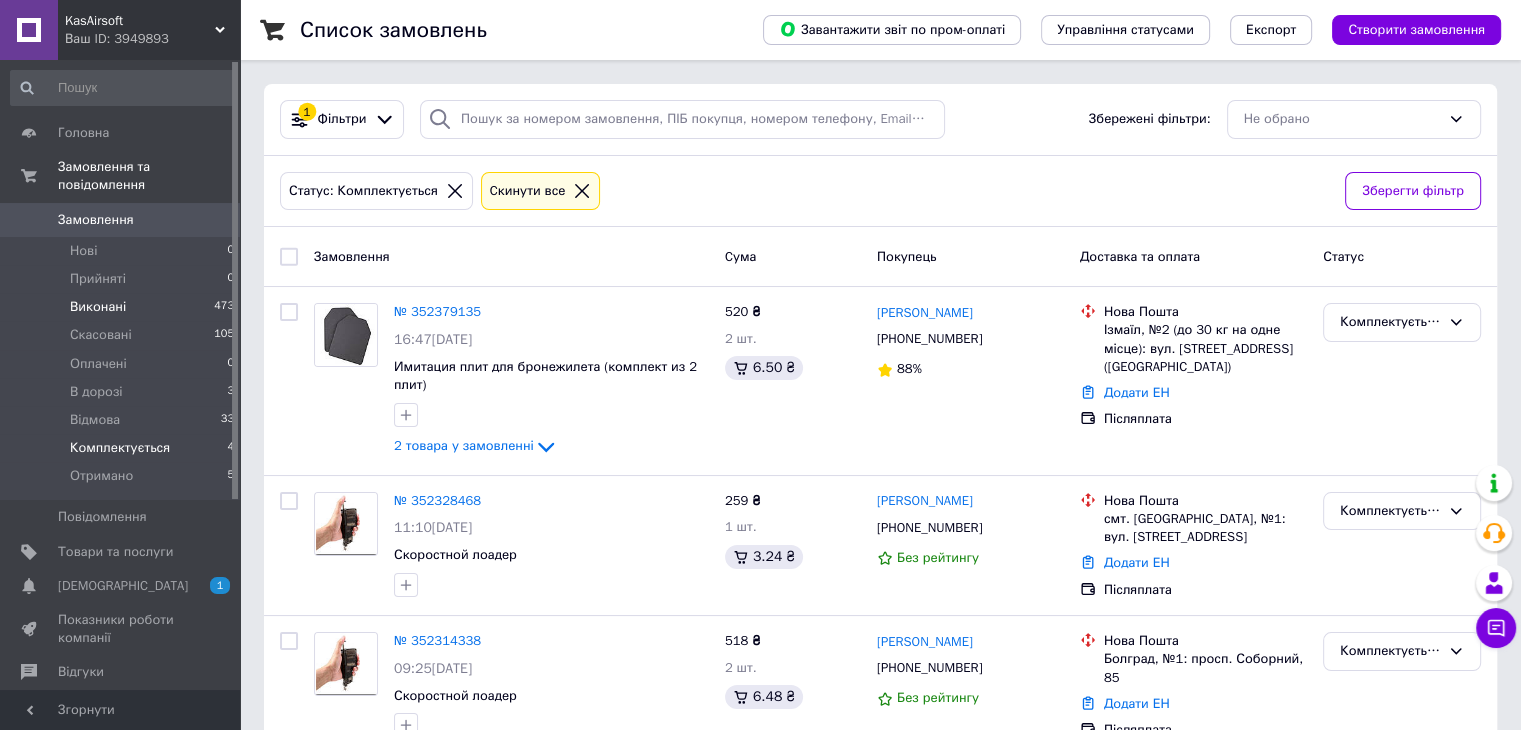 click on "Виконані 473" at bounding box center [123, 307] 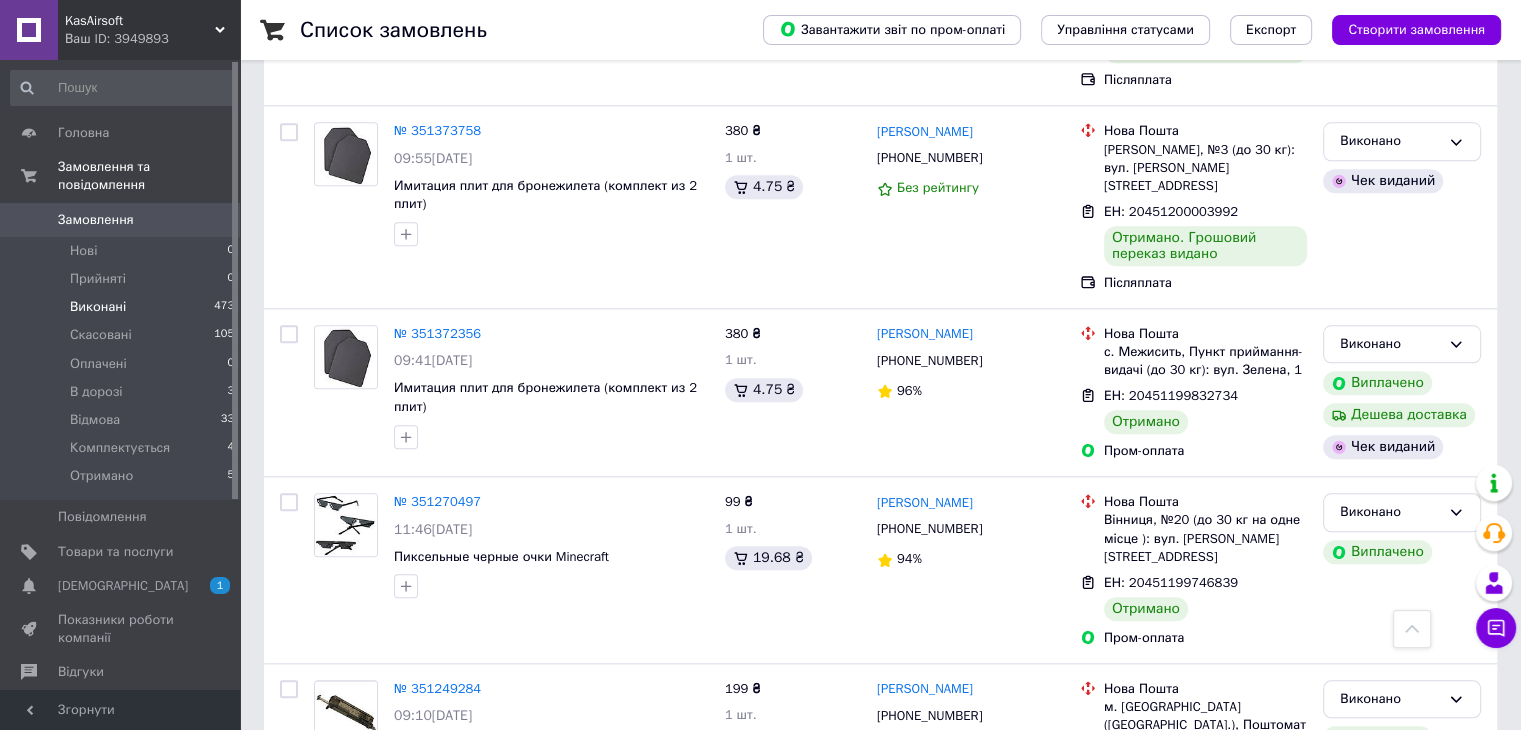 scroll, scrollTop: 2200, scrollLeft: 0, axis: vertical 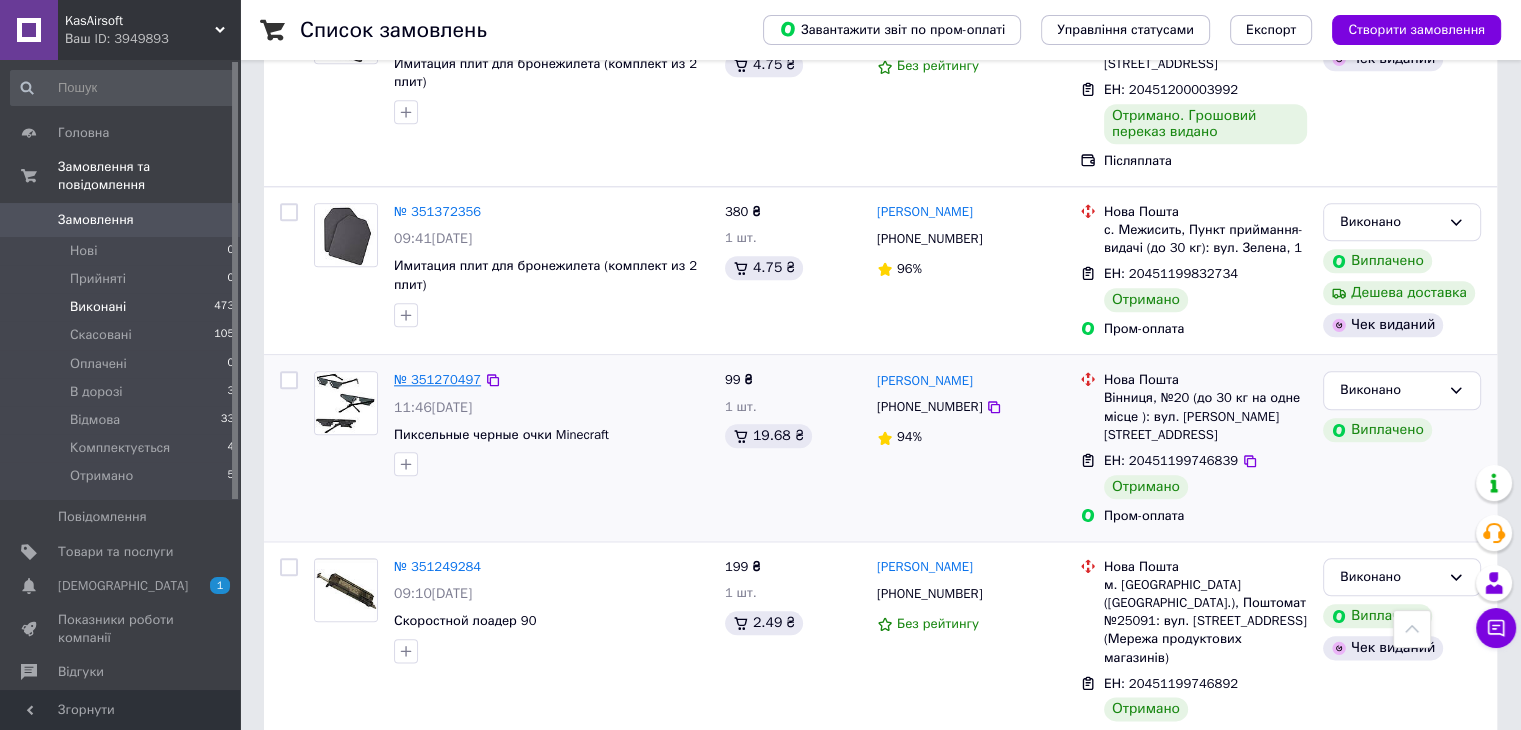 click on "№ 351270497" at bounding box center [437, 379] 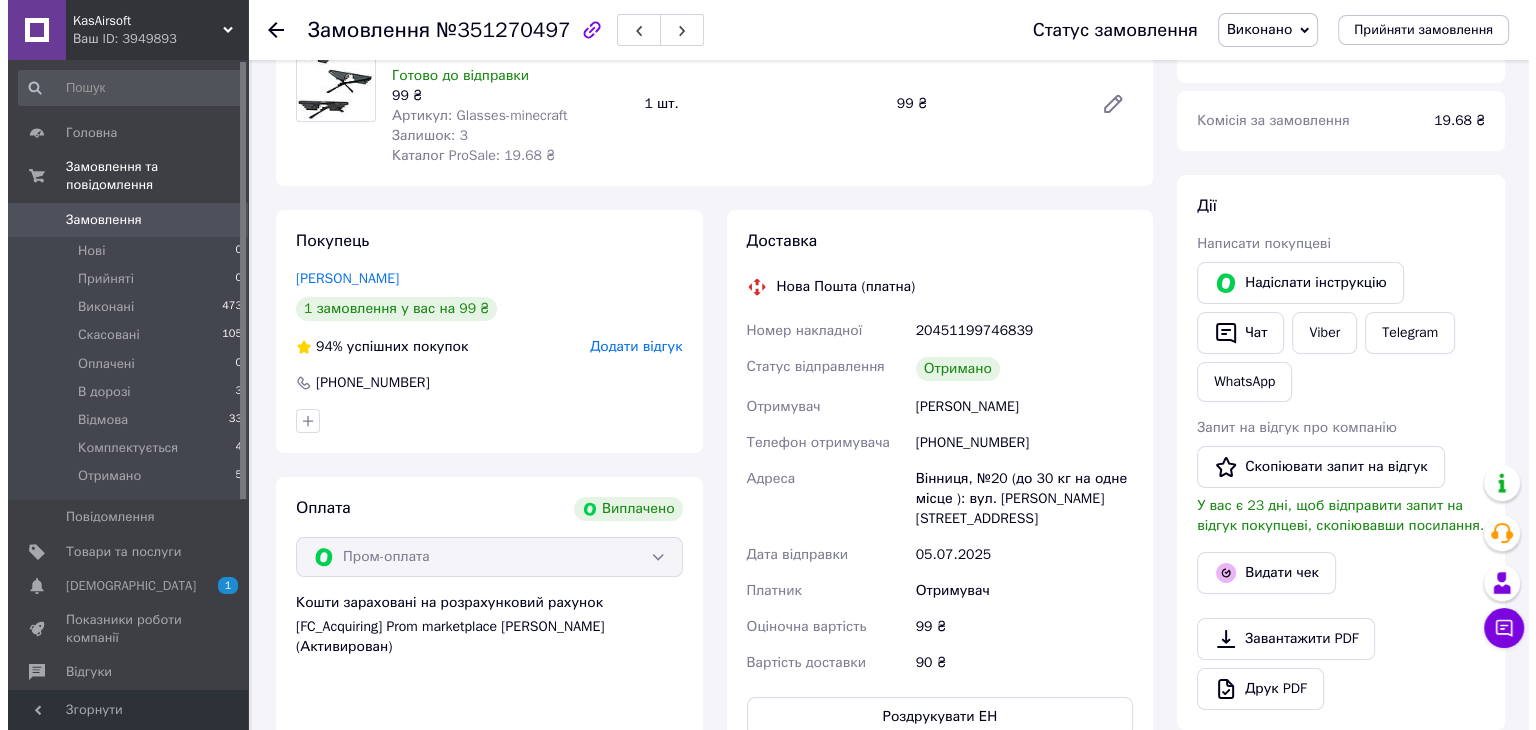 scroll, scrollTop: 296, scrollLeft: 0, axis: vertical 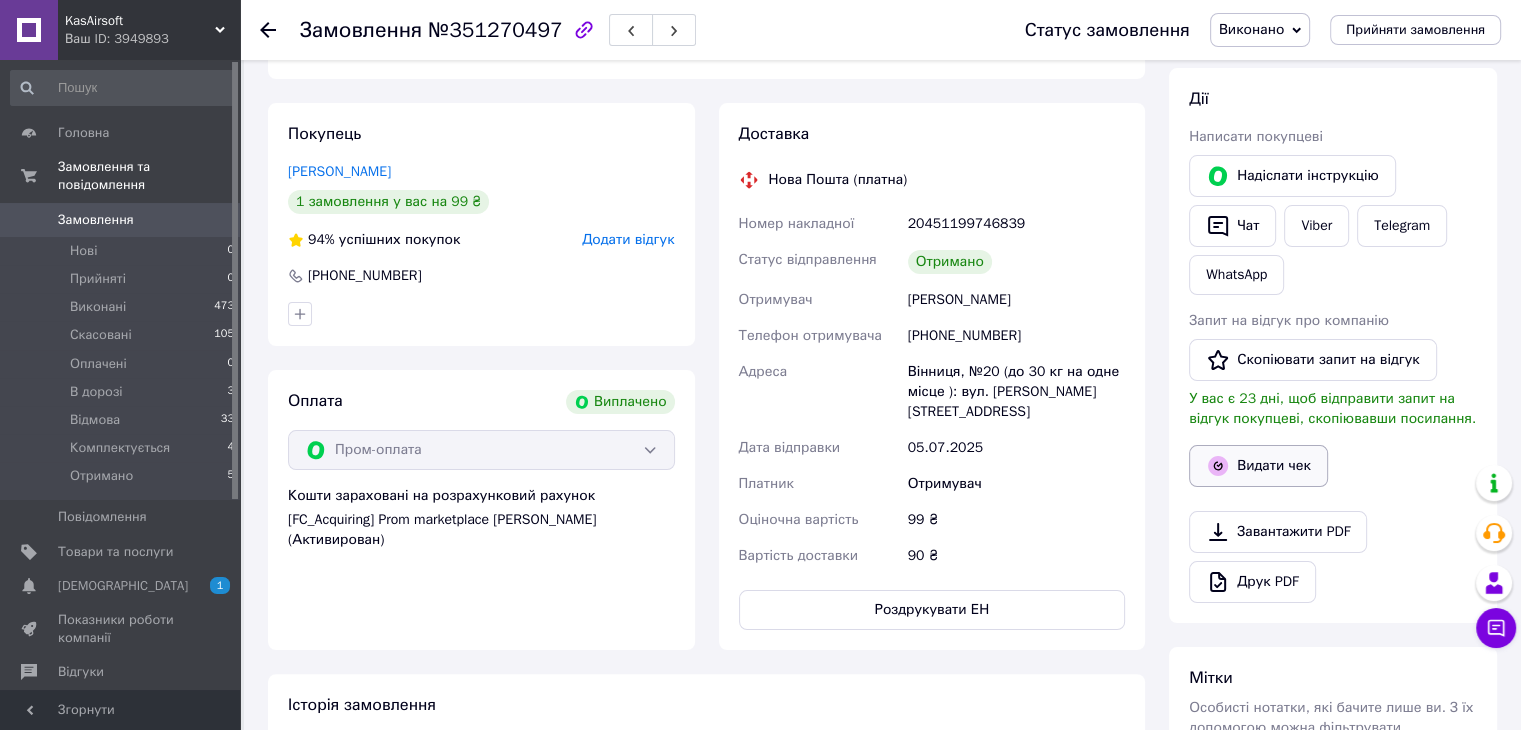 click on "Видати чек" at bounding box center (1258, 466) 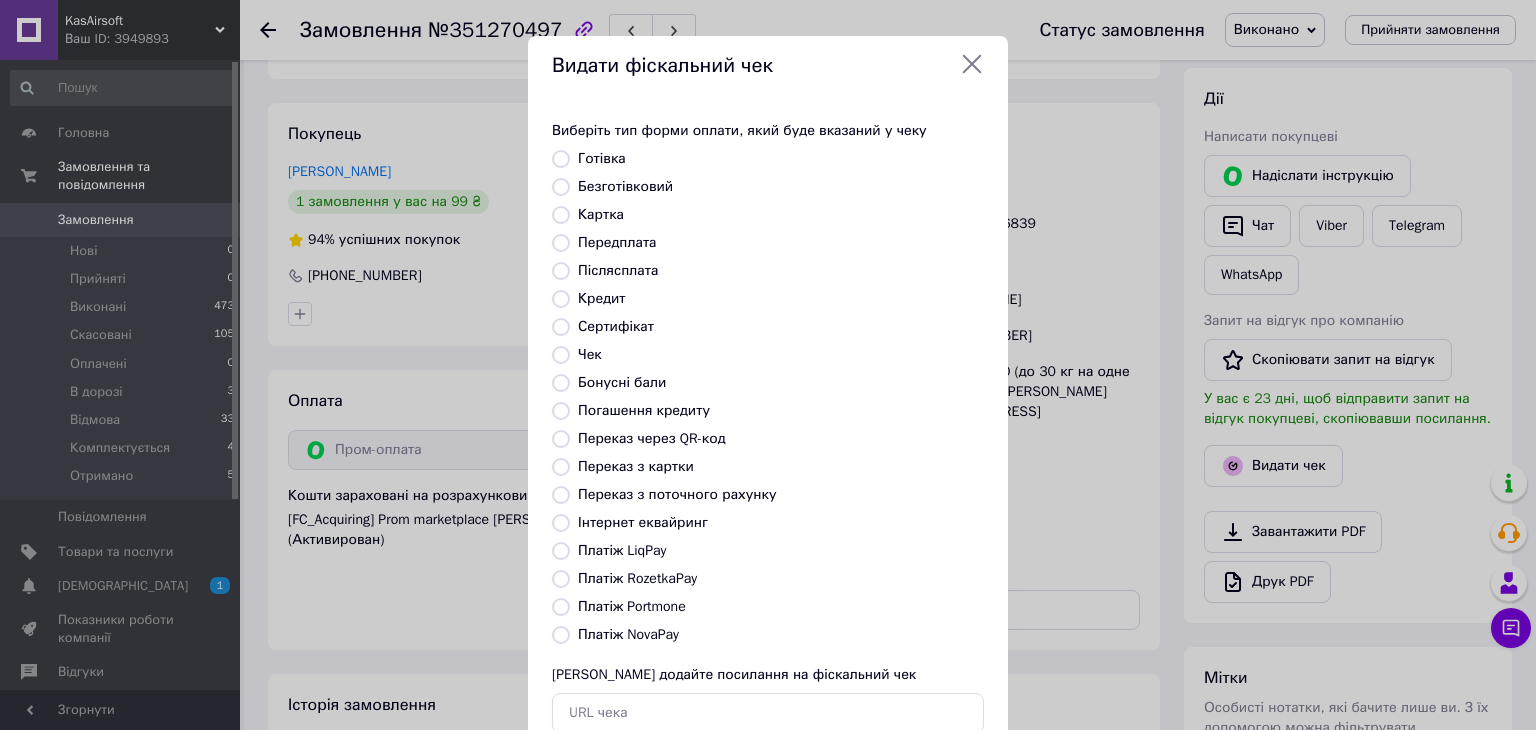 click on "Інтернет еквайринг" at bounding box center [643, 522] 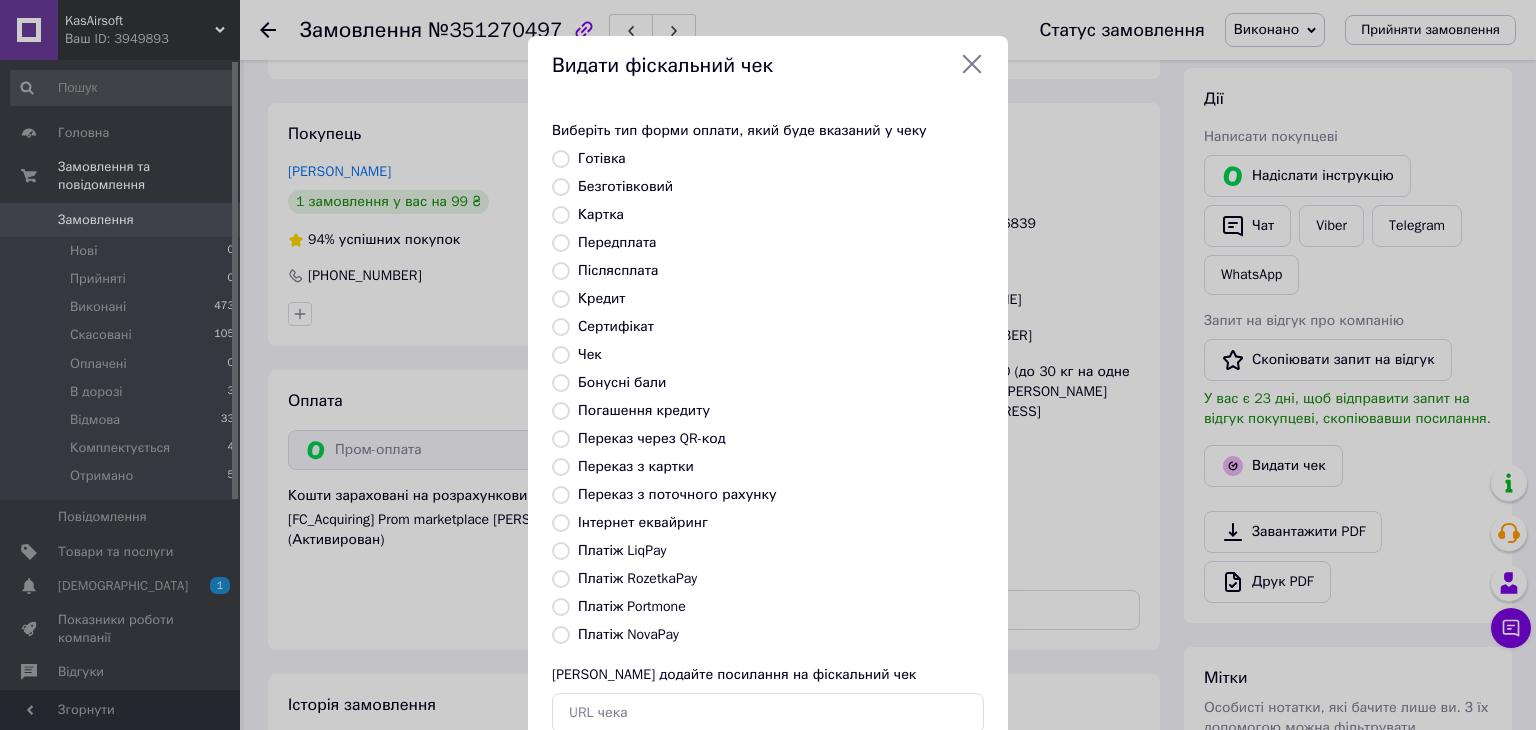 radio on "true" 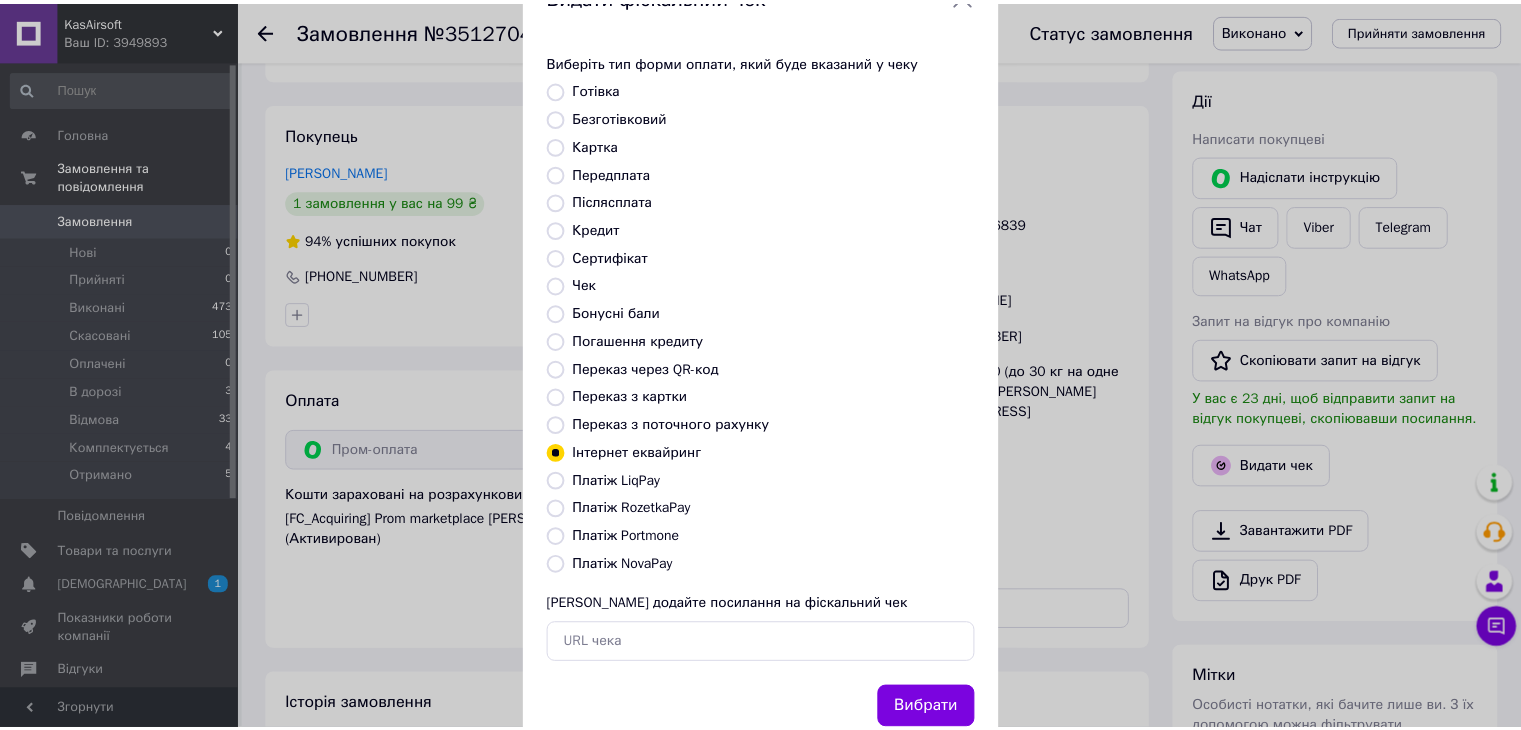scroll, scrollTop: 128, scrollLeft: 0, axis: vertical 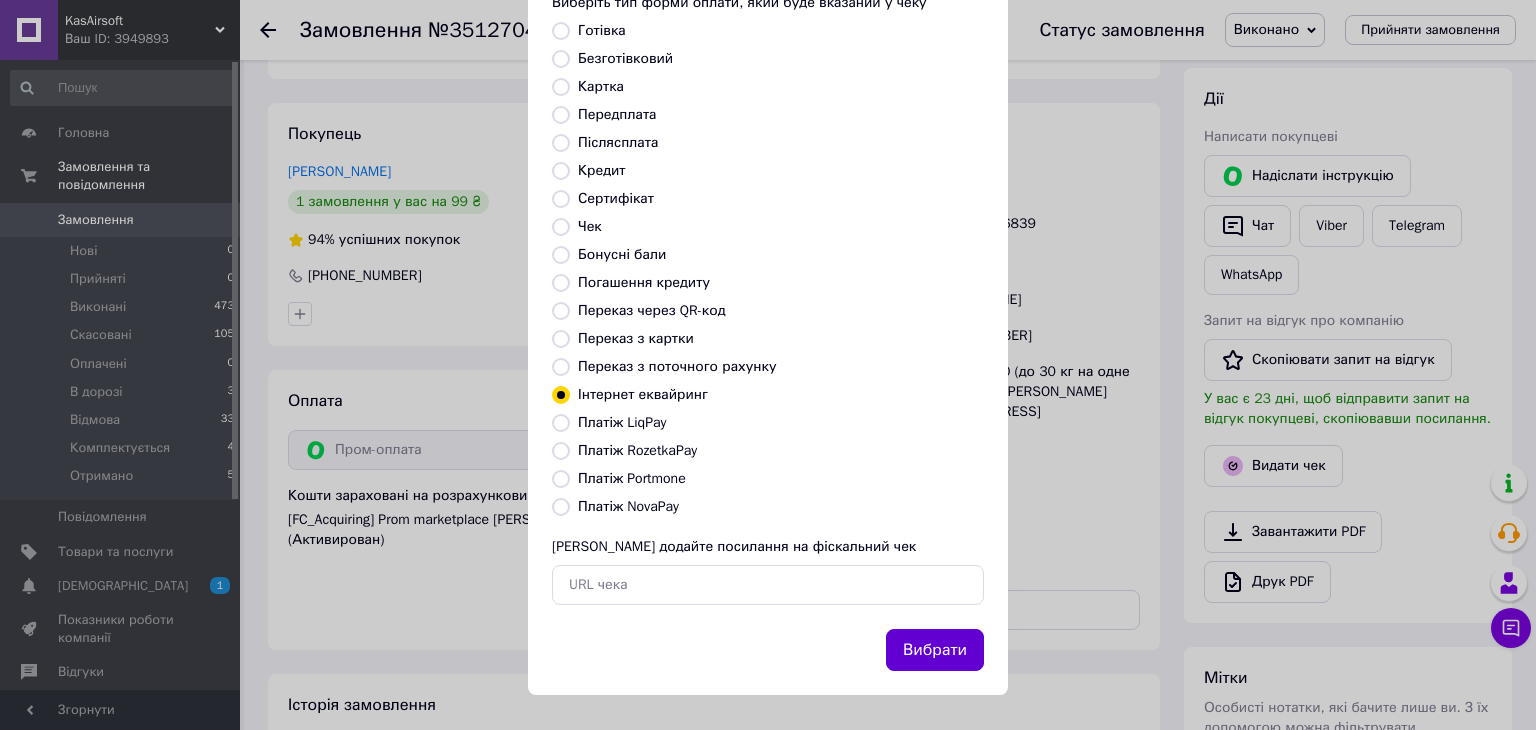 click on "Вибрати" at bounding box center [935, 650] 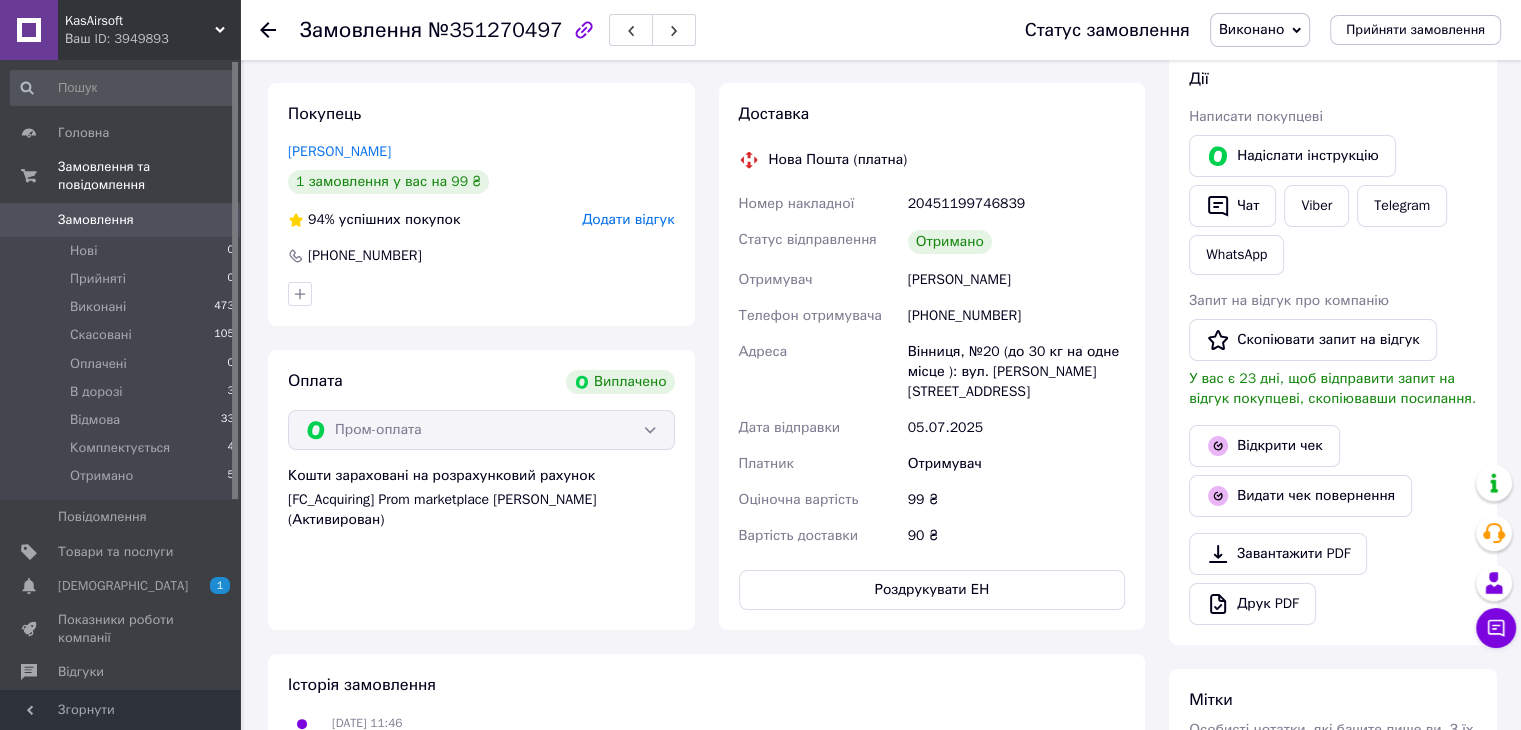 scroll, scrollTop: 196, scrollLeft: 0, axis: vertical 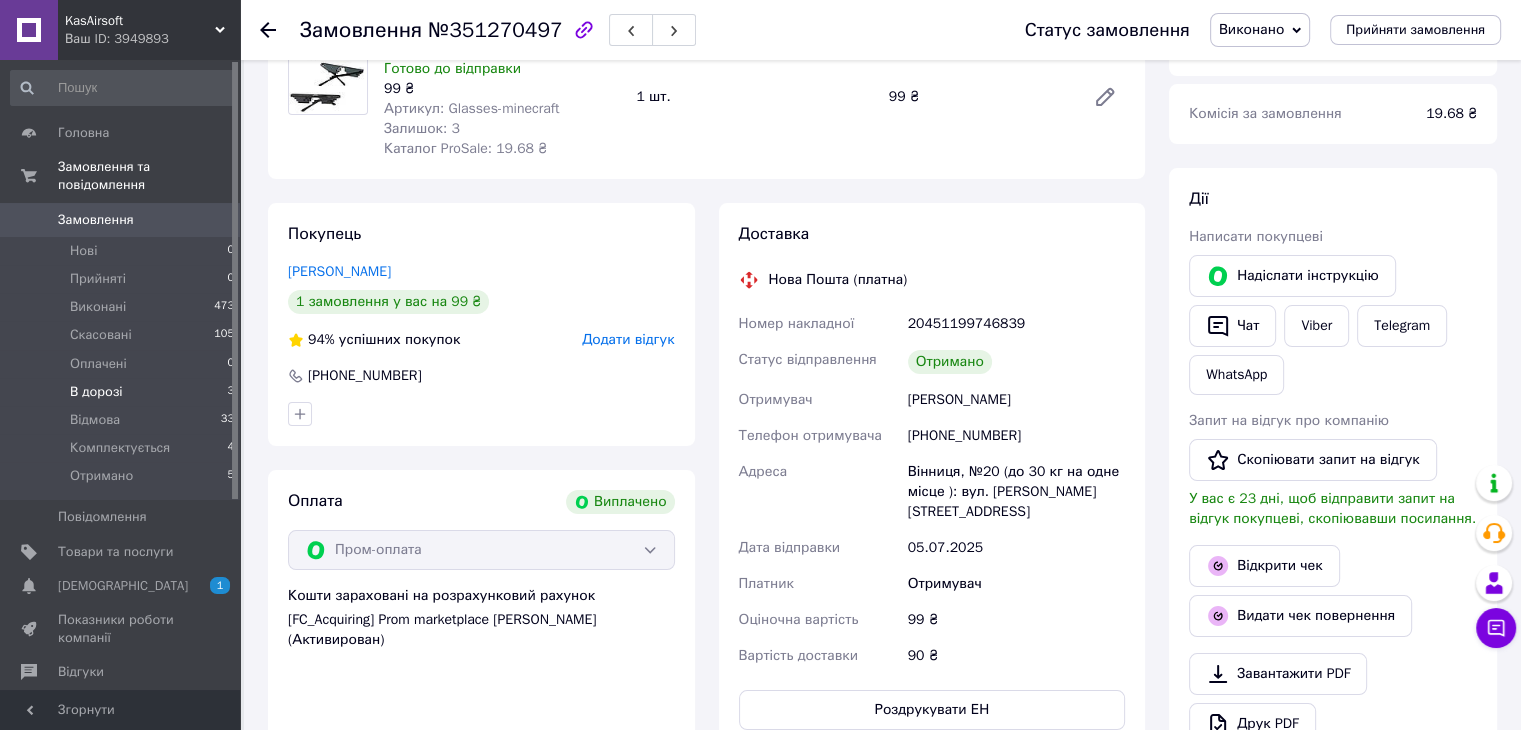 click on "В дорозі 3" at bounding box center [123, 392] 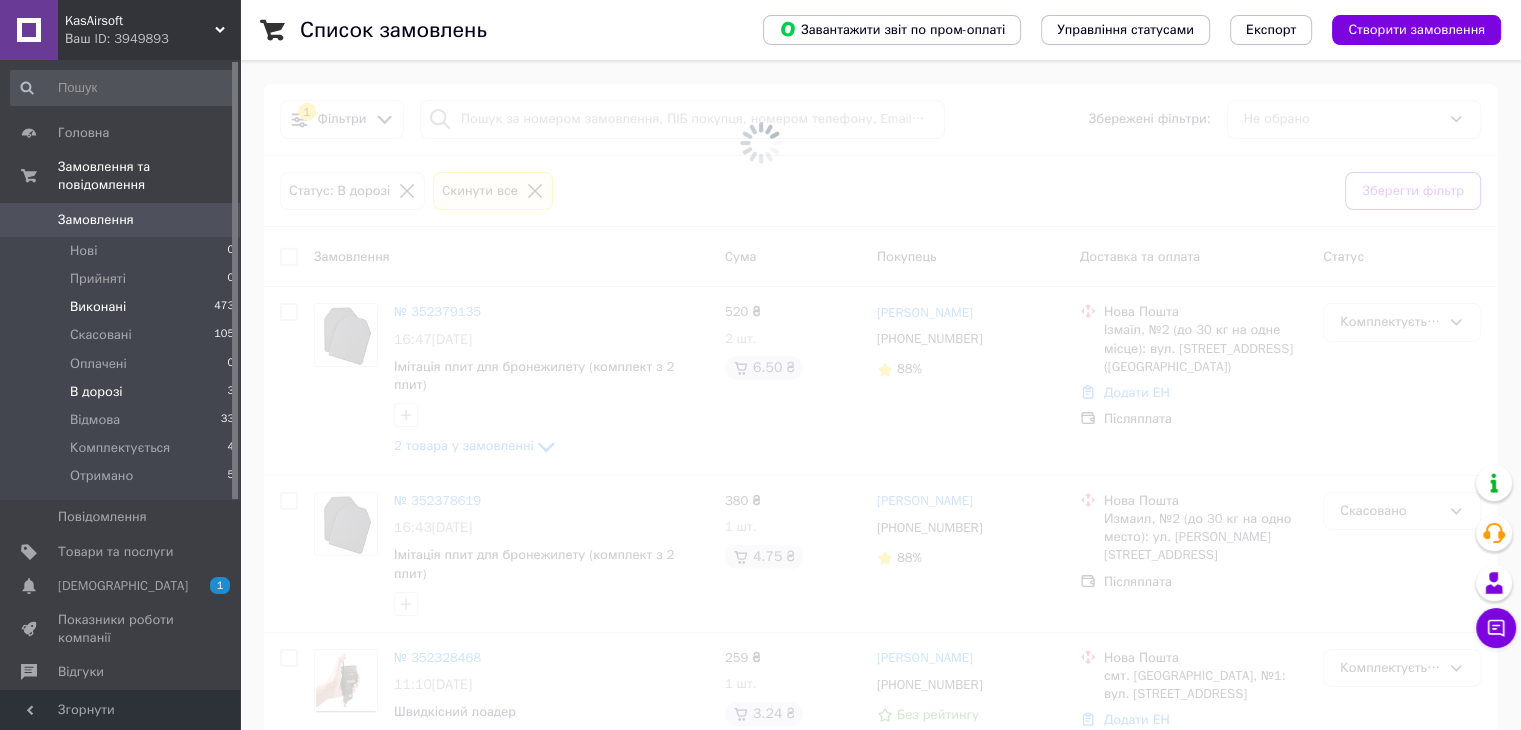 click on "Виконані 473" at bounding box center (123, 307) 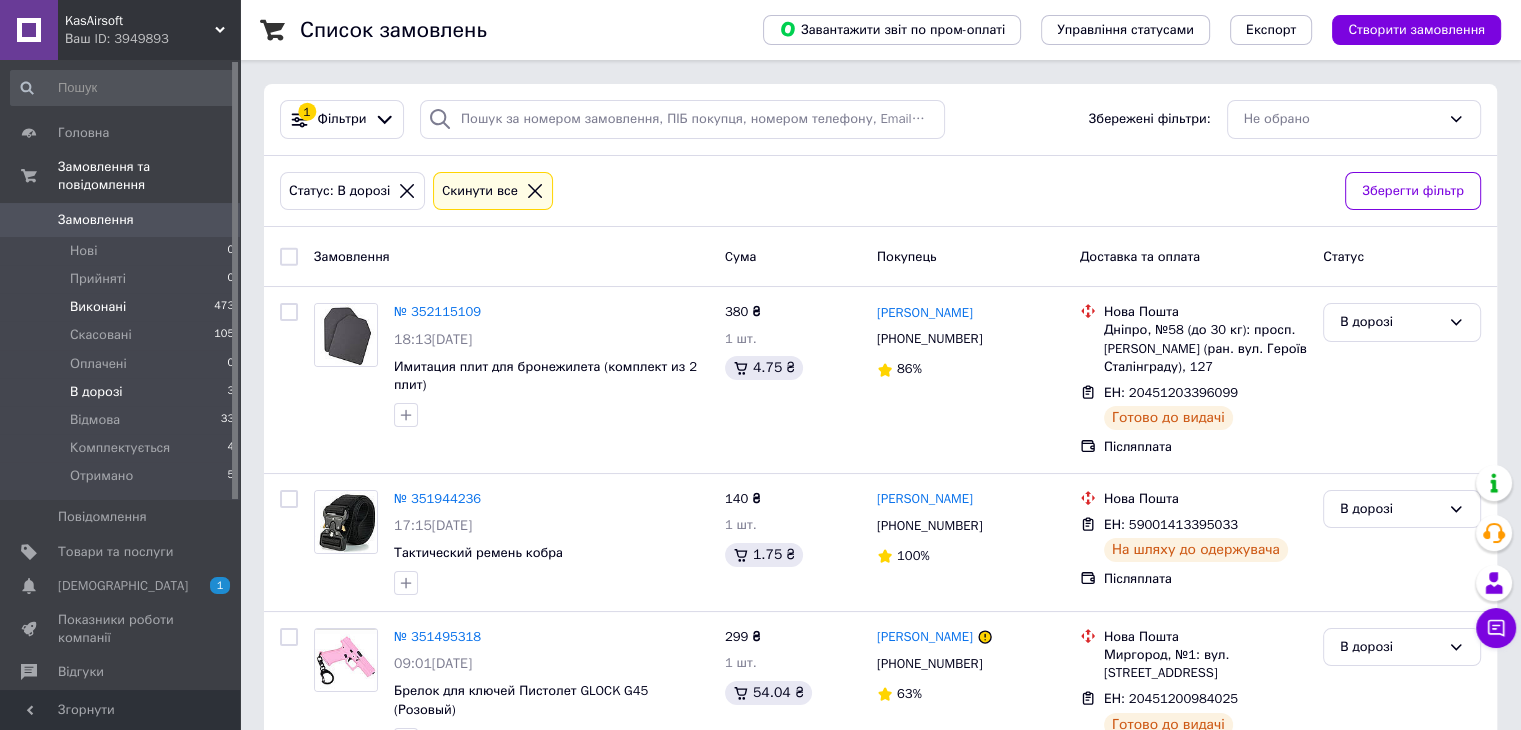 click on "Виконані 473" at bounding box center [123, 307] 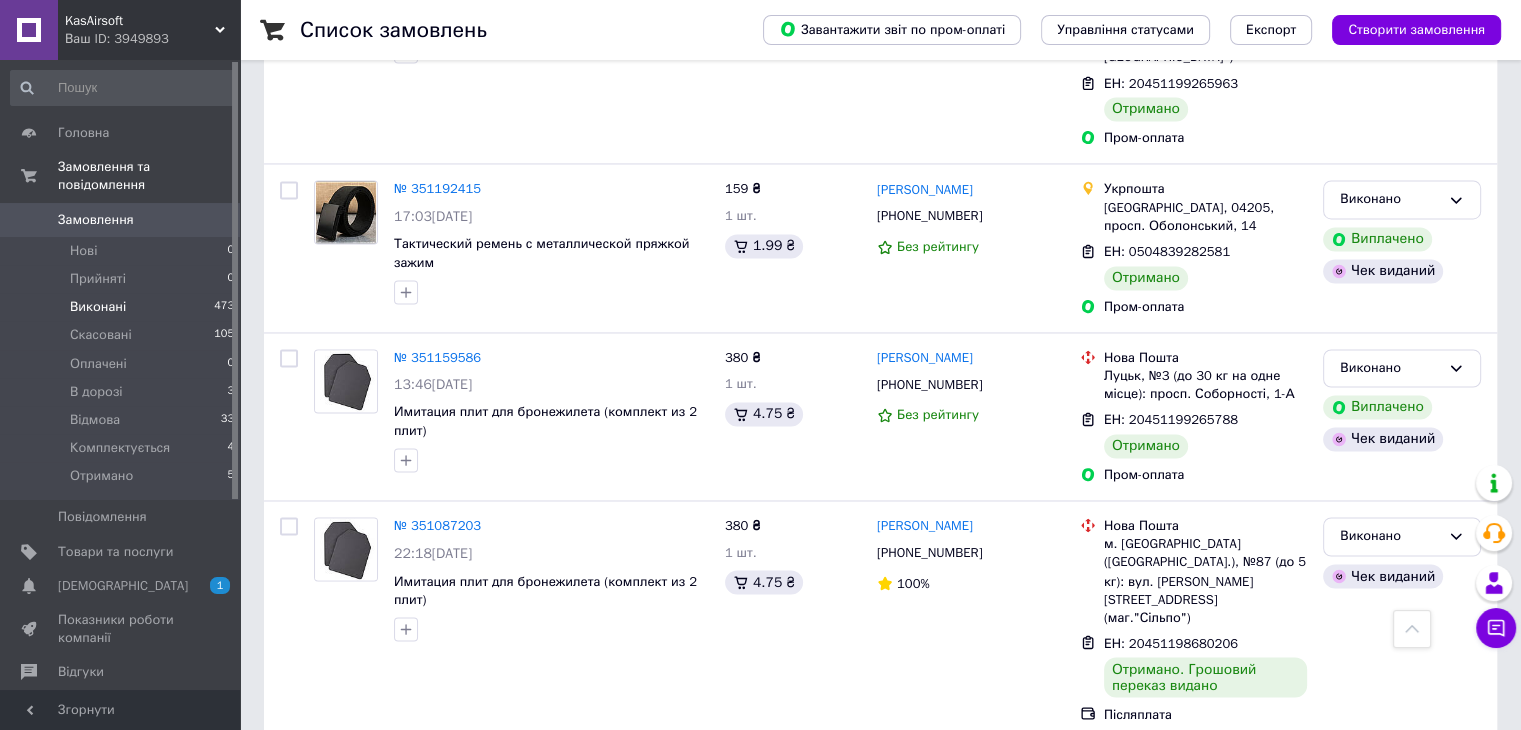 scroll, scrollTop: 3326, scrollLeft: 0, axis: vertical 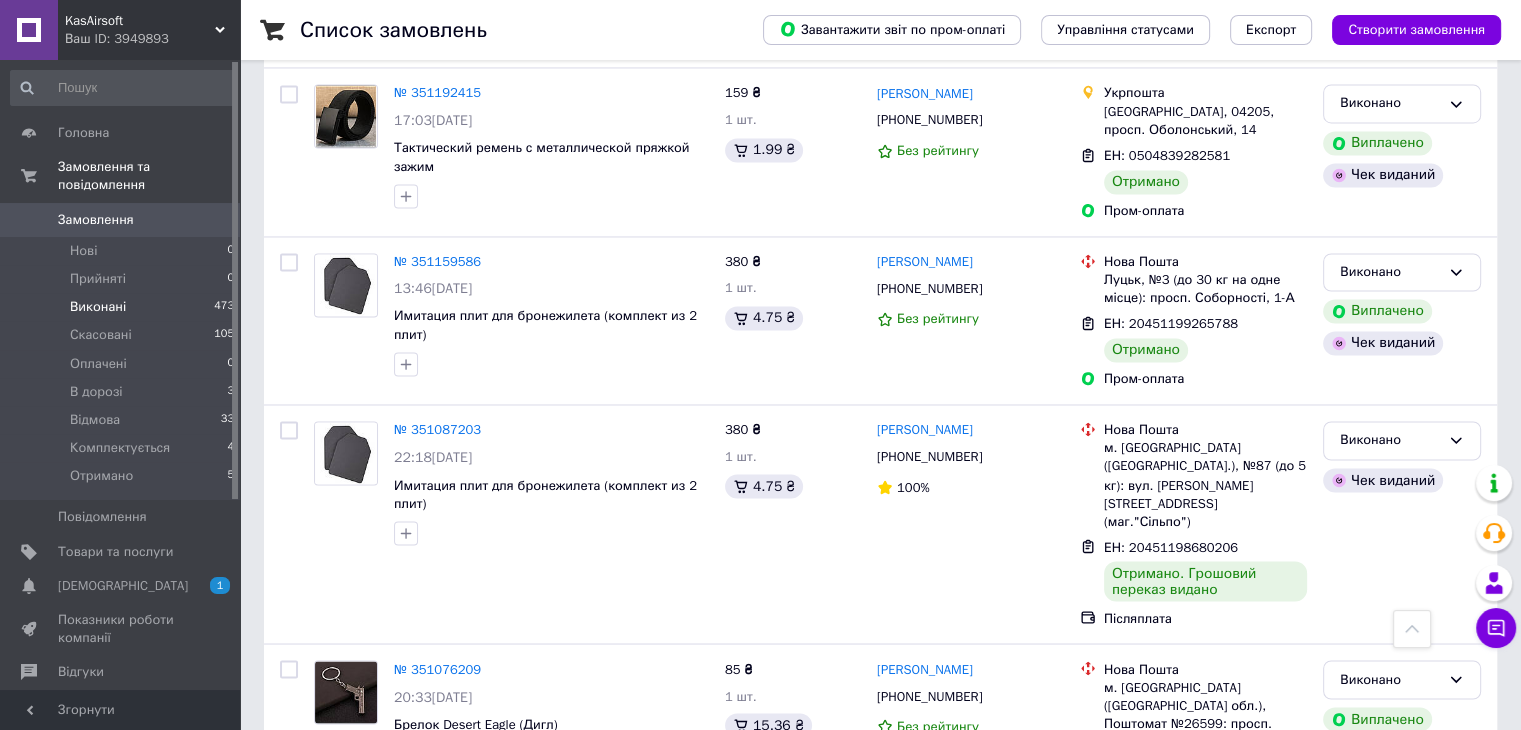 click on "2" at bounding box center (327, 911) 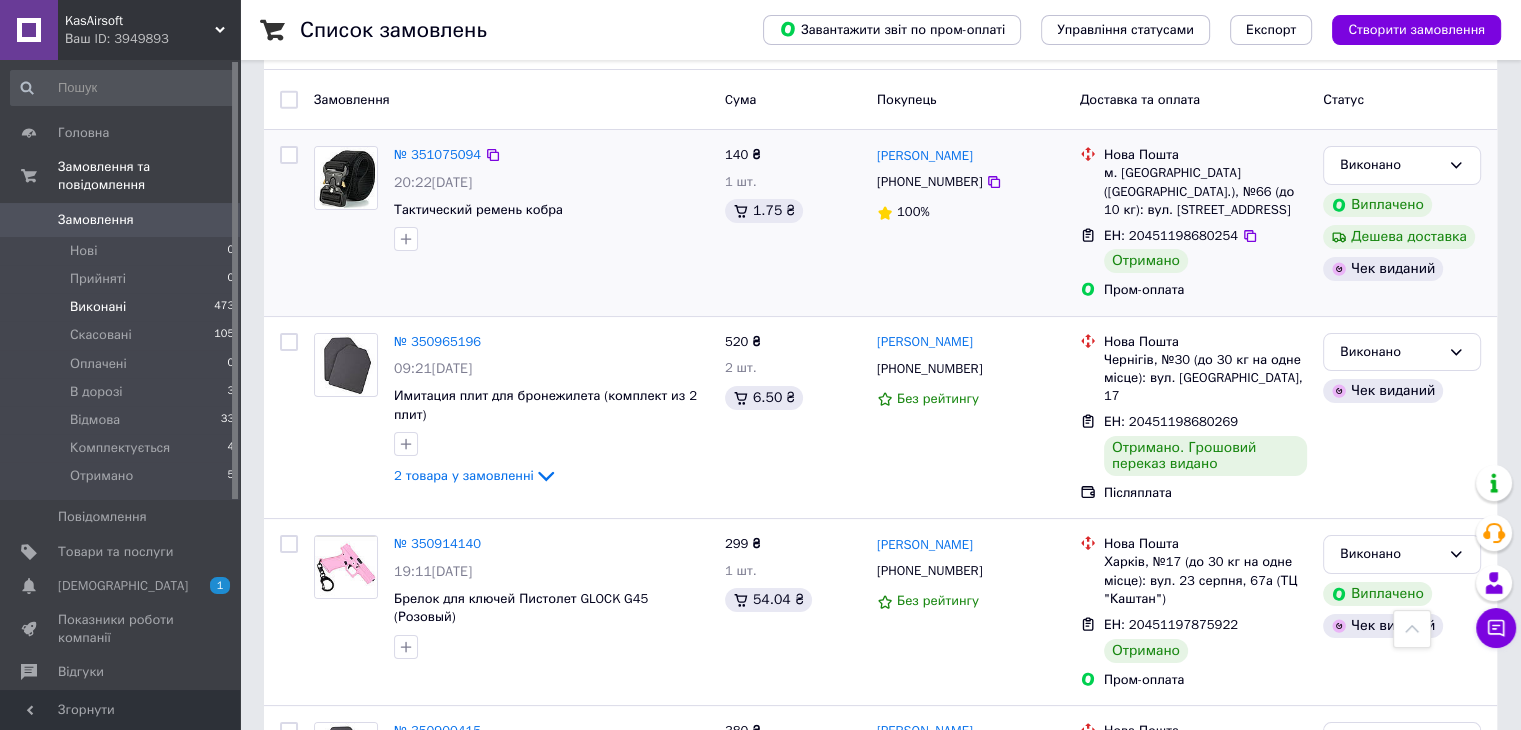 scroll, scrollTop: 0, scrollLeft: 0, axis: both 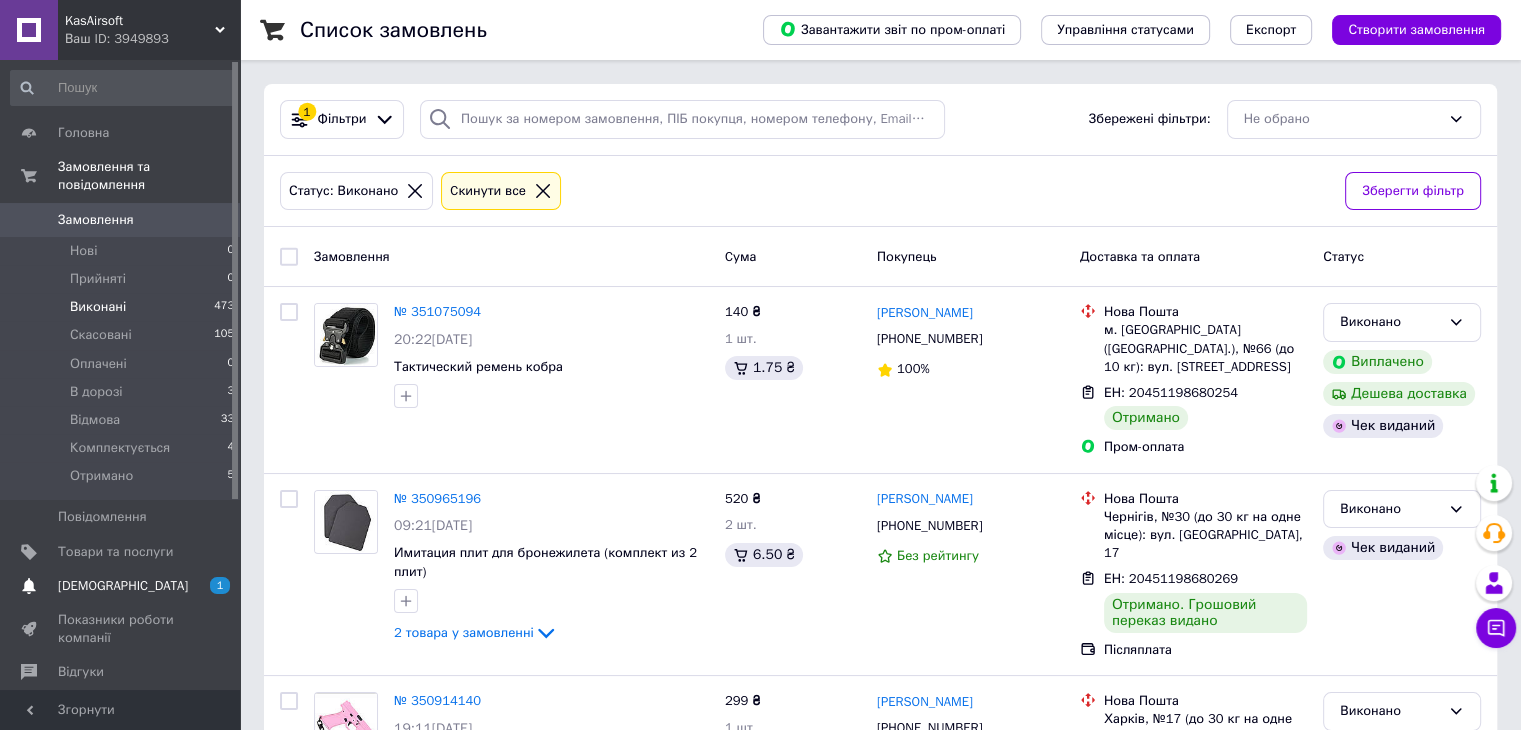 click on "[DEMOGRAPHIC_DATA]" at bounding box center (121, 586) 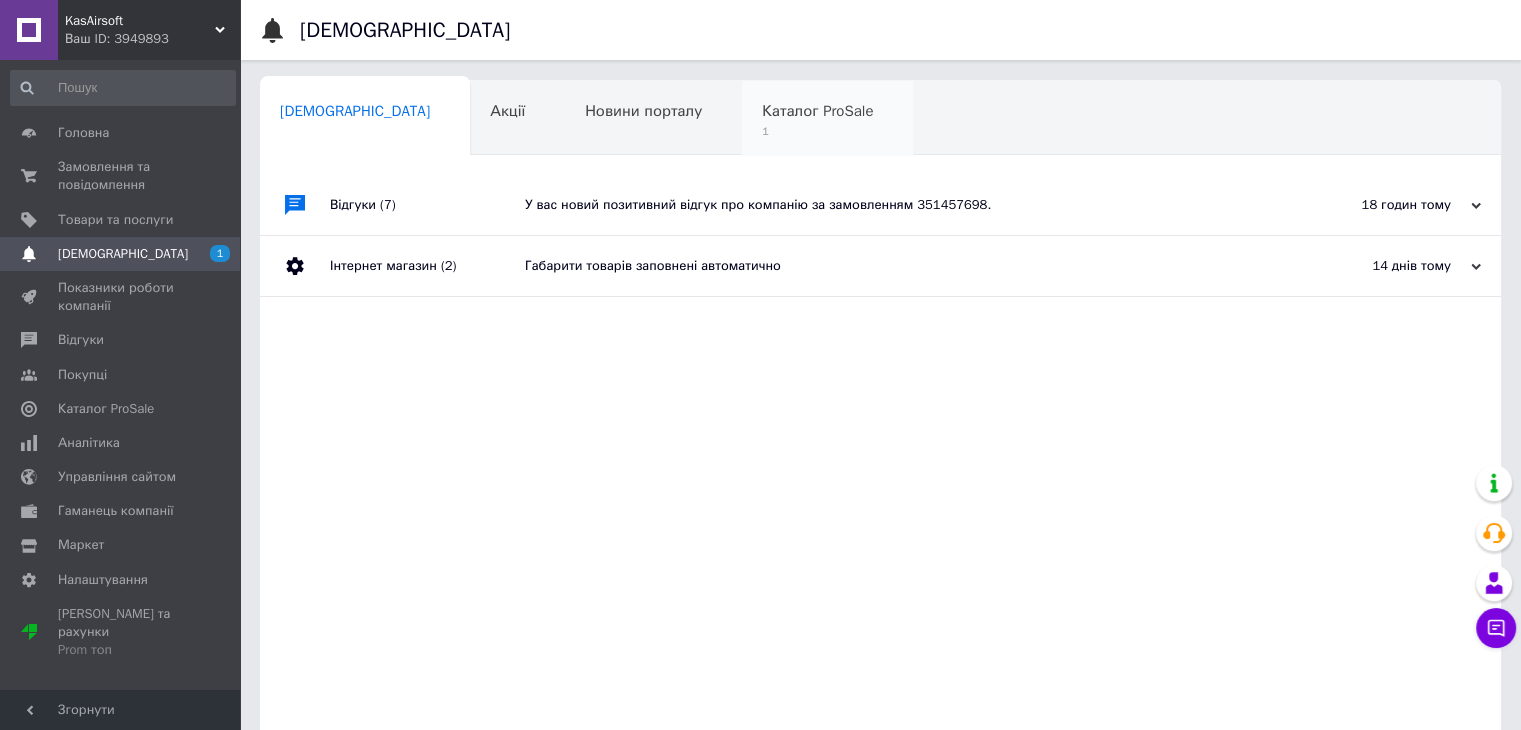 click on "1" at bounding box center [817, 131] 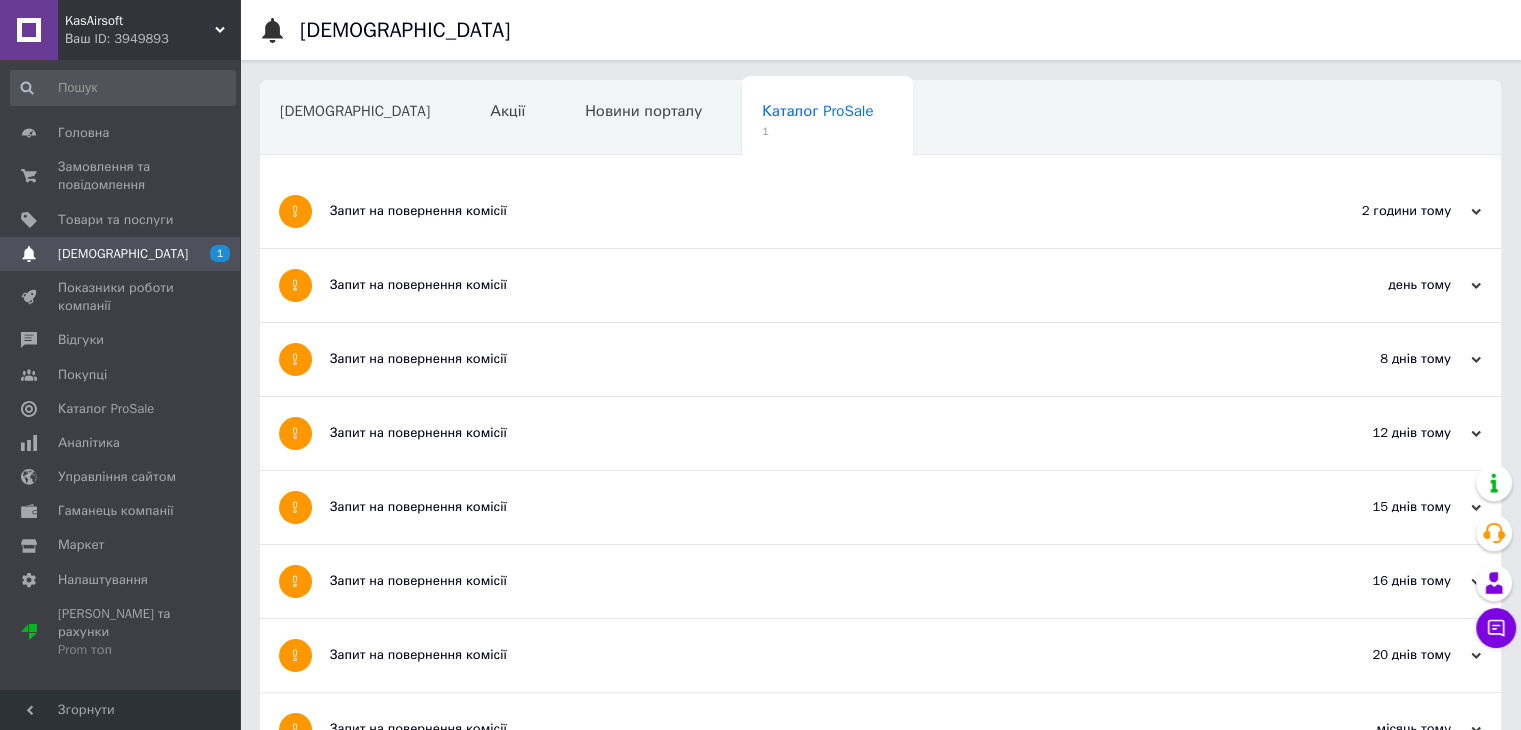 click on "Запит на повернення комісії" at bounding box center (805, 211) 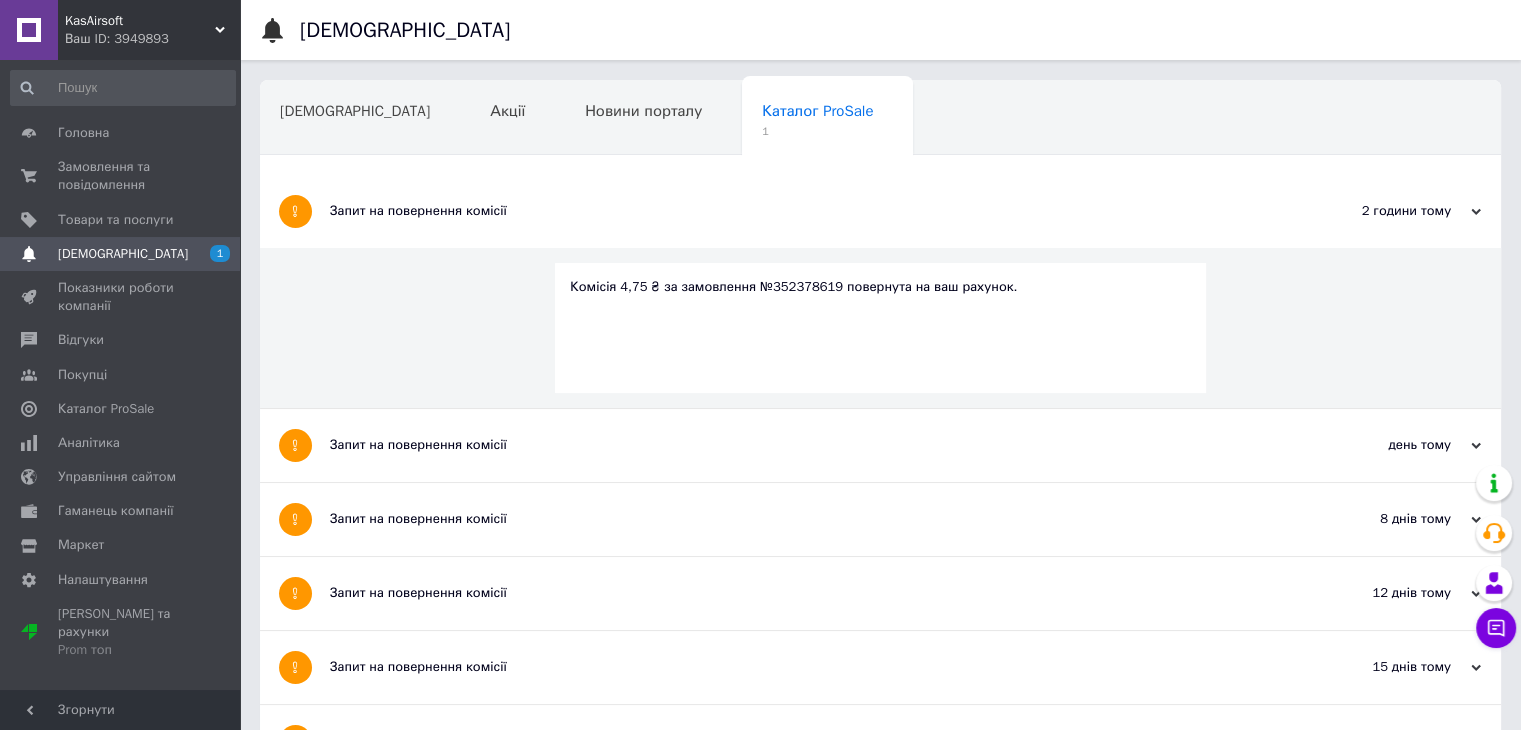 click on "Запит на повернення комісії" at bounding box center [805, 211] 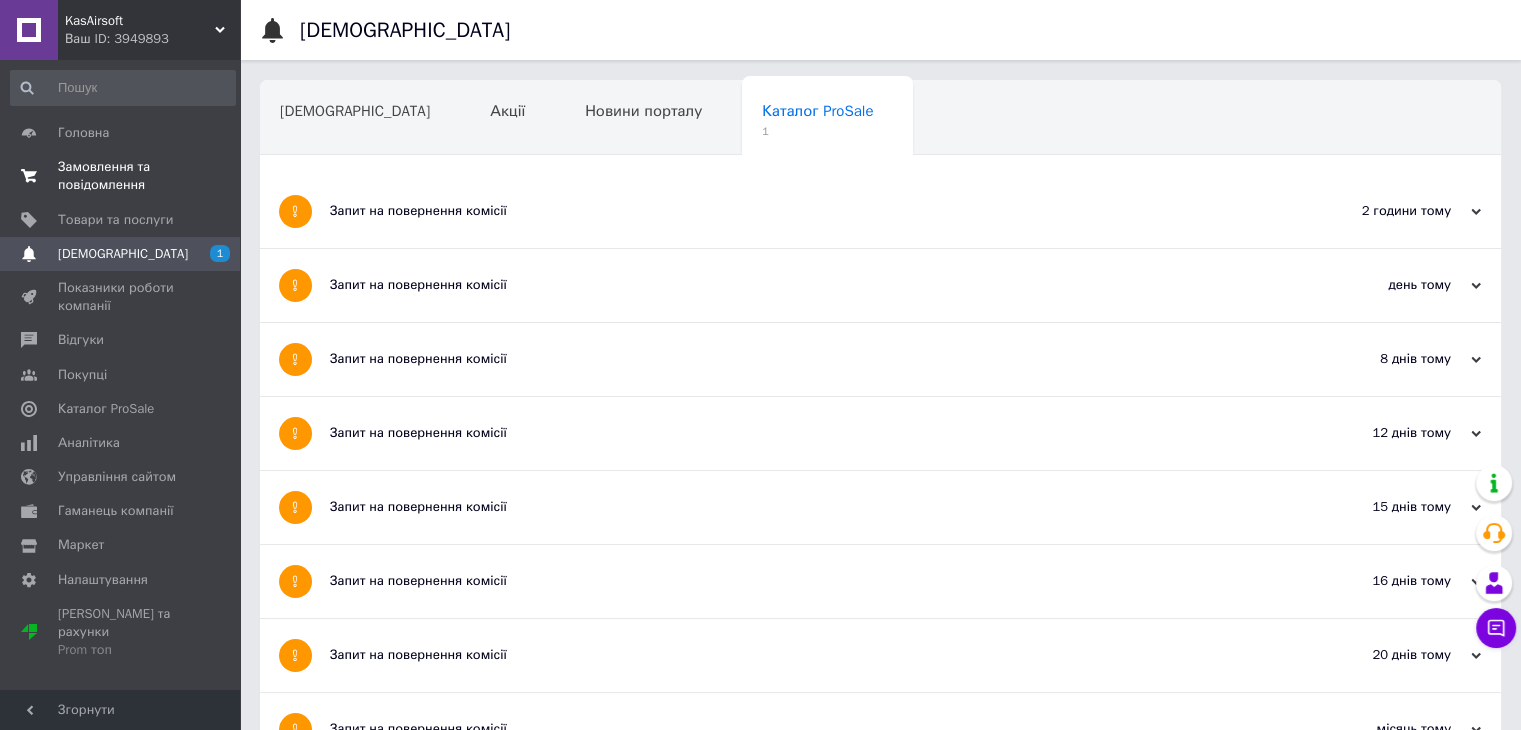 click on "Замовлення та повідомлення" at bounding box center (121, 176) 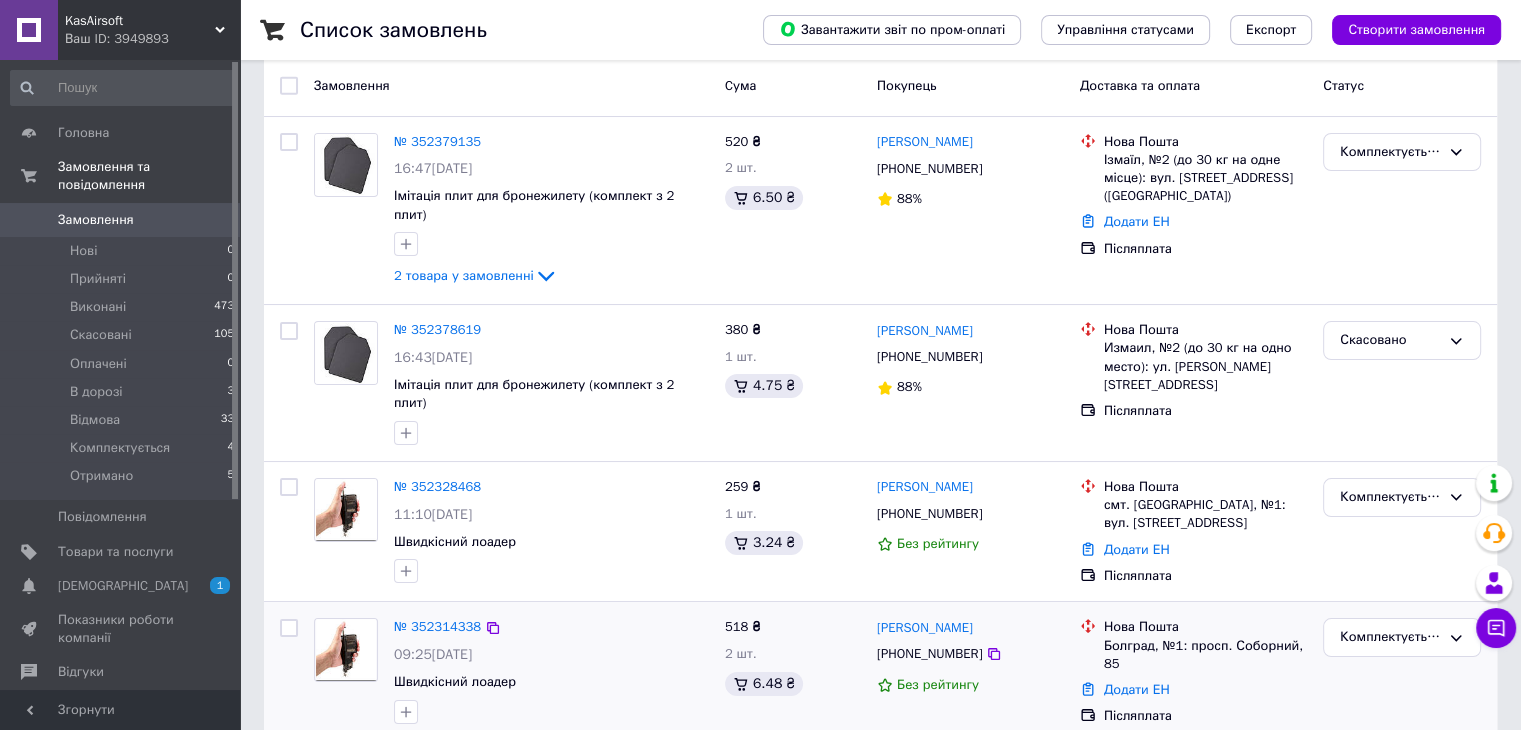 scroll, scrollTop: 0, scrollLeft: 0, axis: both 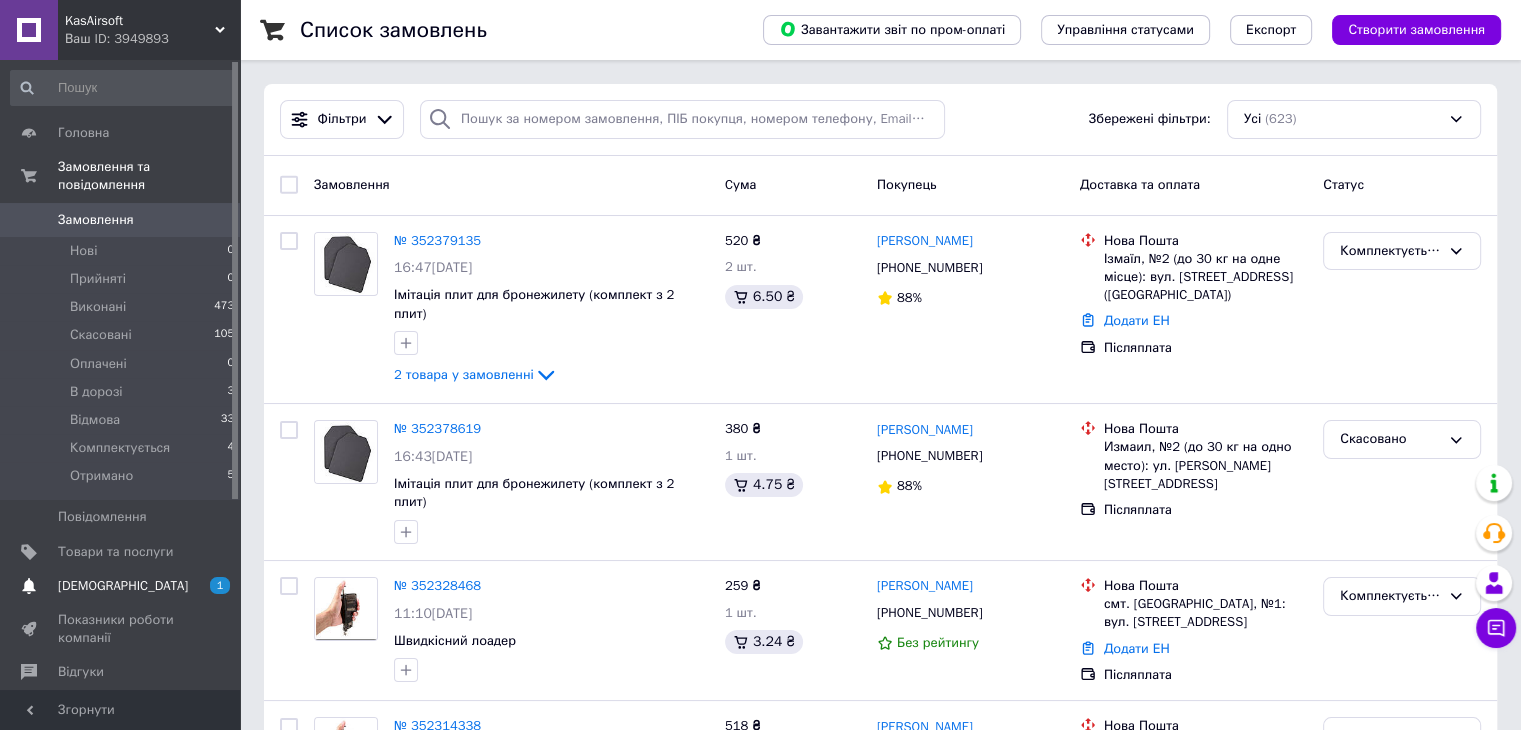 click on "[DEMOGRAPHIC_DATA] 1" at bounding box center (123, 586) 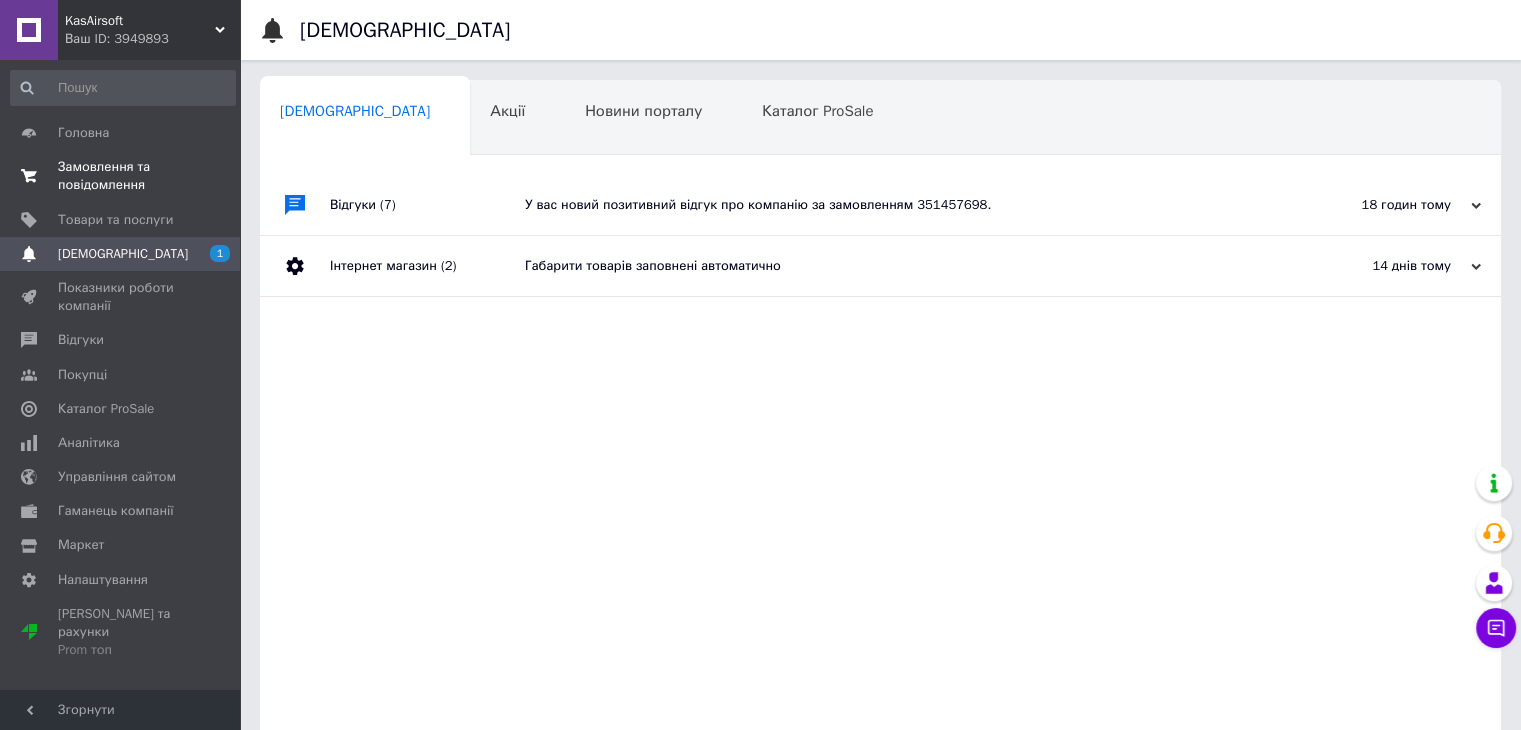 click on "0 0" at bounding box center (212, 176) 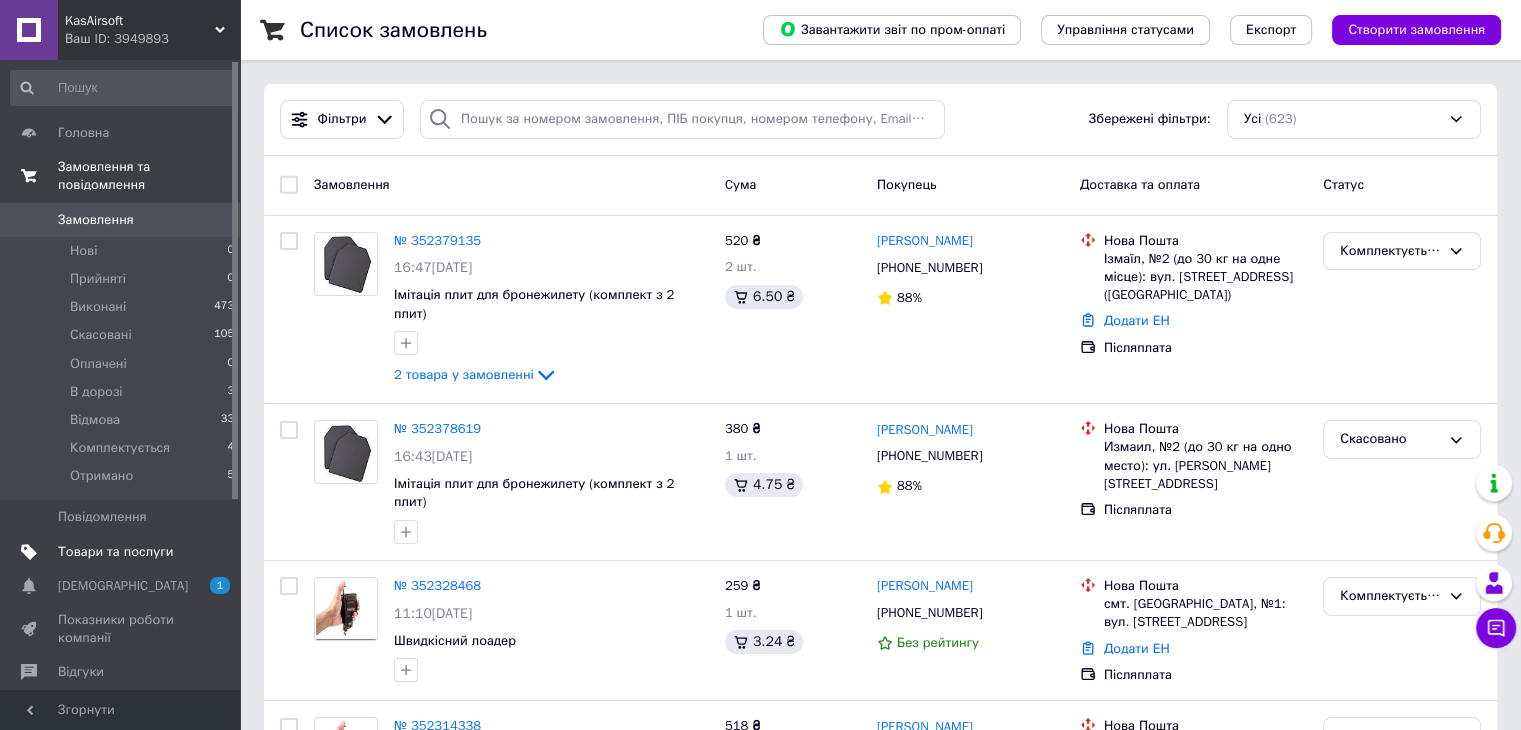 click on "Товари та послуги" at bounding box center [115, 552] 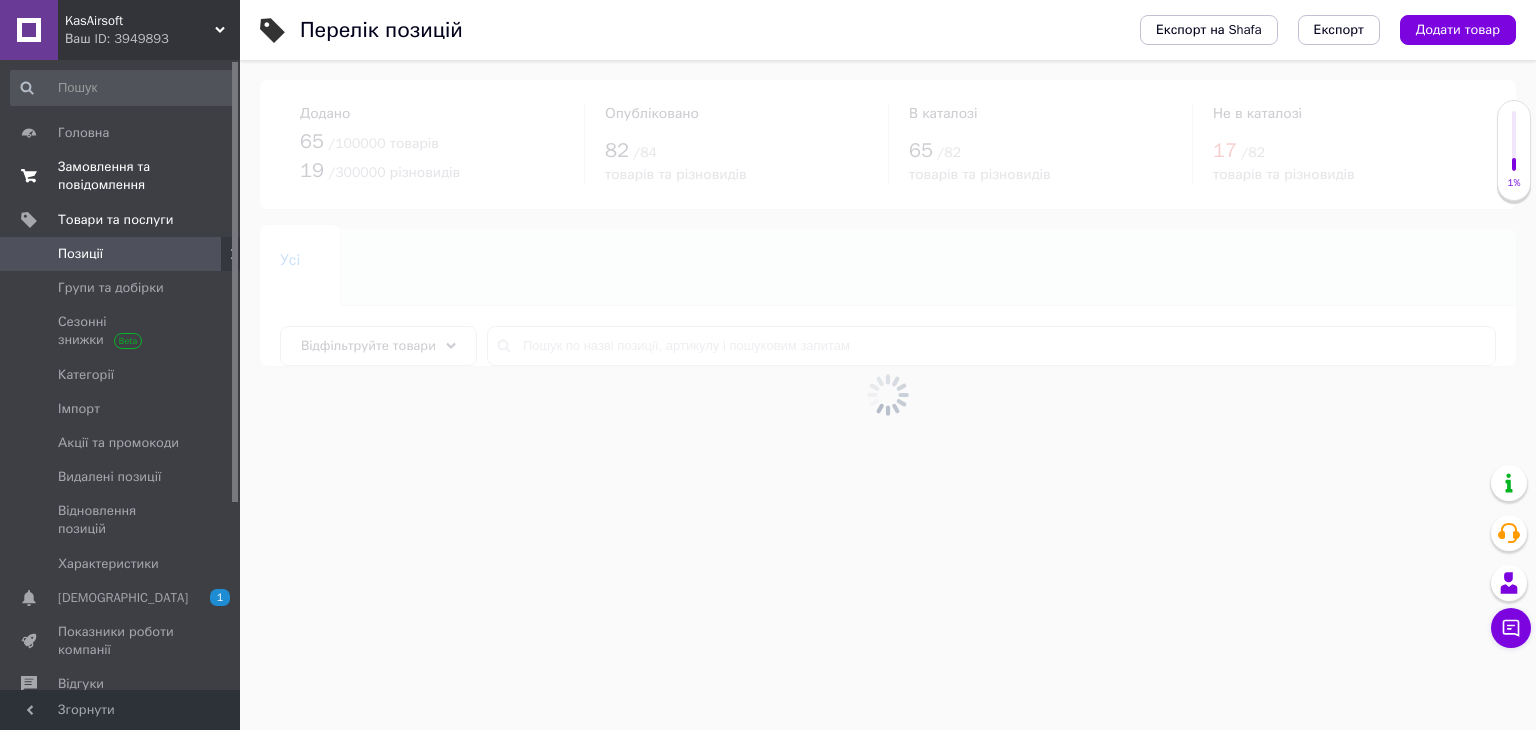 click on "Замовлення та повідомлення" at bounding box center [121, 176] 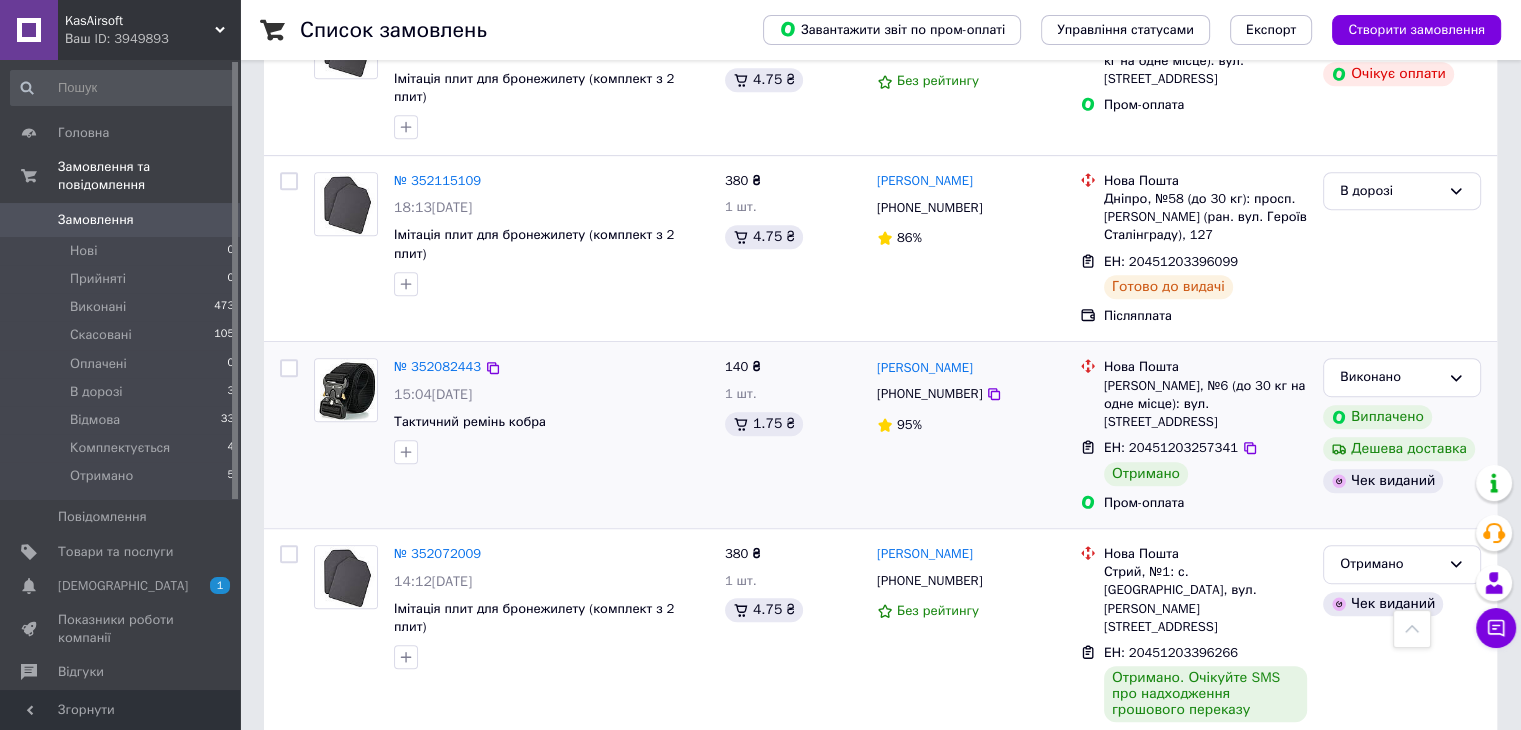 scroll, scrollTop: 900, scrollLeft: 0, axis: vertical 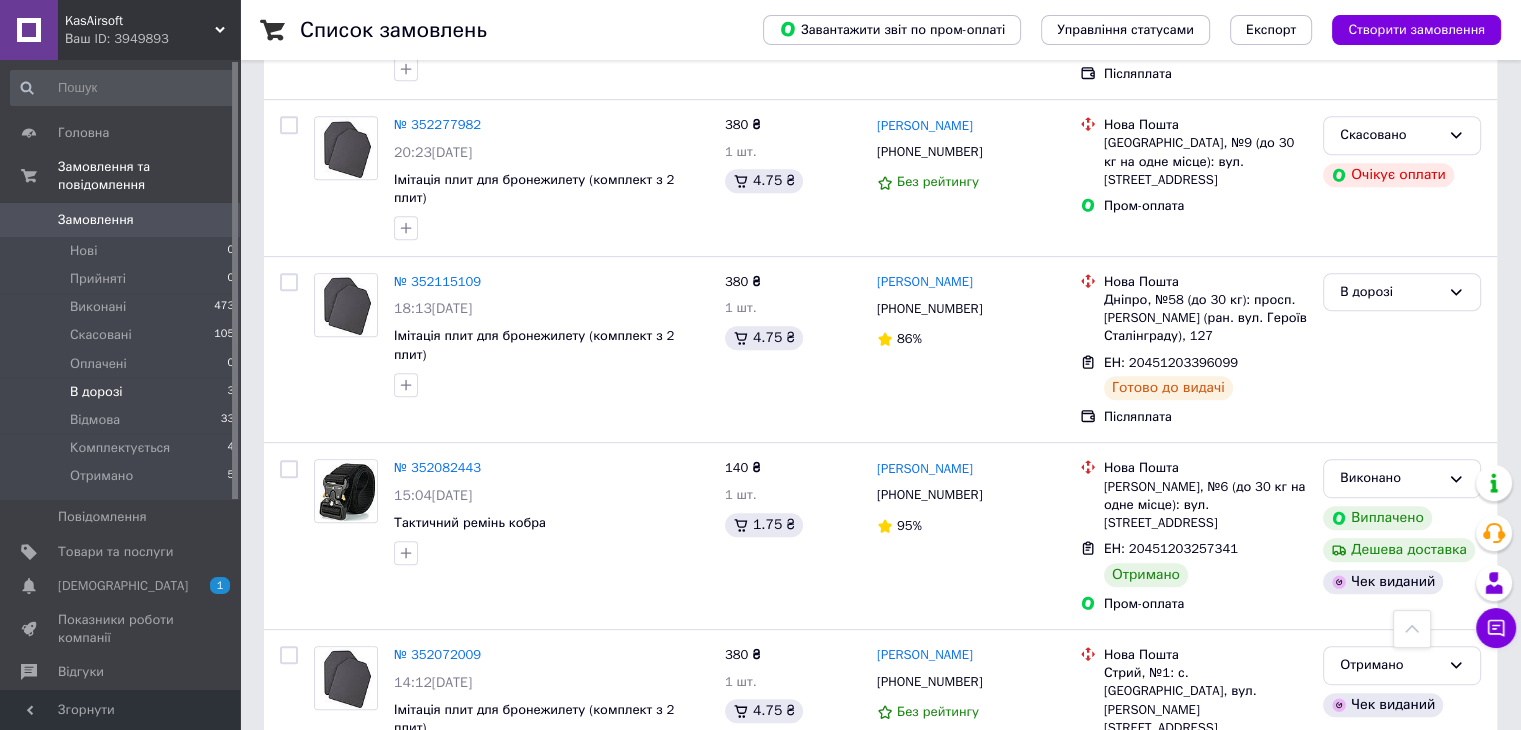 click on "В дорозі 3" at bounding box center [123, 392] 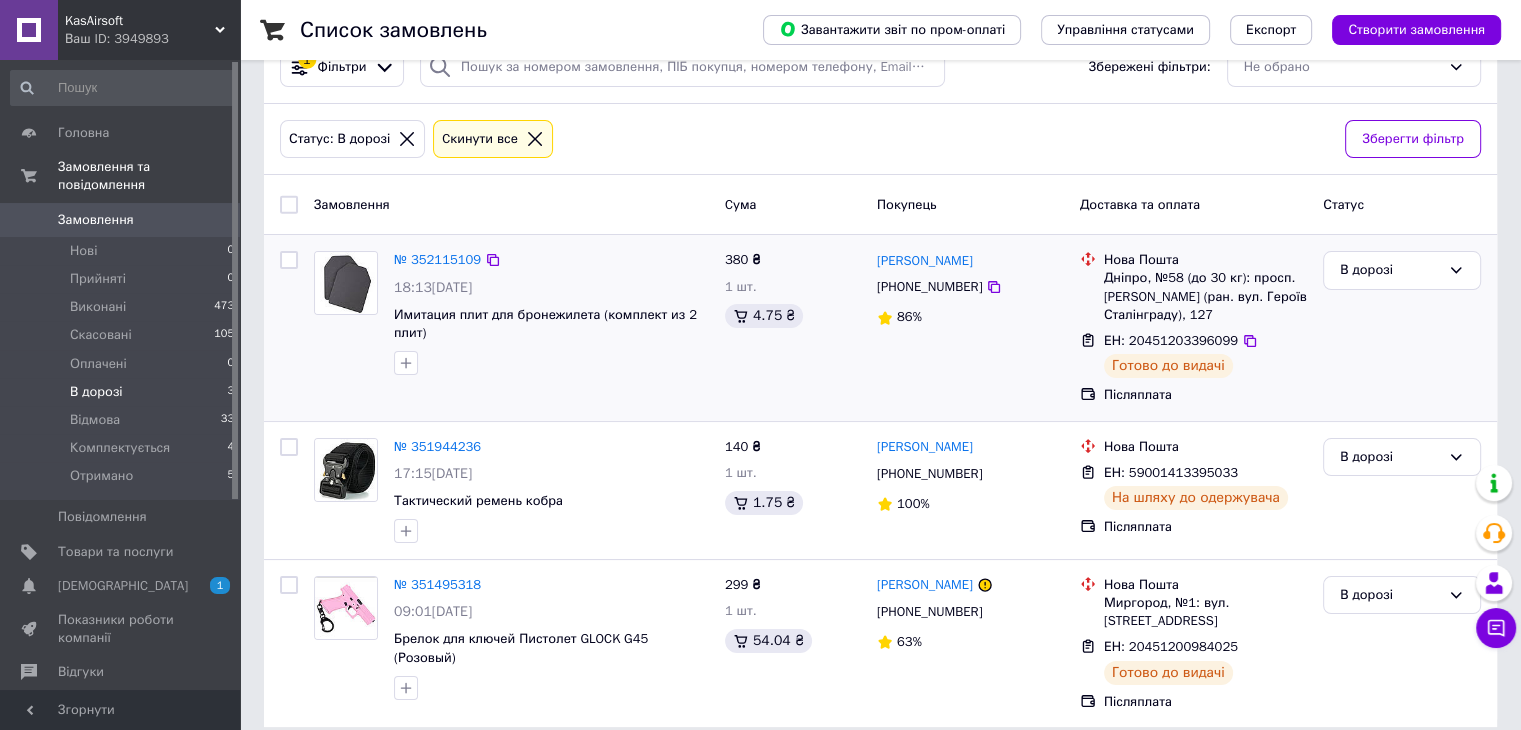 scroll, scrollTop: 53, scrollLeft: 0, axis: vertical 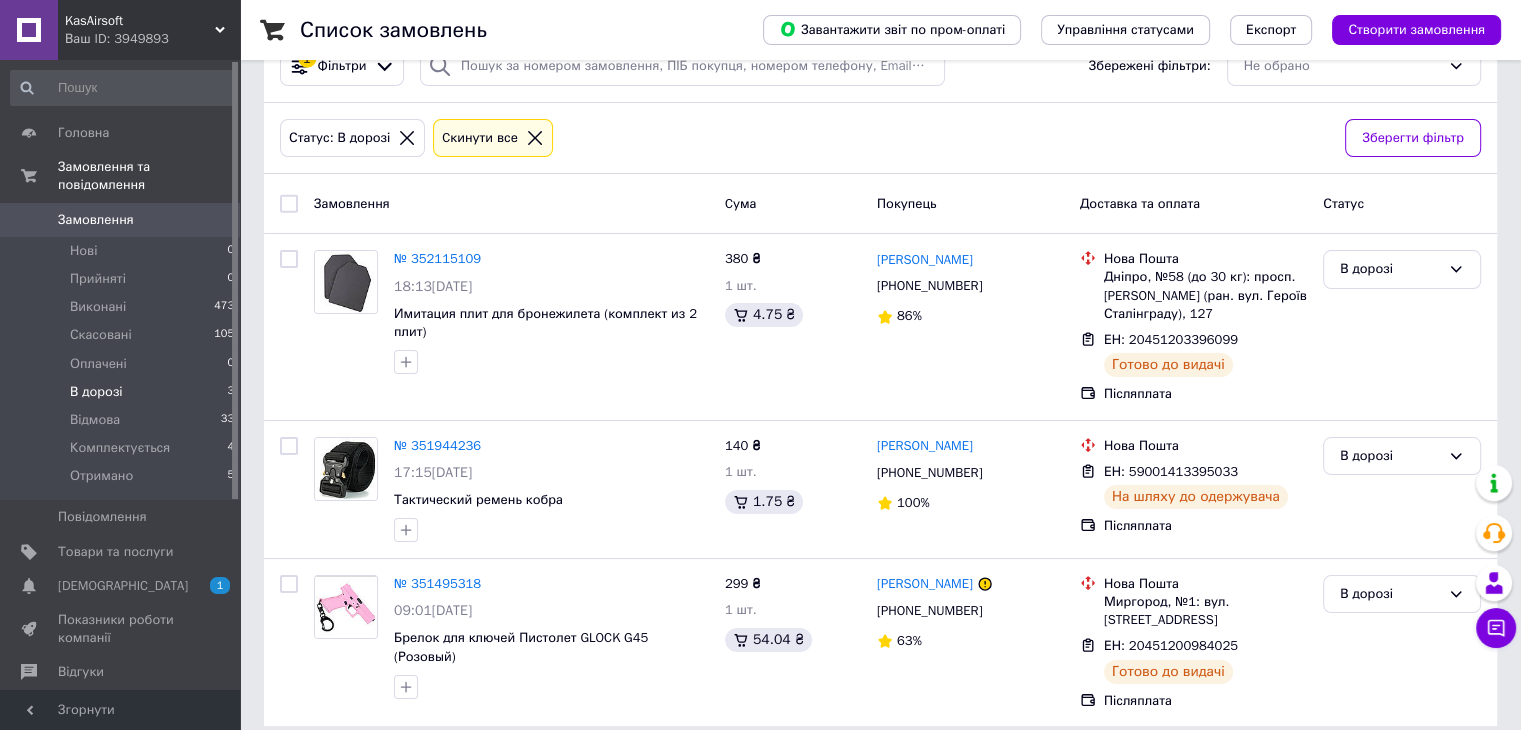 click on "В дорозі 3" at bounding box center (123, 392) 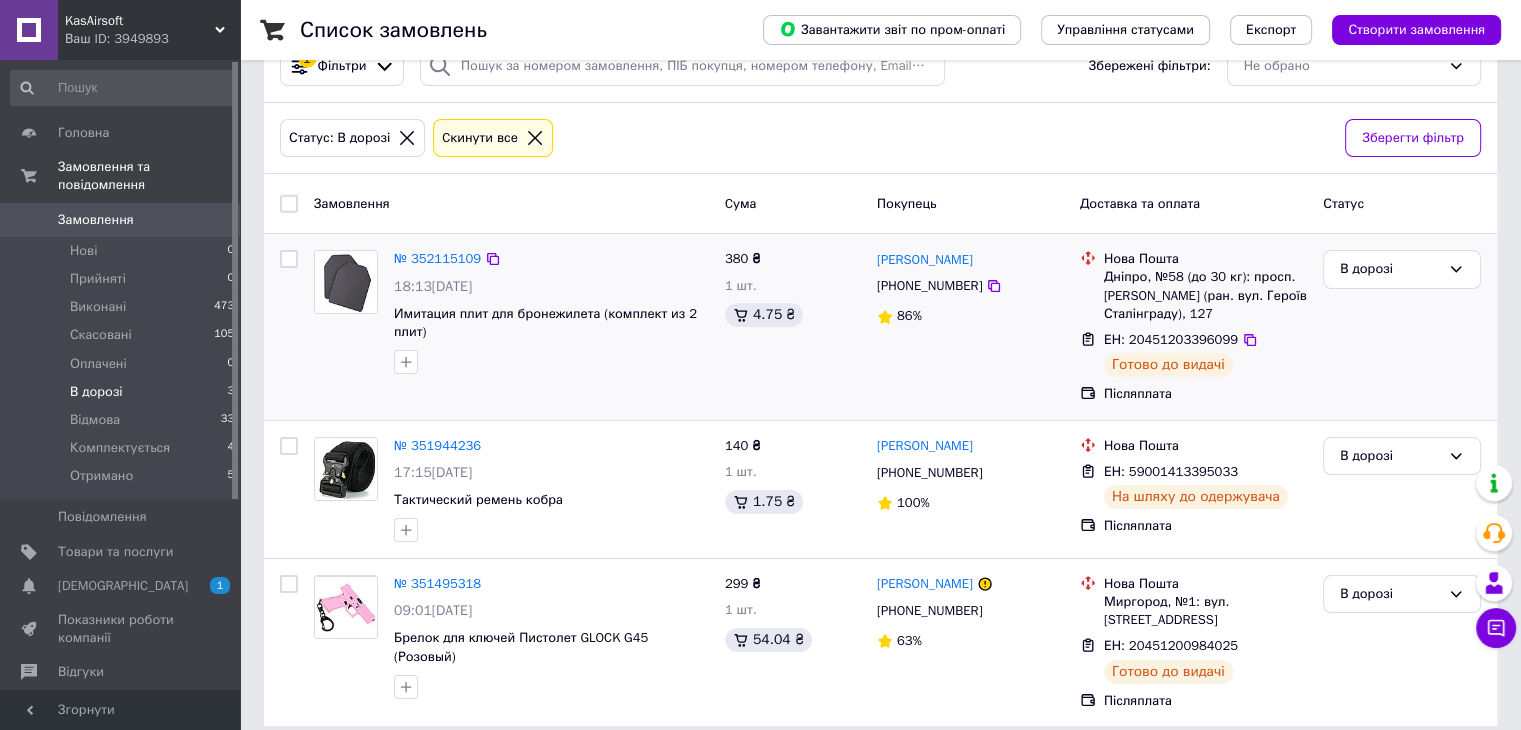 scroll, scrollTop: 0, scrollLeft: 0, axis: both 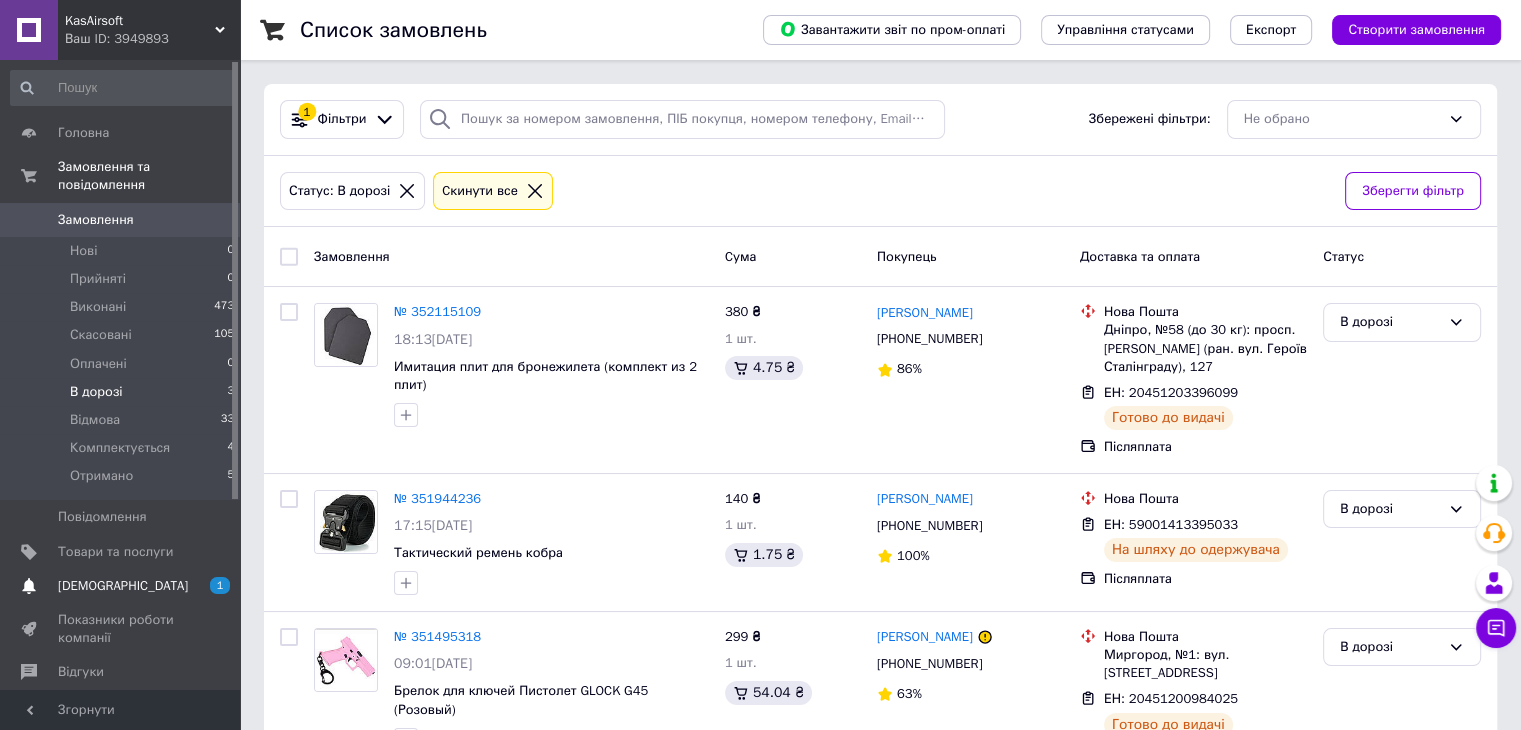 click on "[DEMOGRAPHIC_DATA]" at bounding box center (121, 586) 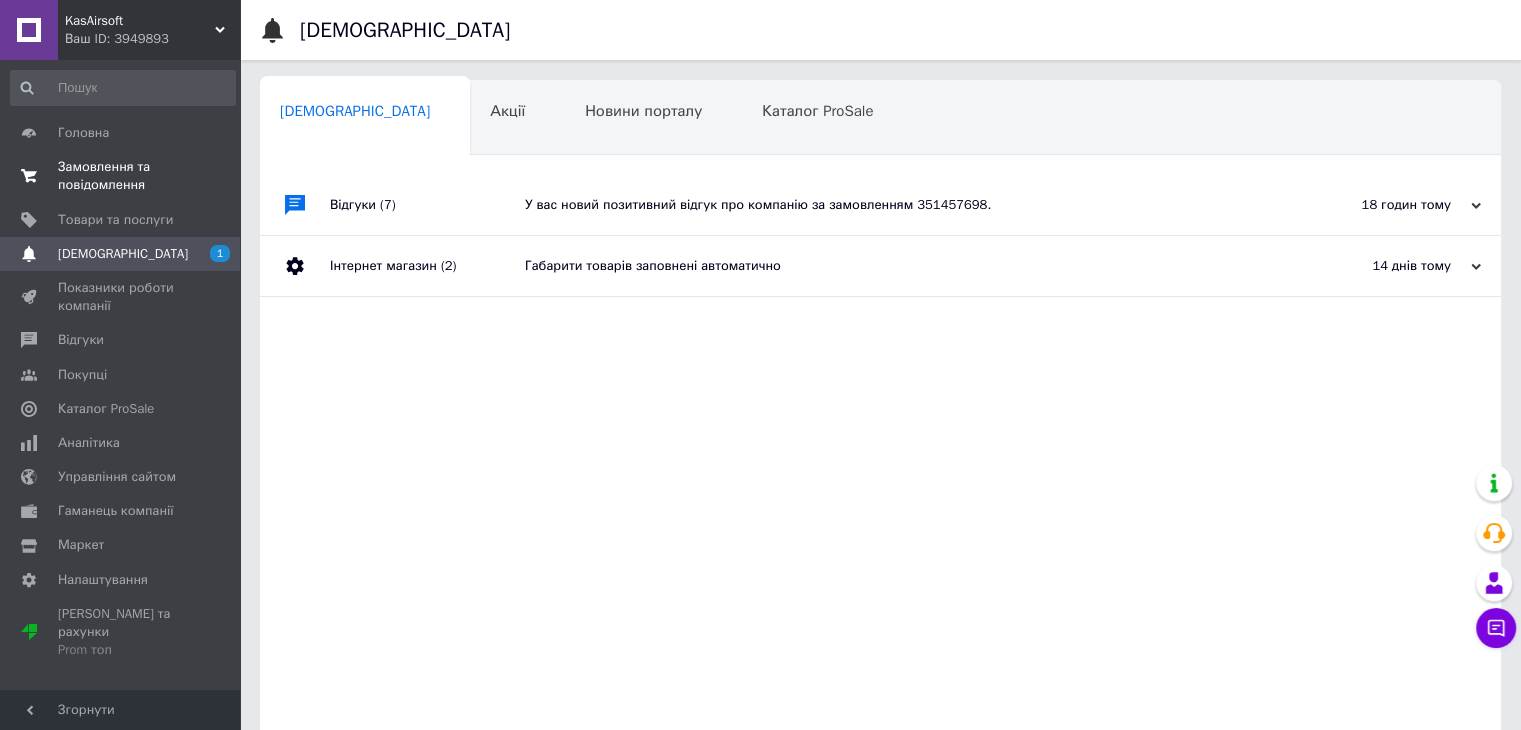 click on "Замовлення та повідомлення" at bounding box center (121, 176) 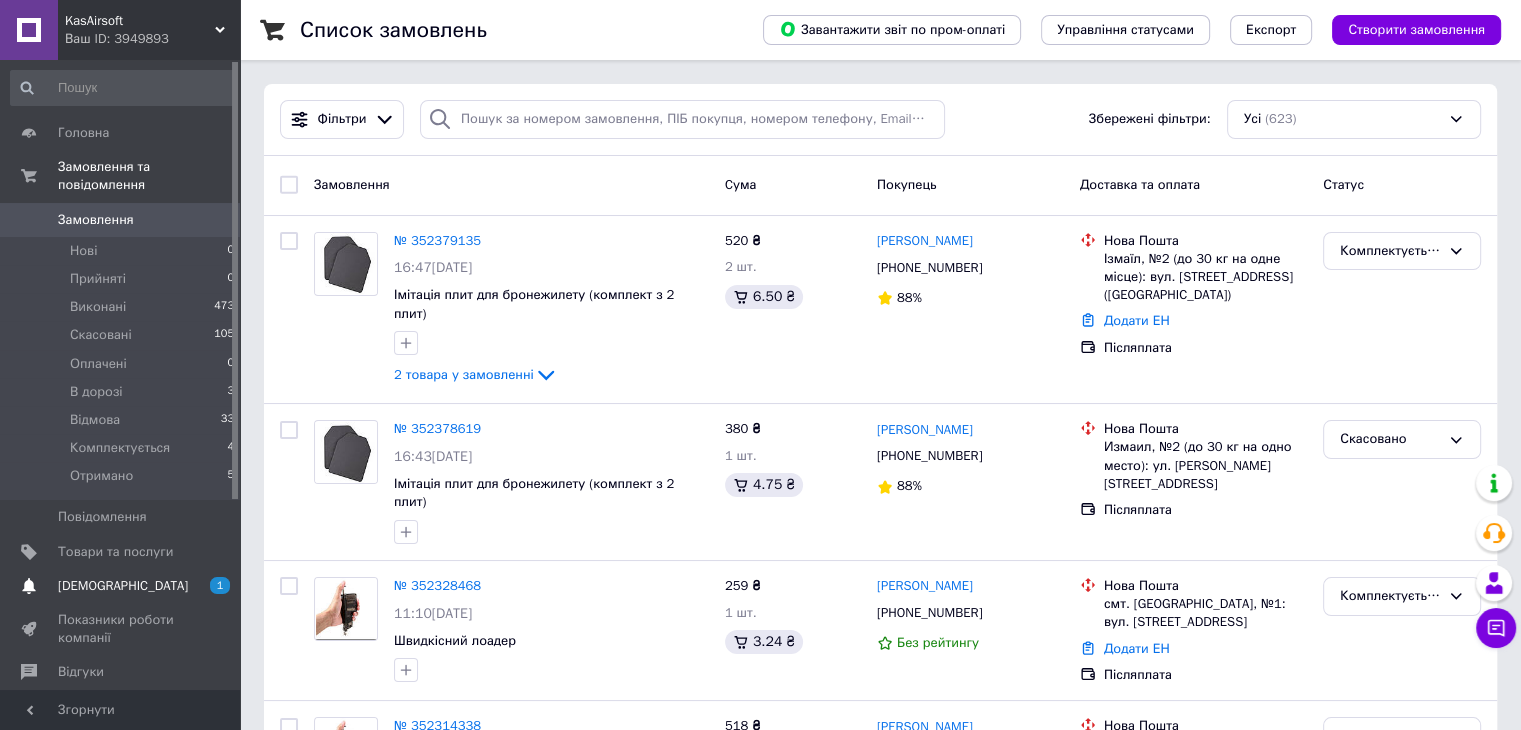 click on "[DEMOGRAPHIC_DATA]" at bounding box center (121, 586) 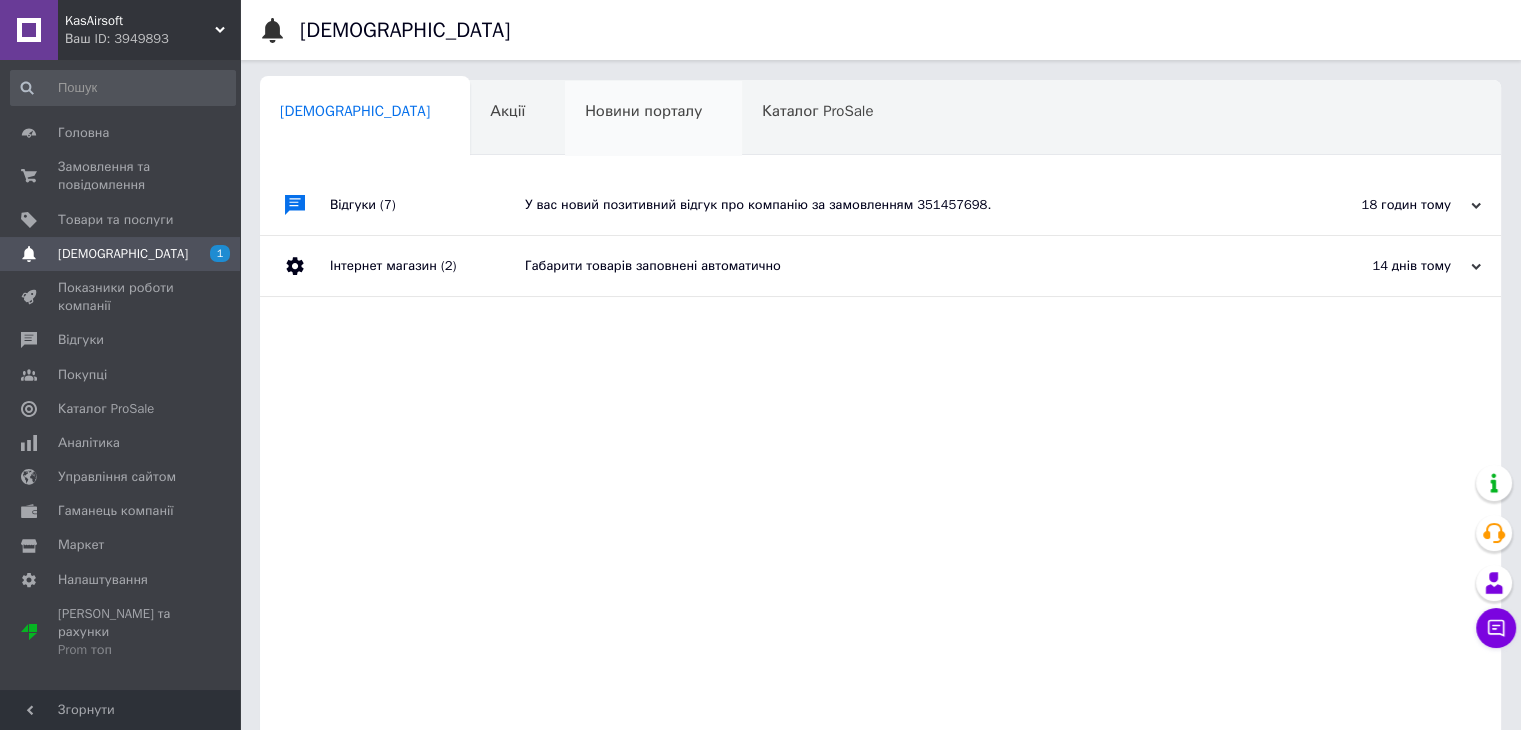 click on "Новини порталу" at bounding box center [643, 111] 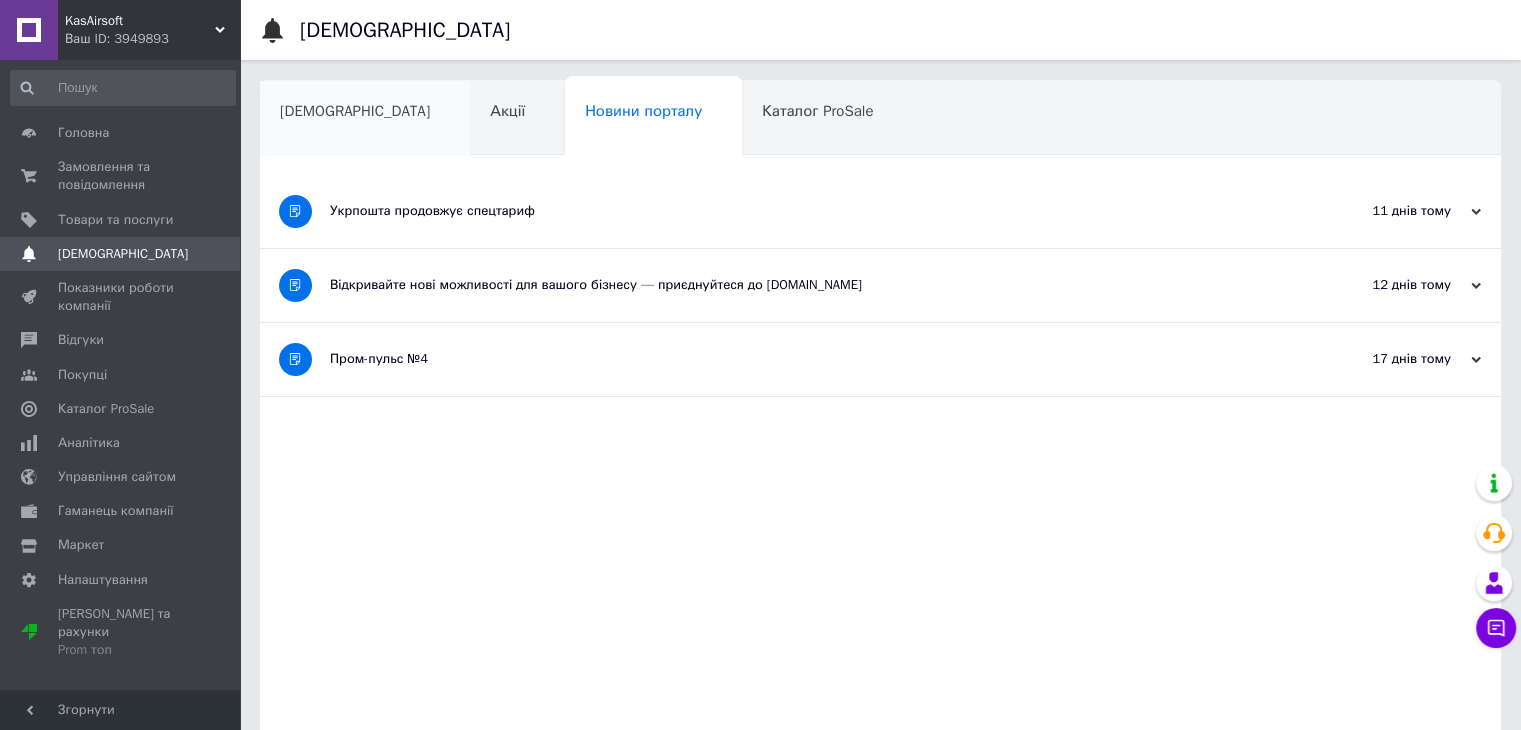 click on "[DEMOGRAPHIC_DATA]" at bounding box center (365, 119) 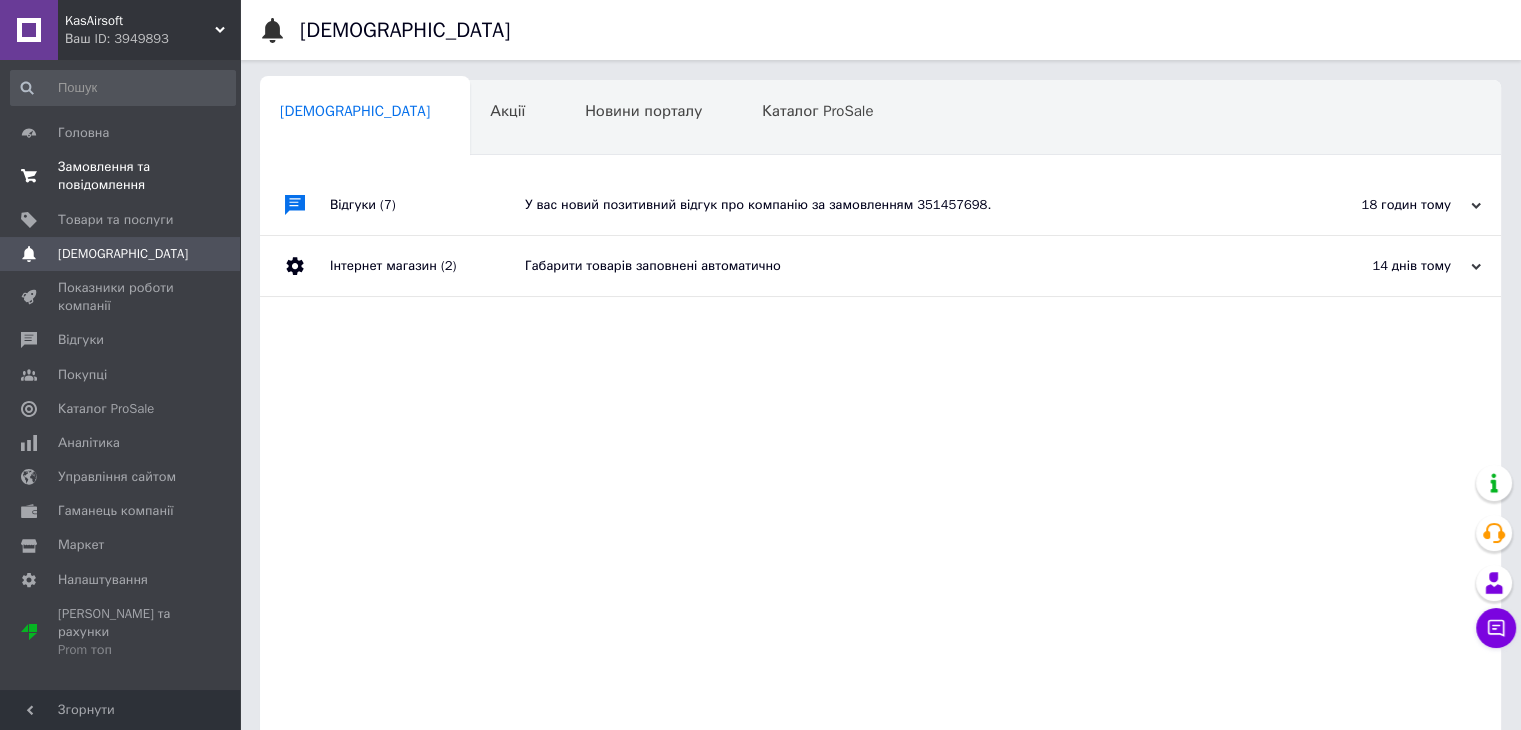 click on "Замовлення та повідомлення" at bounding box center [121, 176] 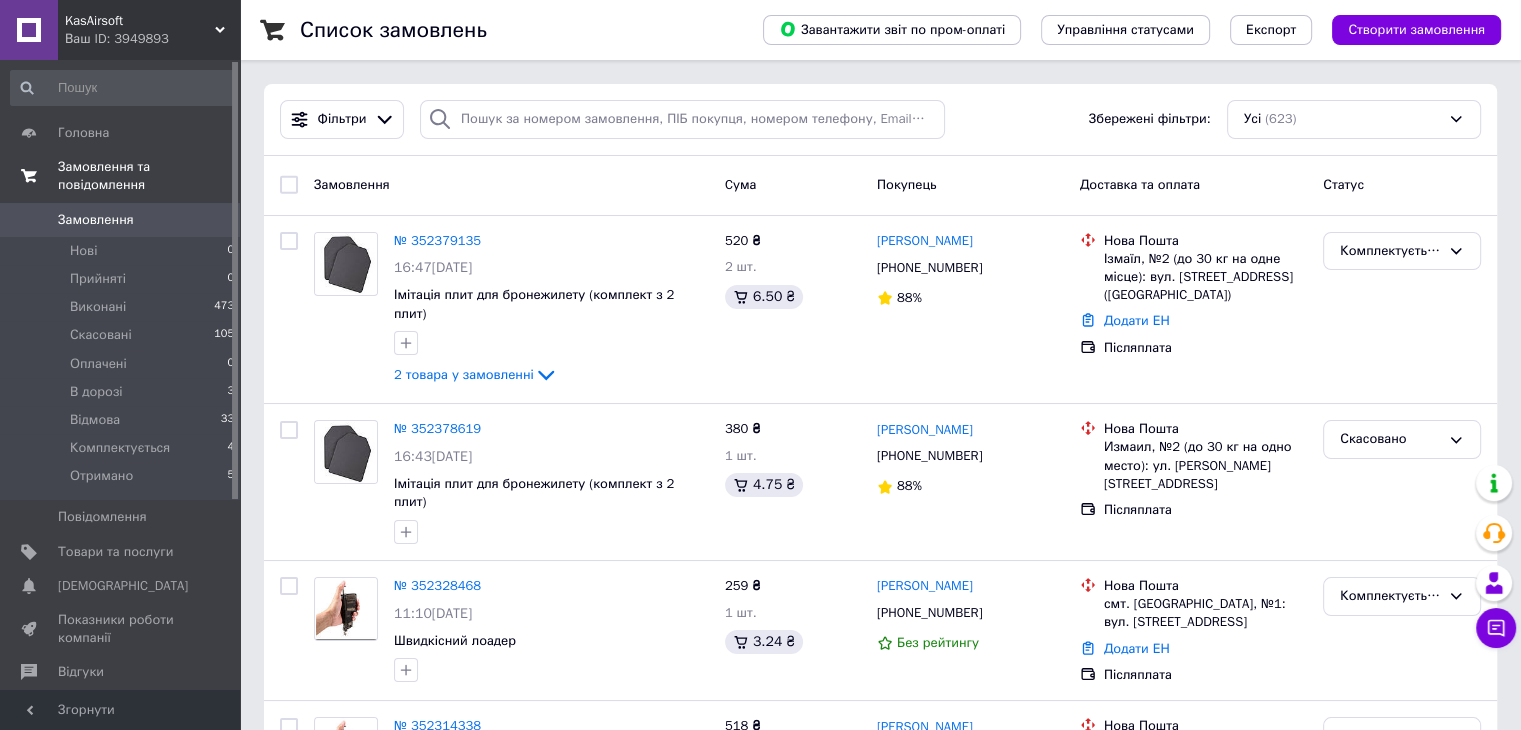 click on "Замовлення та повідомлення" at bounding box center [149, 176] 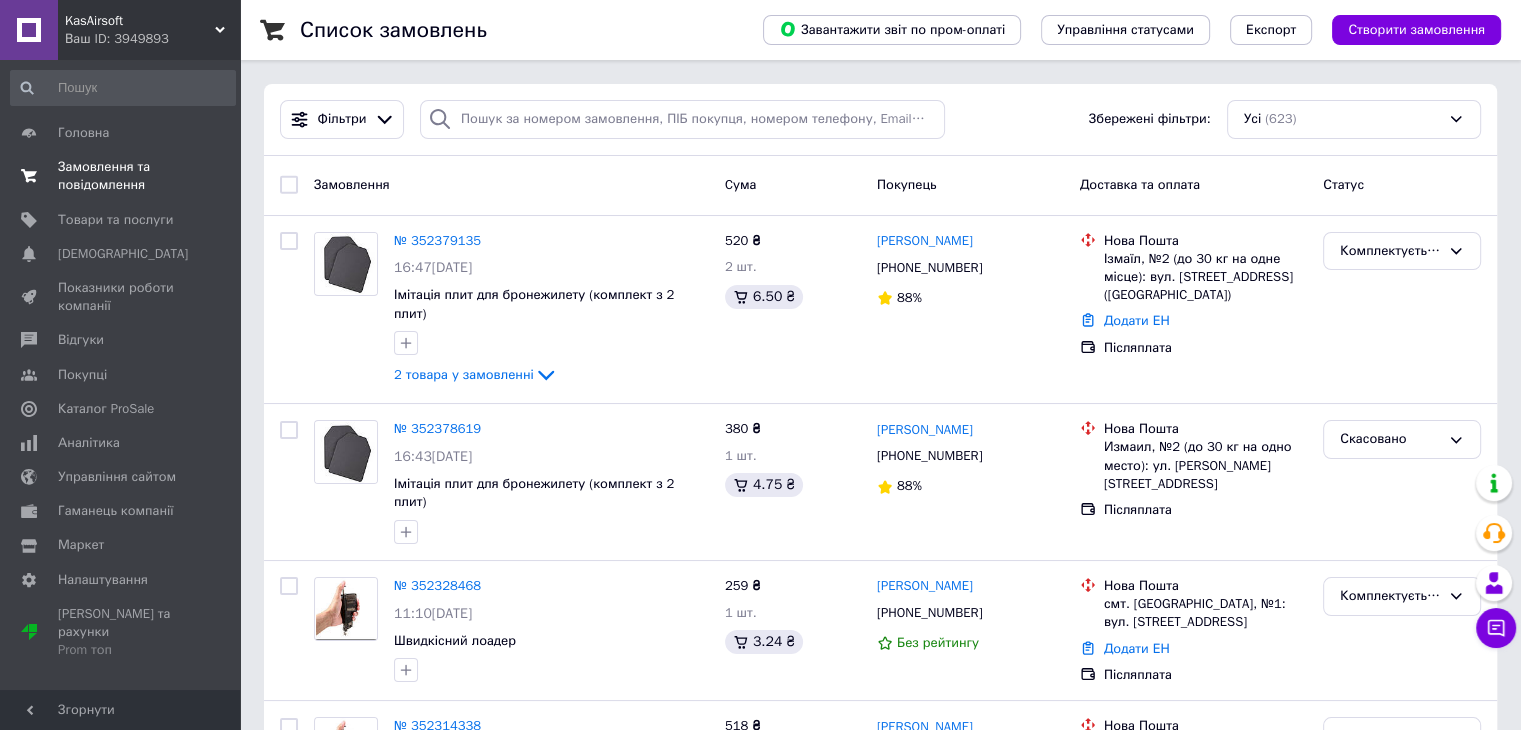 click on "Замовлення та повідомлення" at bounding box center [121, 176] 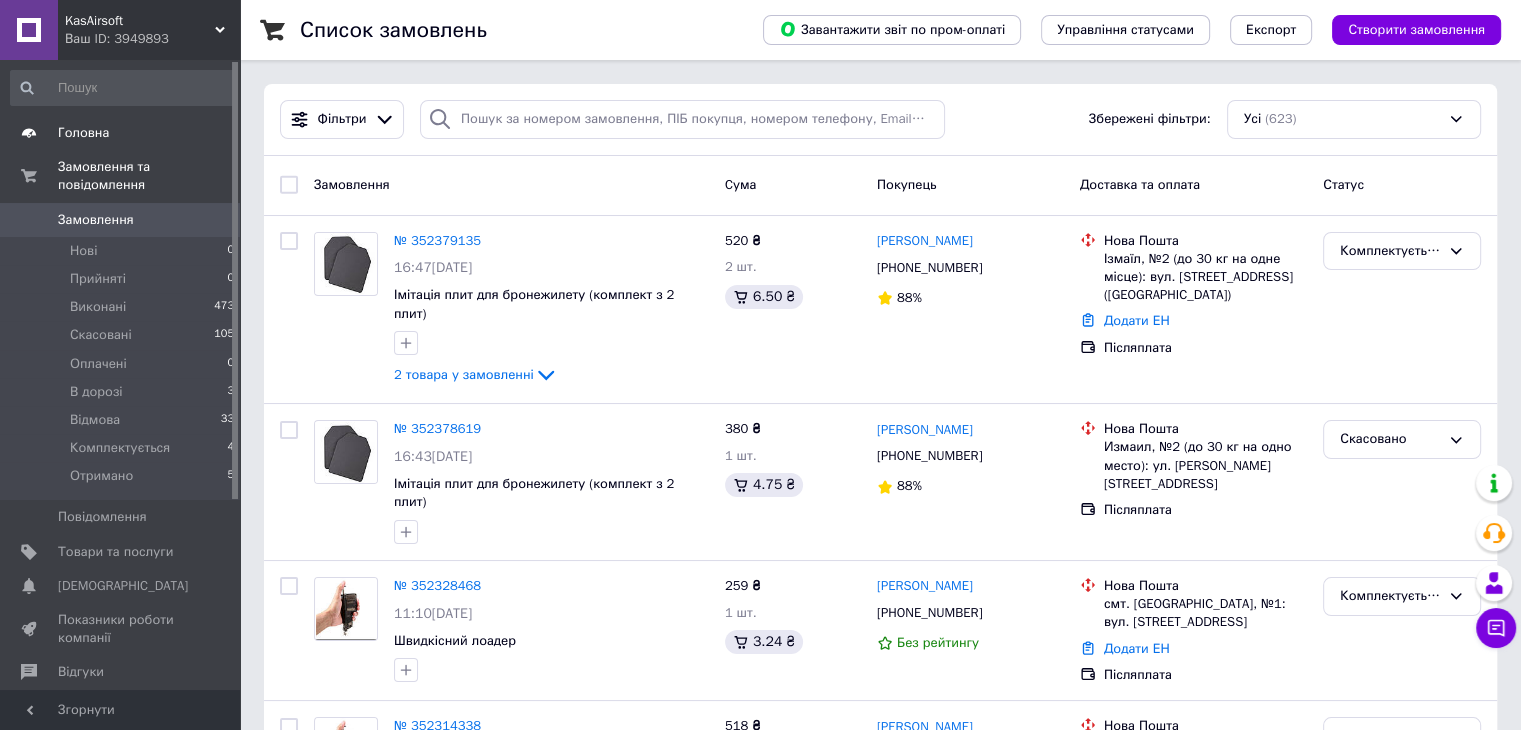 click on "Головна" at bounding box center (123, 133) 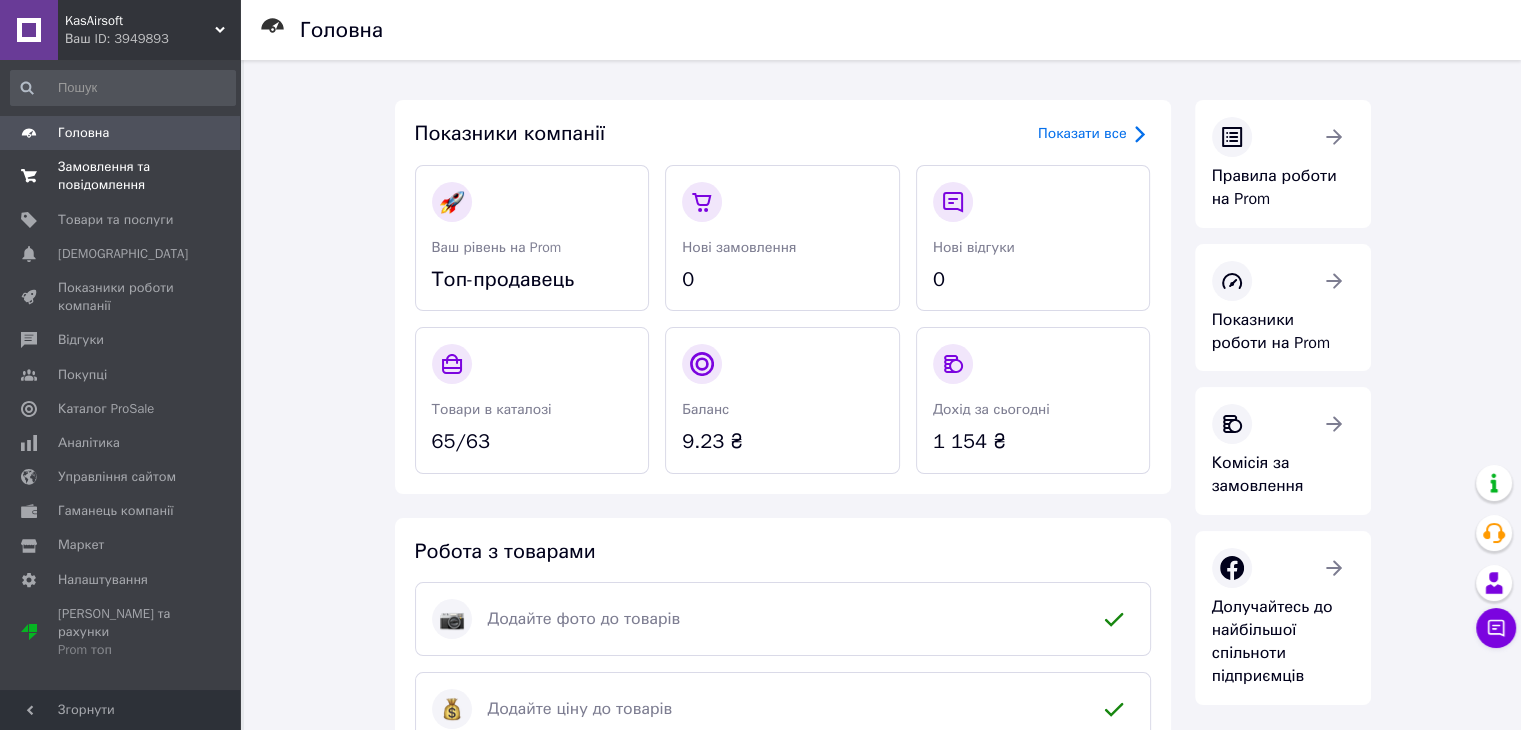 click on "Замовлення та повідомлення" at bounding box center (121, 176) 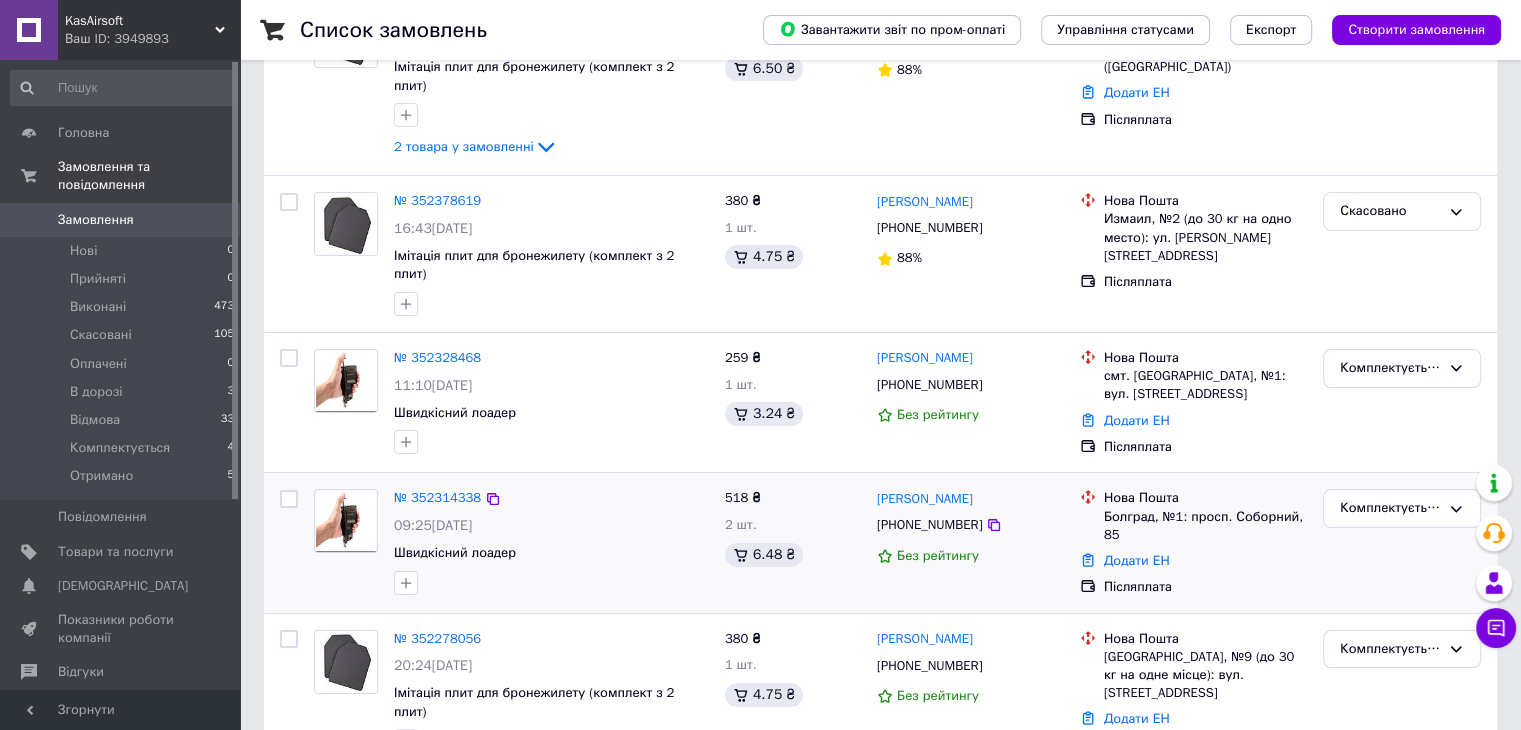 scroll, scrollTop: 300, scrollLeft: 0, axis: vertical 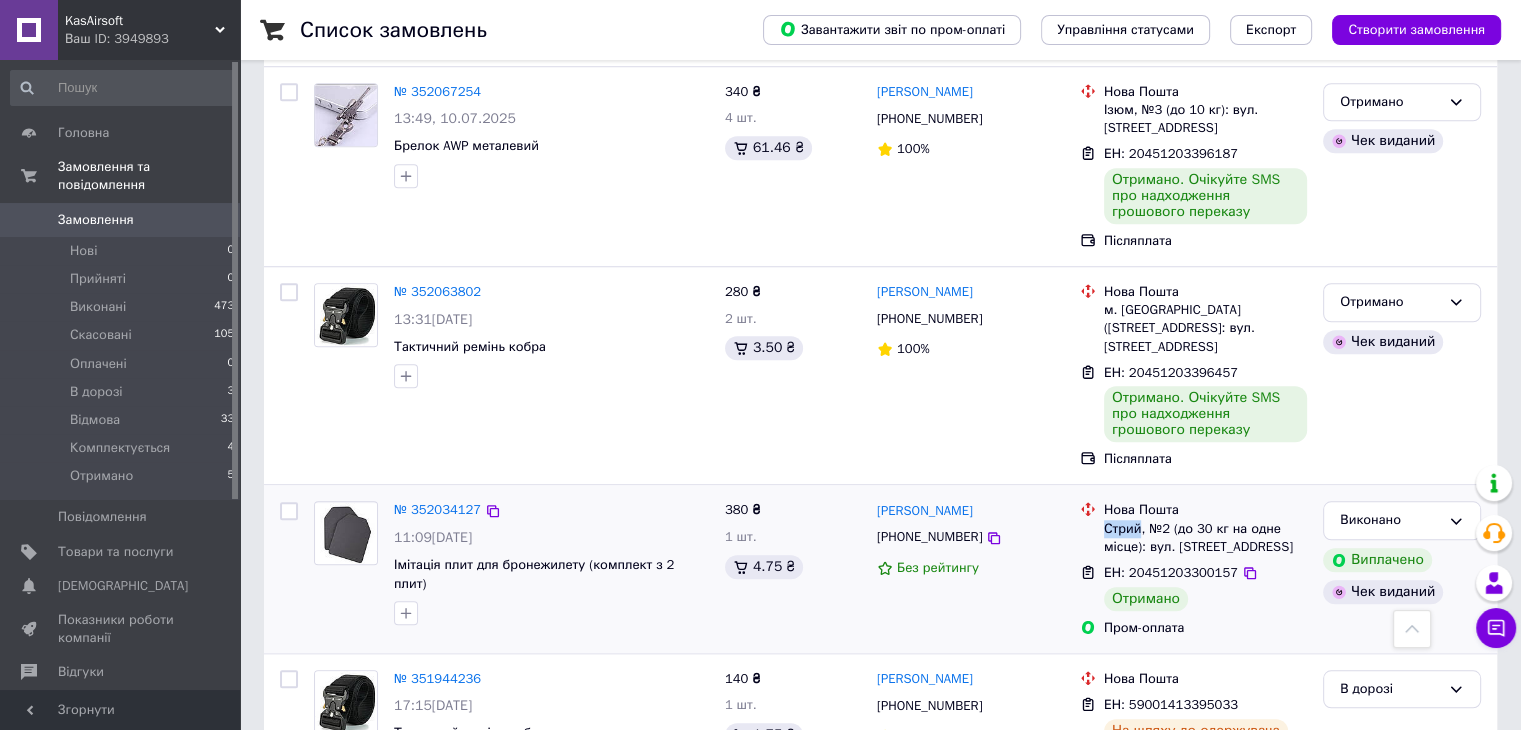 drag, startPoint x: 1138, startPoint y: 400, endPoint x: 1103, endPoint y: 392, distance: 35.902645 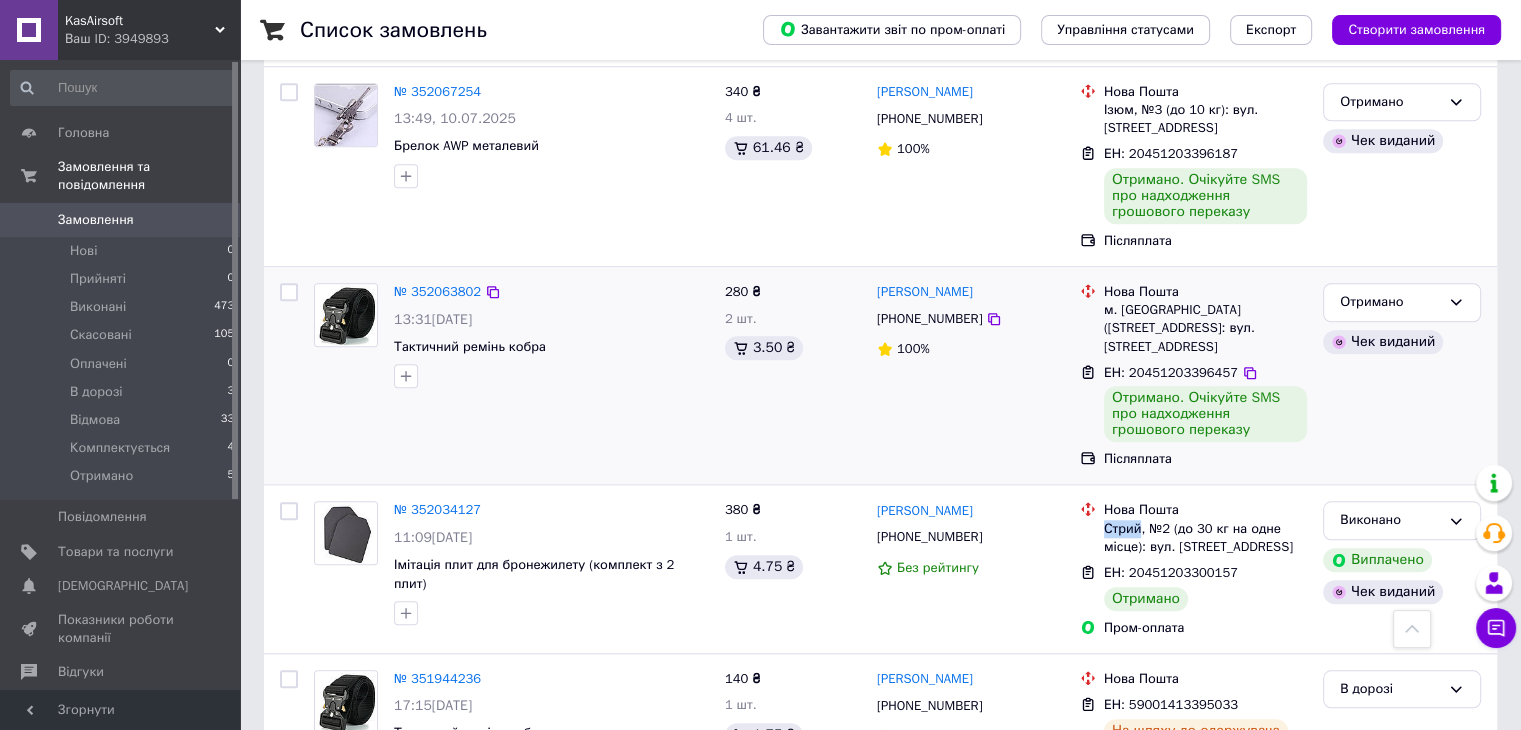 copy on "Стрий" 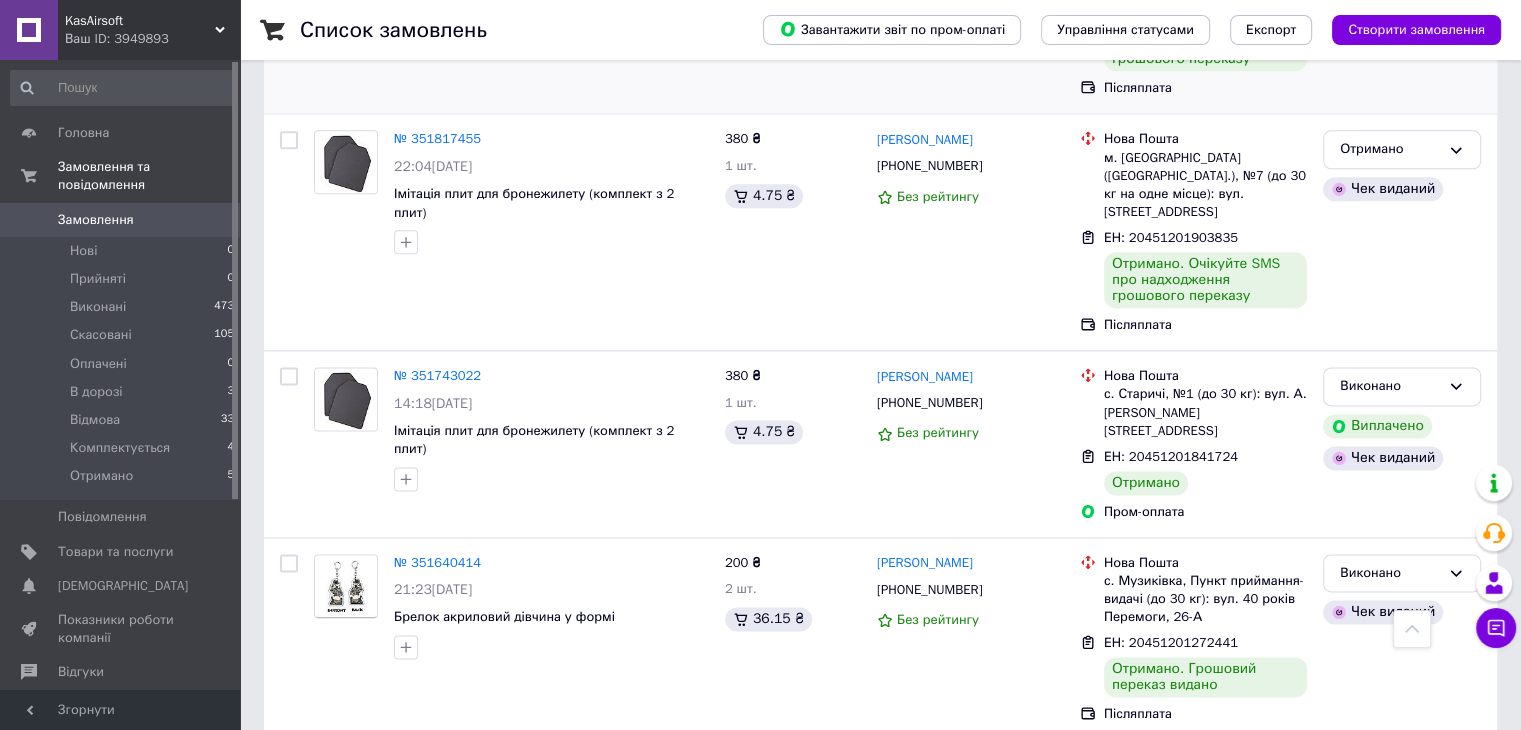 scroll, scrollTop: 2600, scrollLeft: 0, axis: vertical 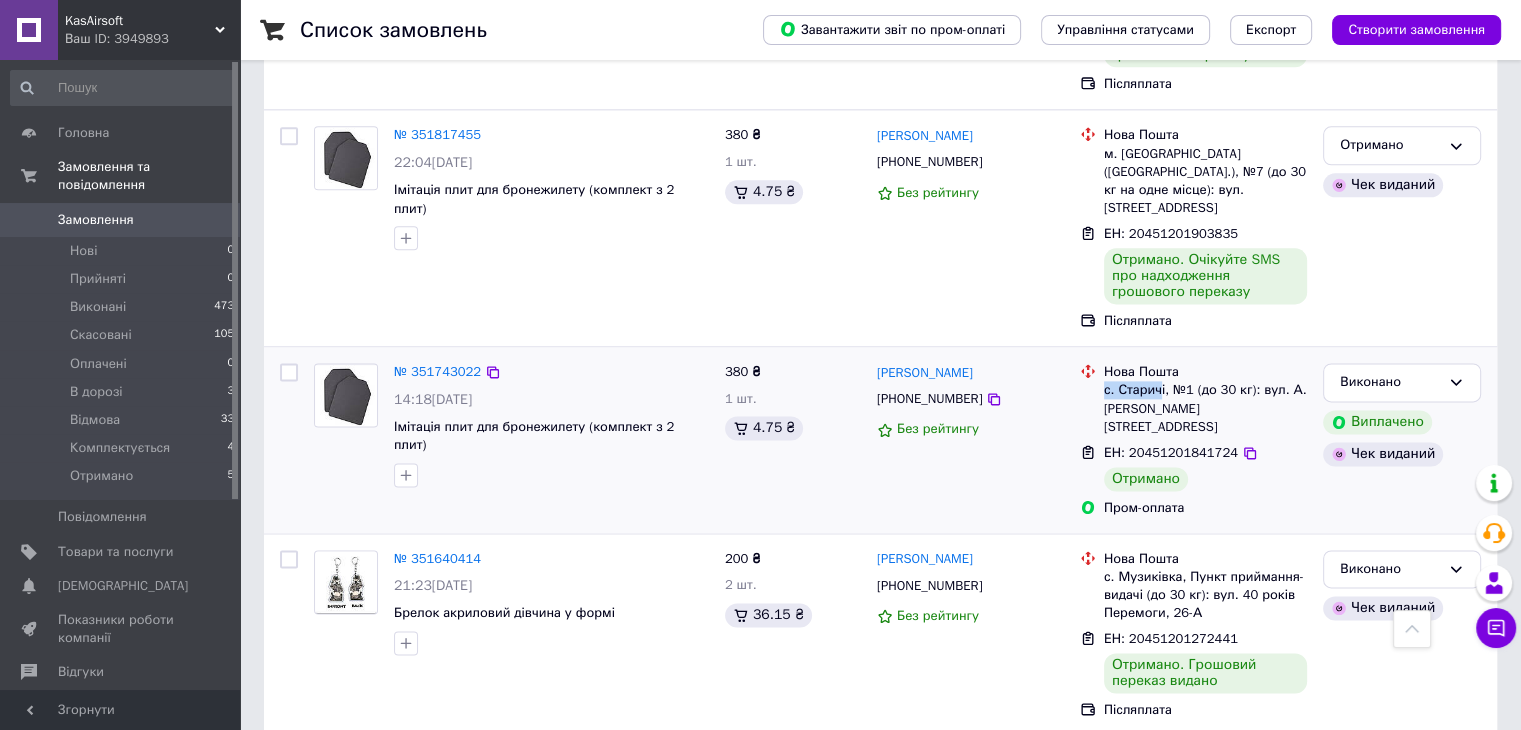 drag, startPoint x: 1160, startPoint y: 255, endPoint x: 1118, endPoint y: 256, distance: 42.0119 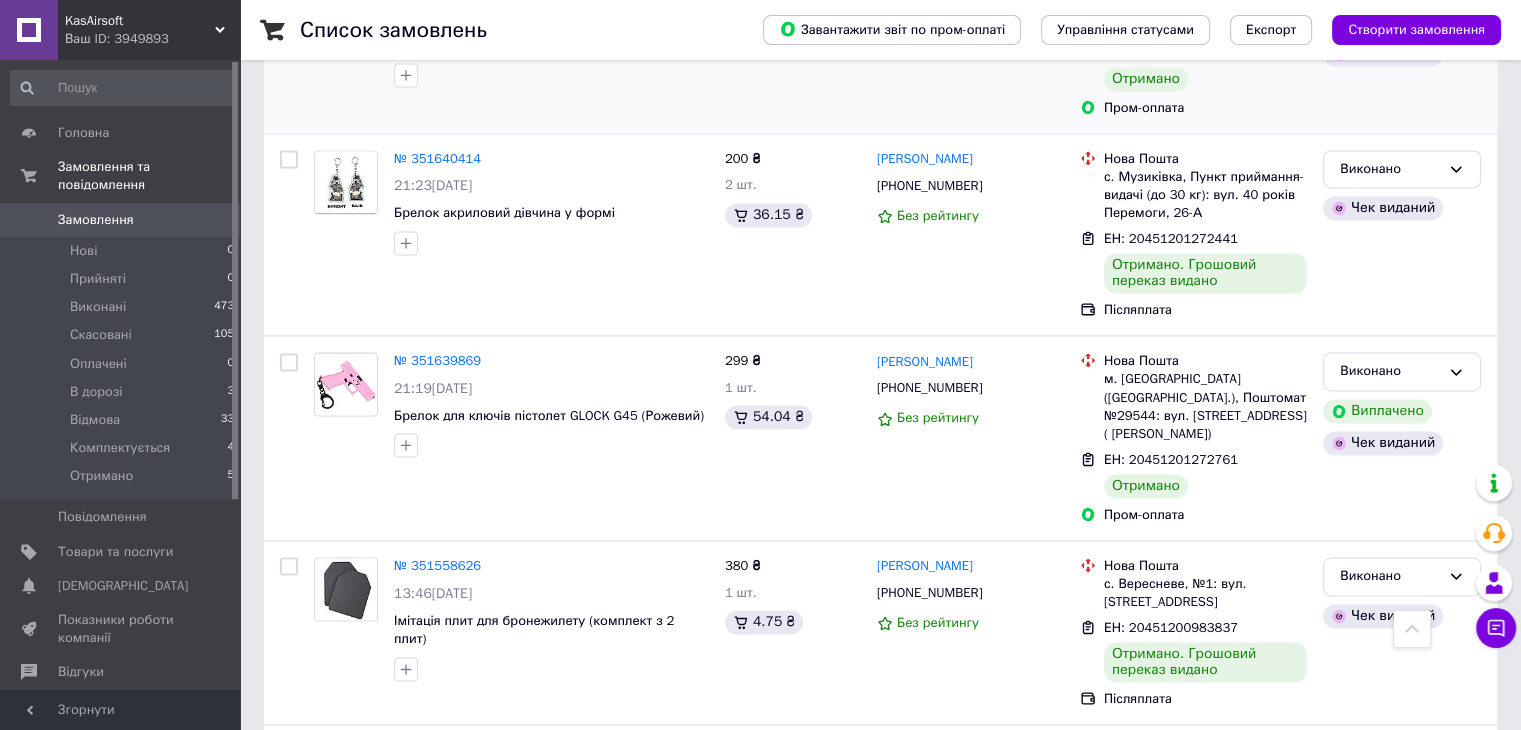 scroll, scrollTop: 3099, scrollLeft: 0, axis: vertical 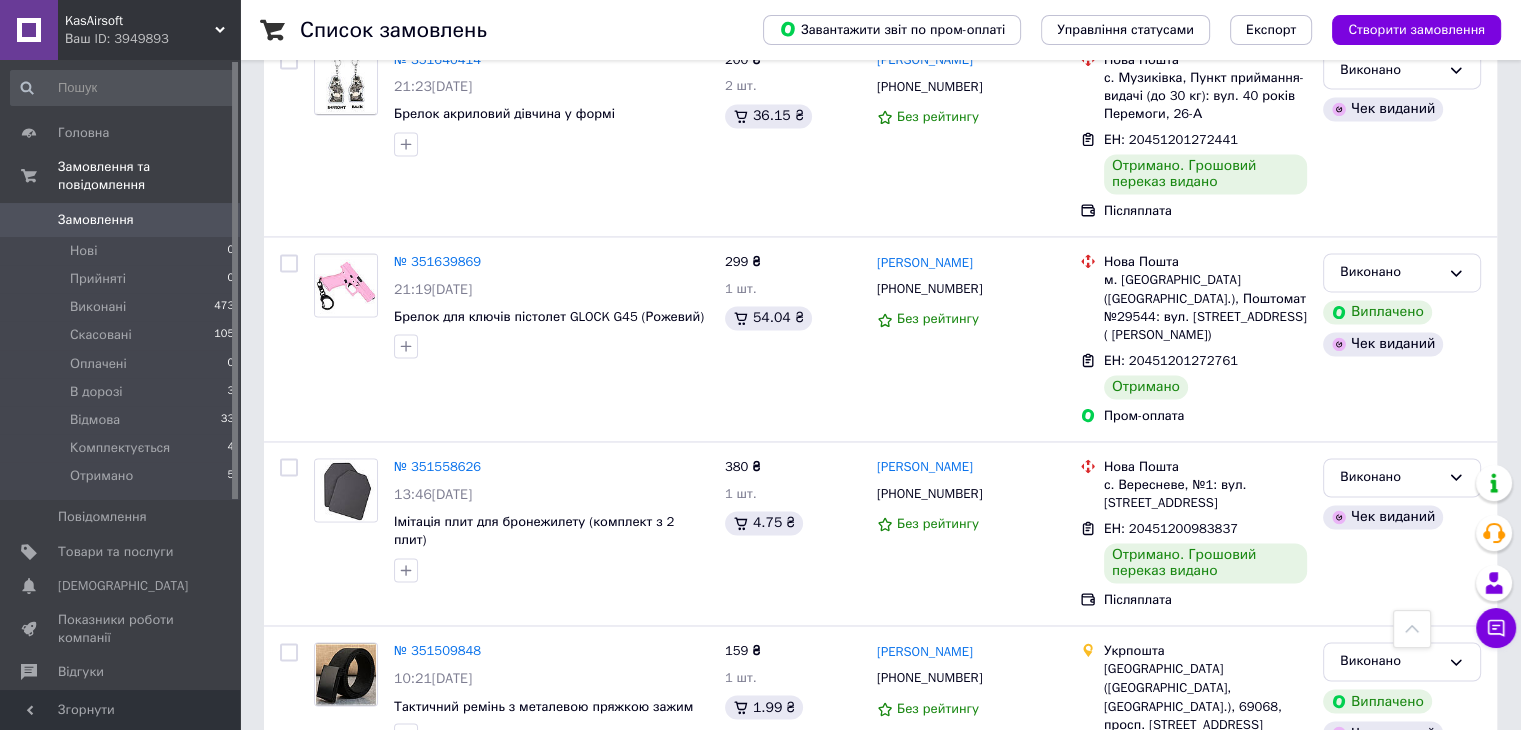 click on "2" at bounding box center (327, 875) 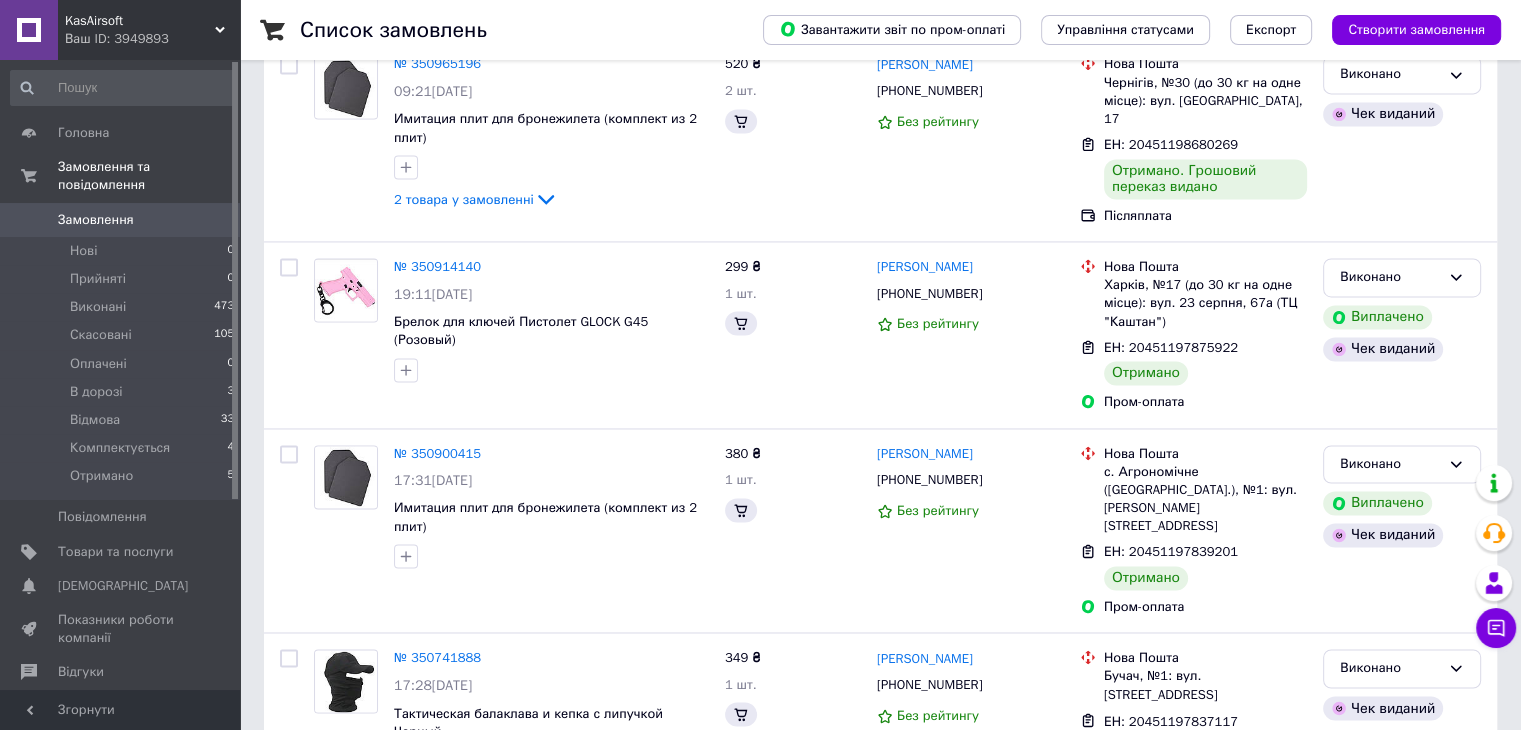 scroll, scrollTop: 0, scrollLeft: 0, axis: both 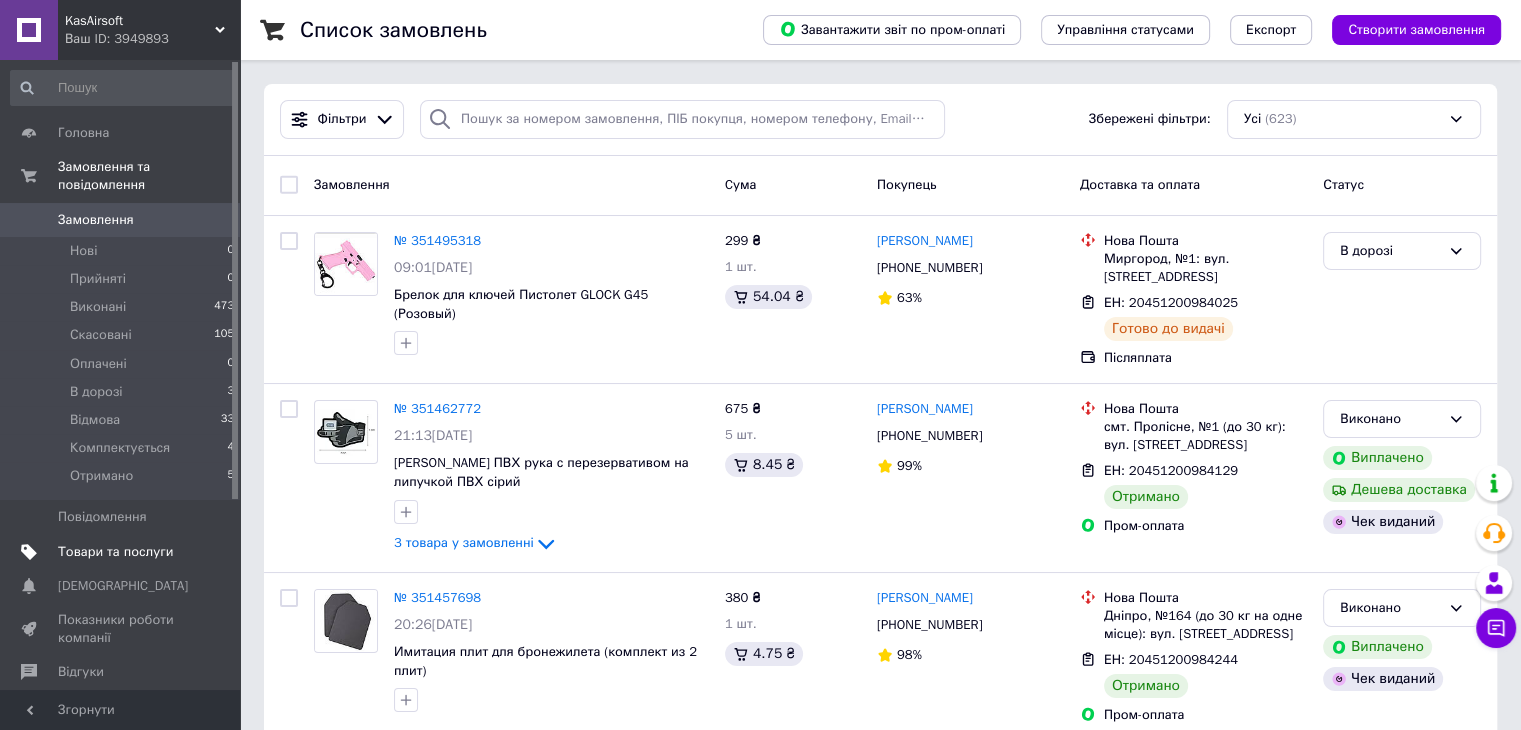 click on "Товари та послуги" at bounding box center (115, 552) 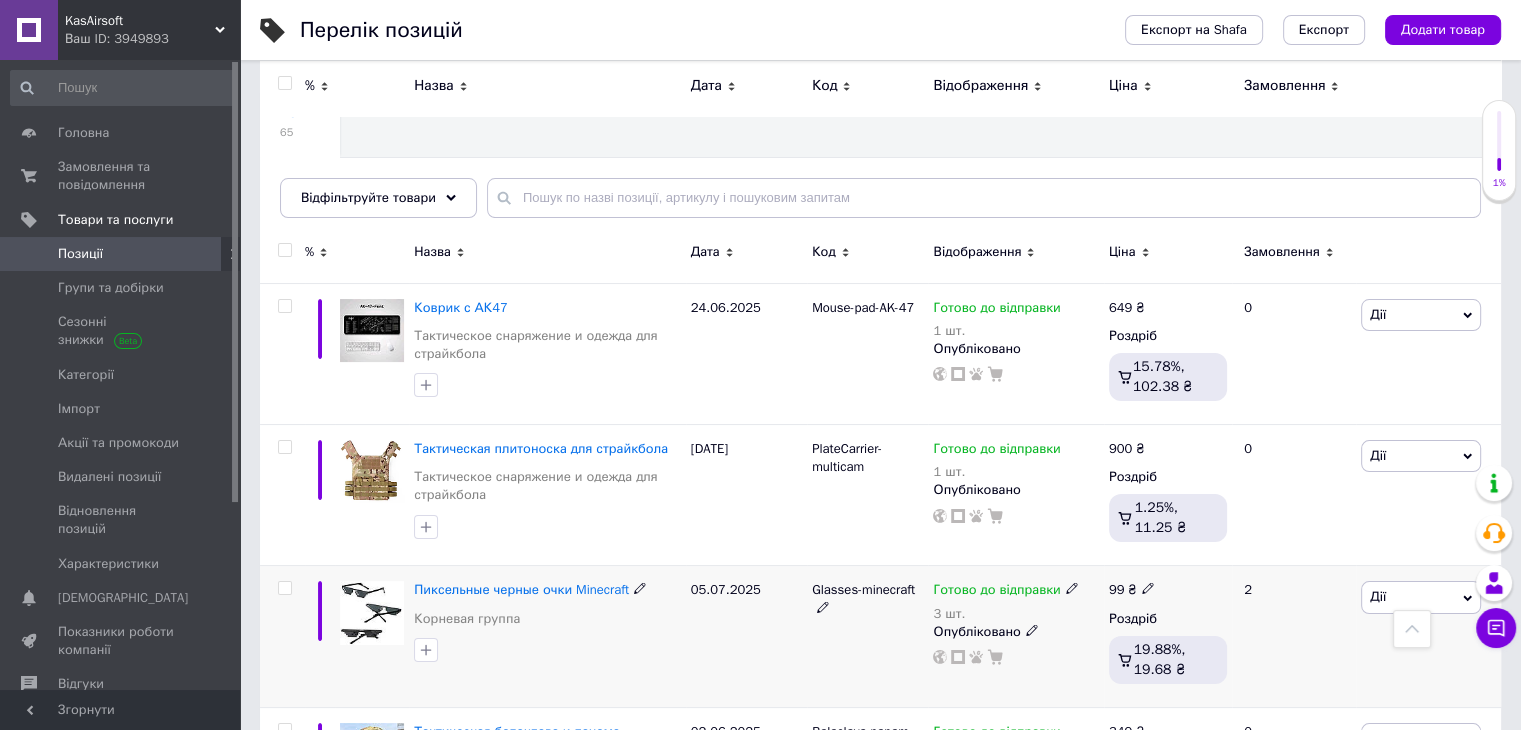 scroll, scrollTop: 0, scrollLeft: 0, axis: both 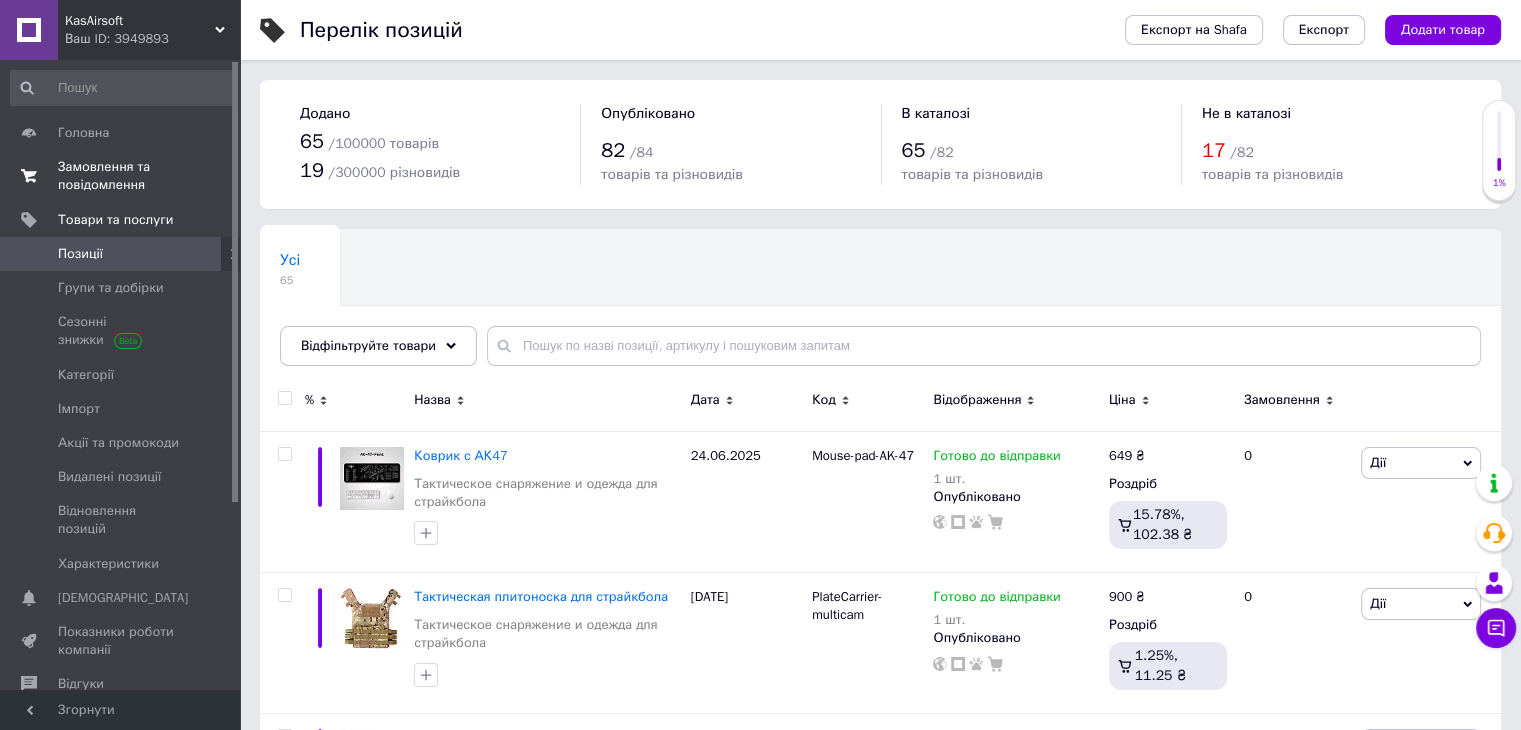click on "Замовлення та повідомлення 0 0" at bounding box center (123, 176) 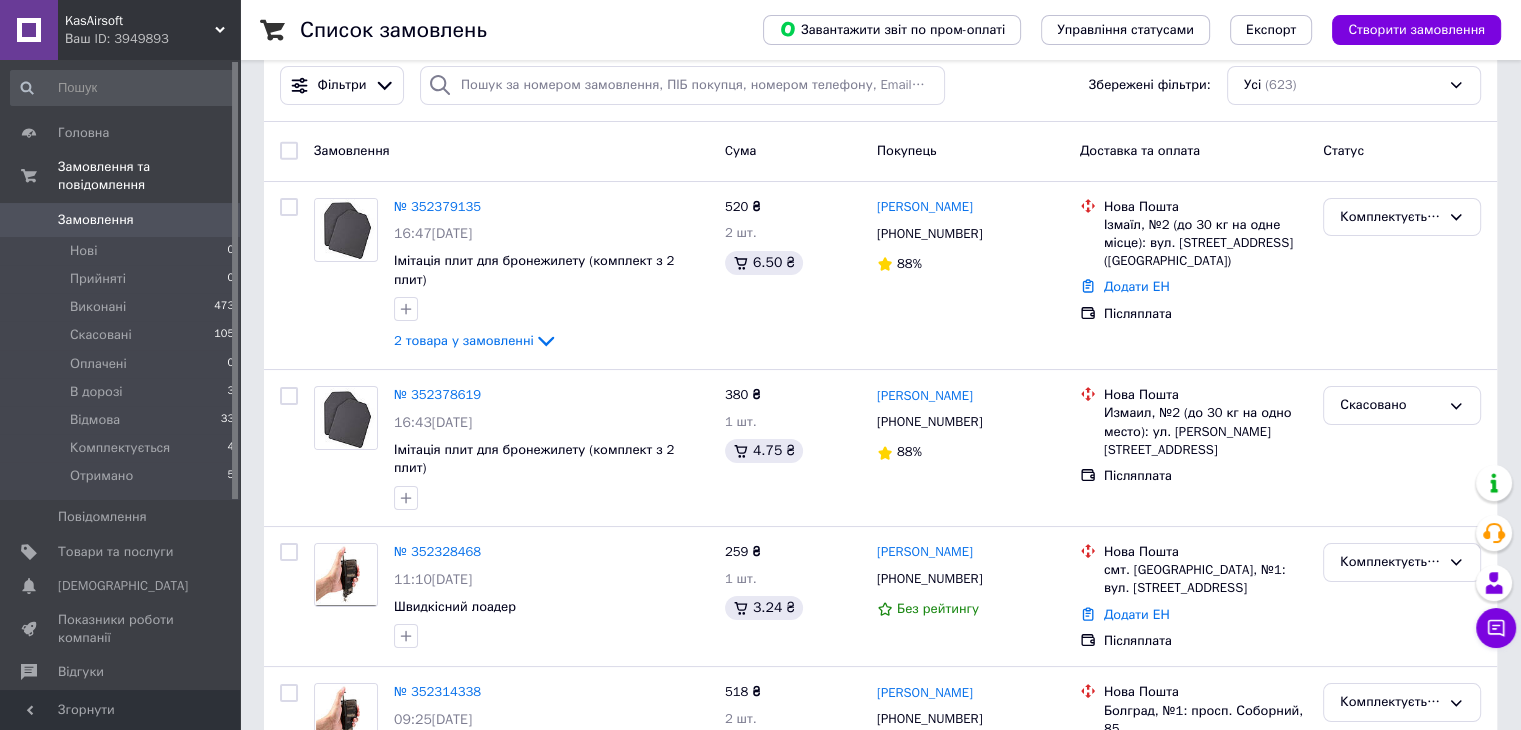 scroll, scrollTop: 0, scrollLeft: 0, axis: both 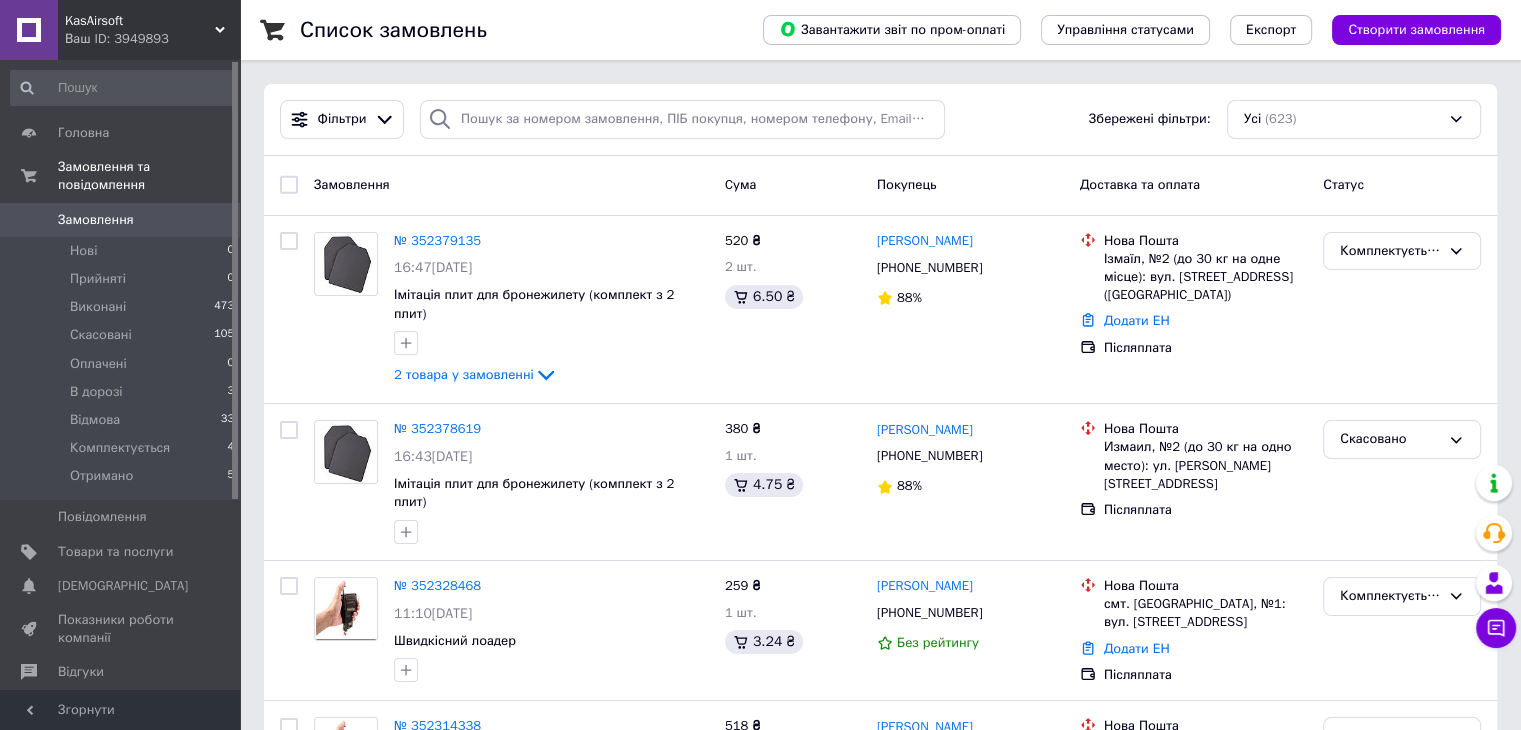 click on "Замовлення" at bounding box center (121, 220) 